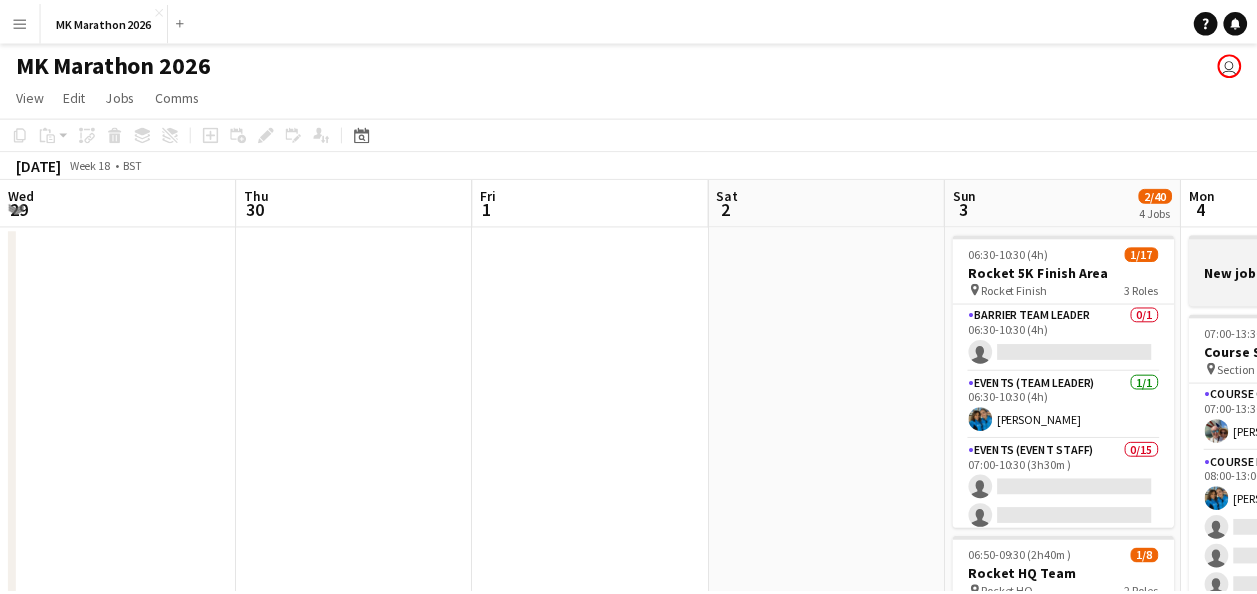 scroll, scrollTop: 0, scrollLeft: 0, axis: both 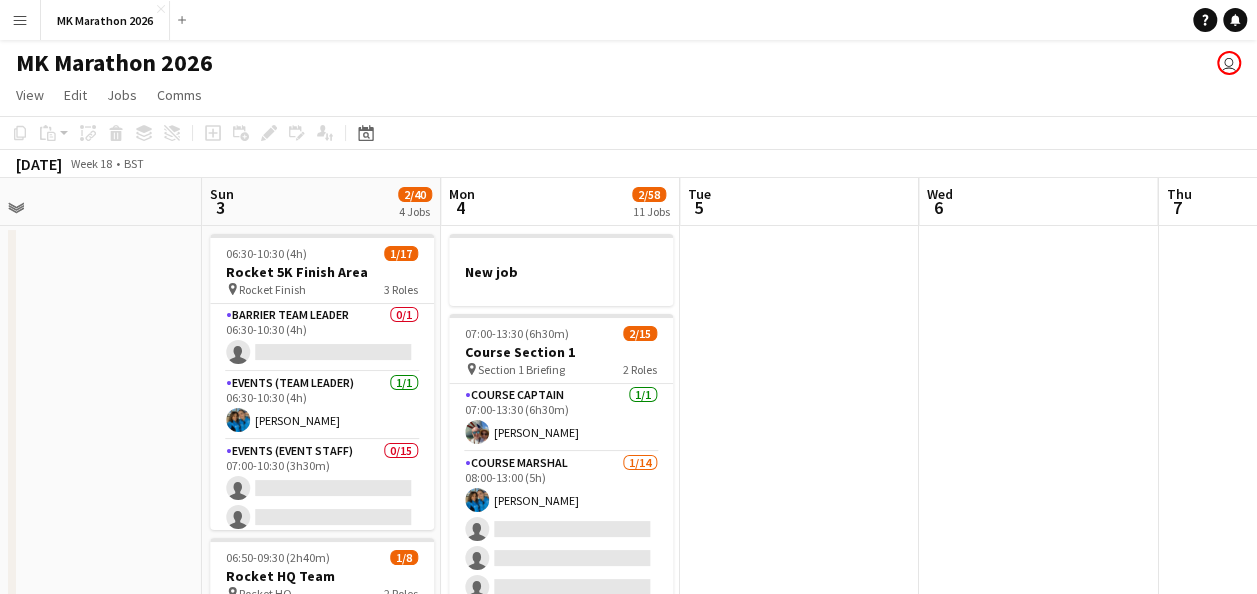 click on "Menu" at bounding box center (20, 20) 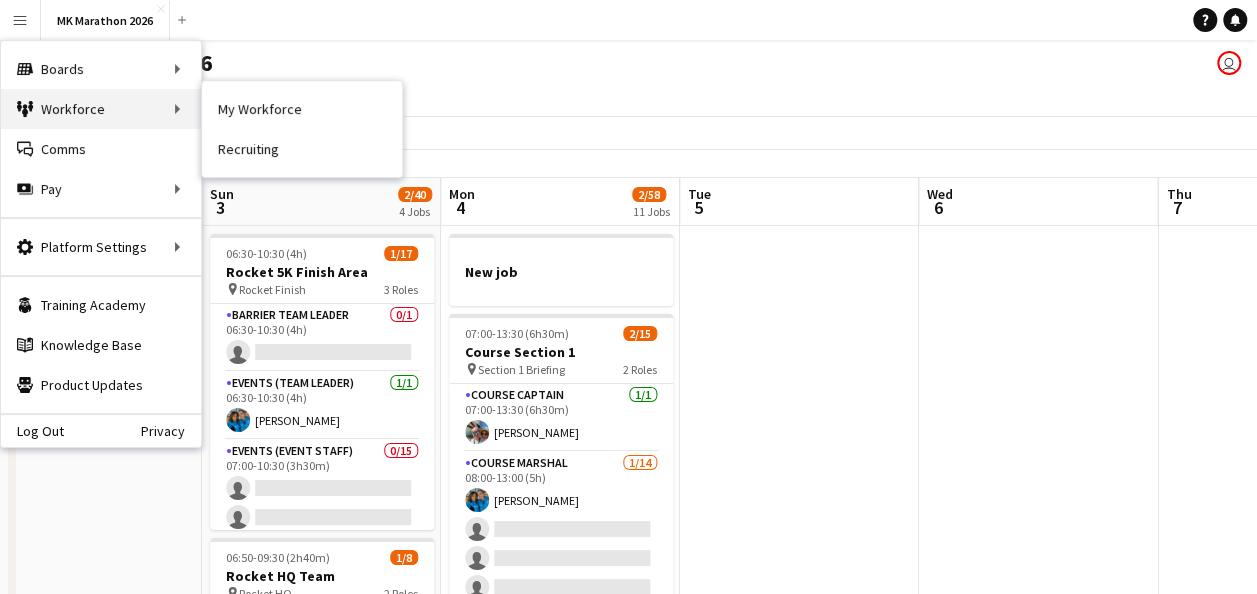 click on "Workforce
Workforce" at bounding box center [101, 109] 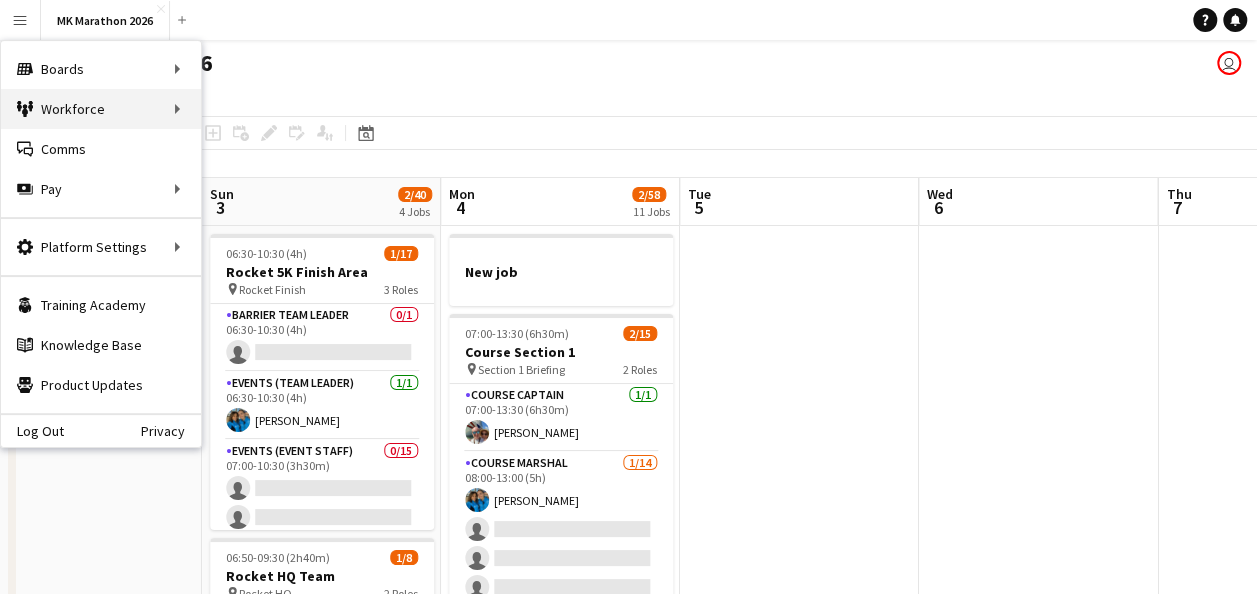 click on "Workforce
Workforce" at bounding box center (101, 109) 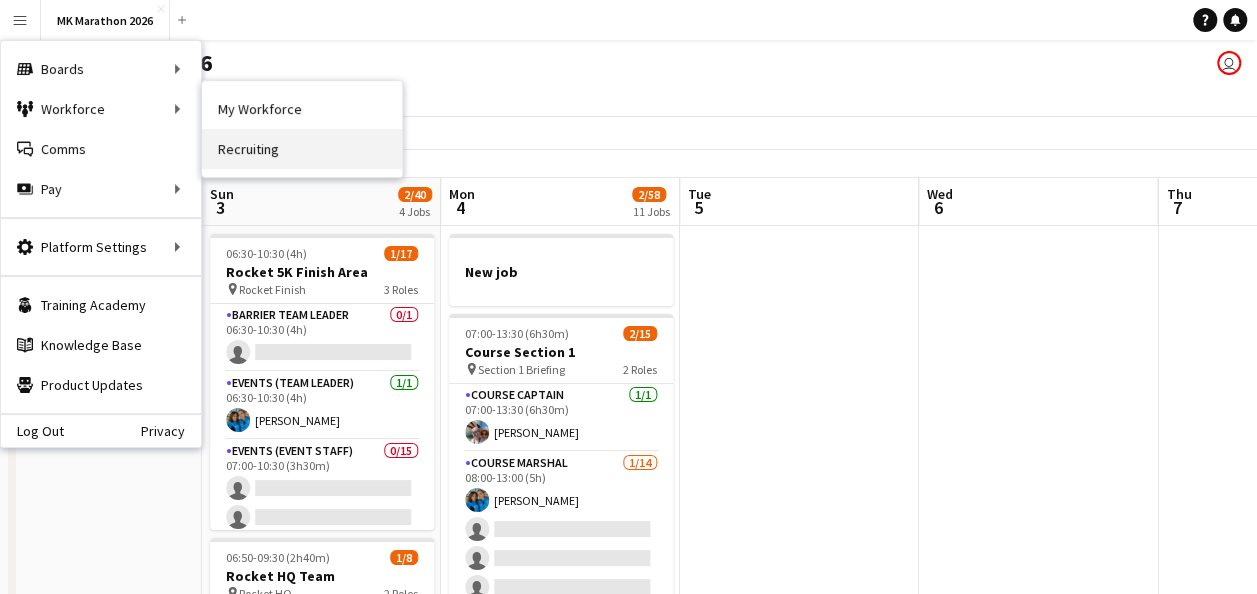 click on "Recruiting" at bounding box center [302, 149] 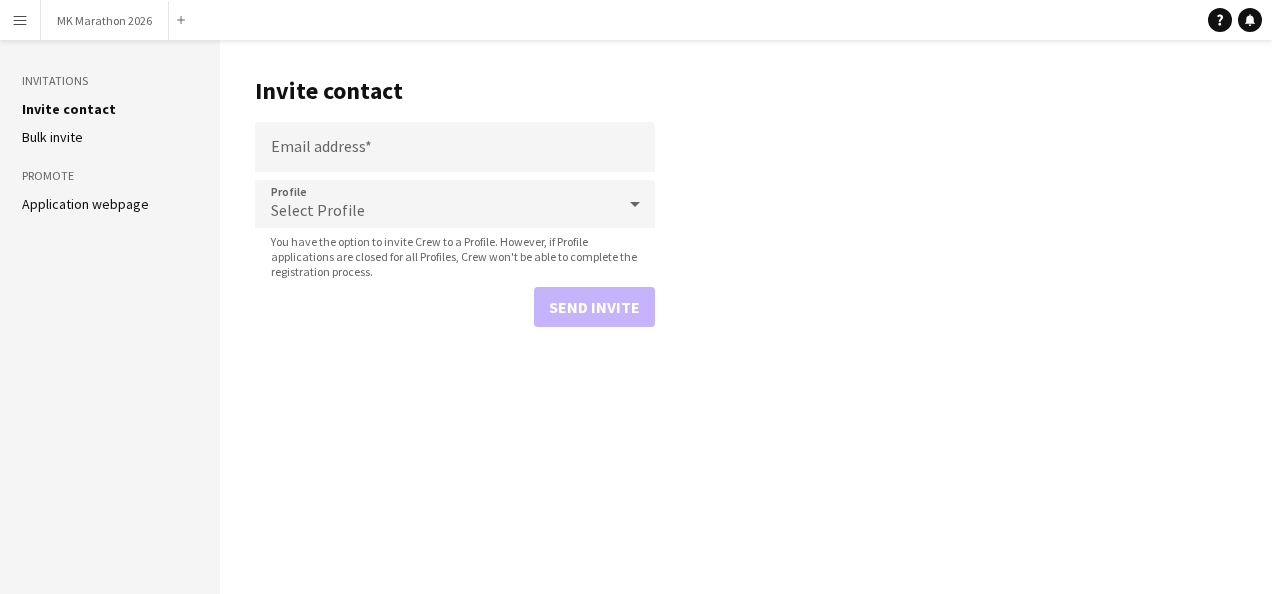 click on "Application webpage" 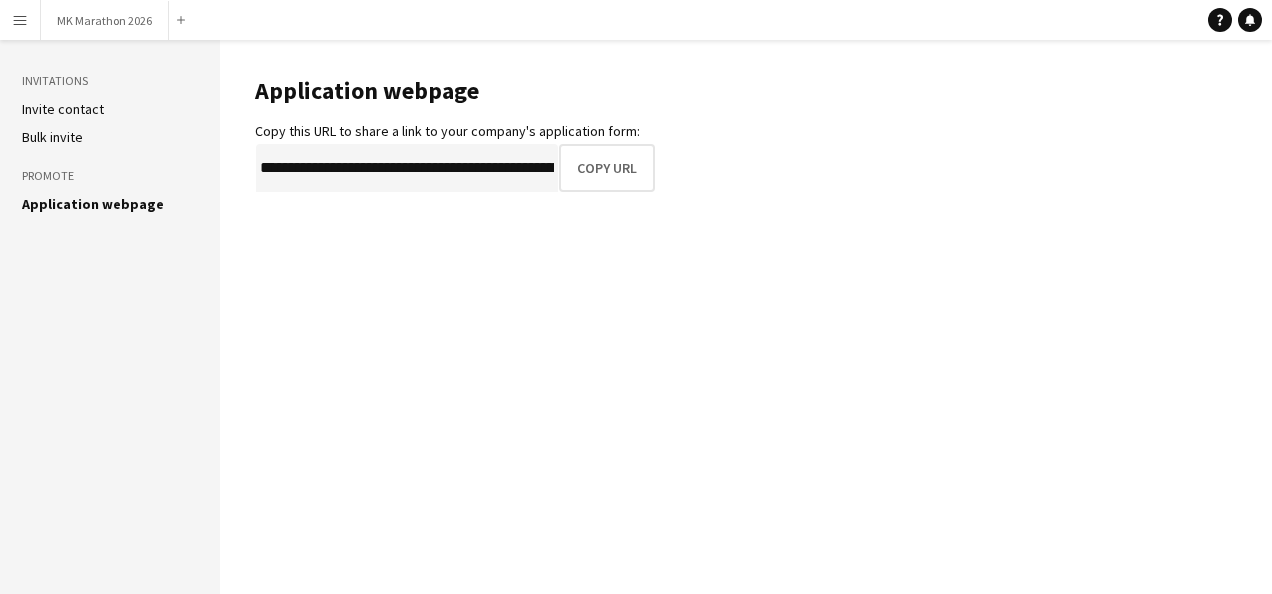 click on "Invitations   Invite contact   [PERSON_NAME] invite   Promote   Application webpage" 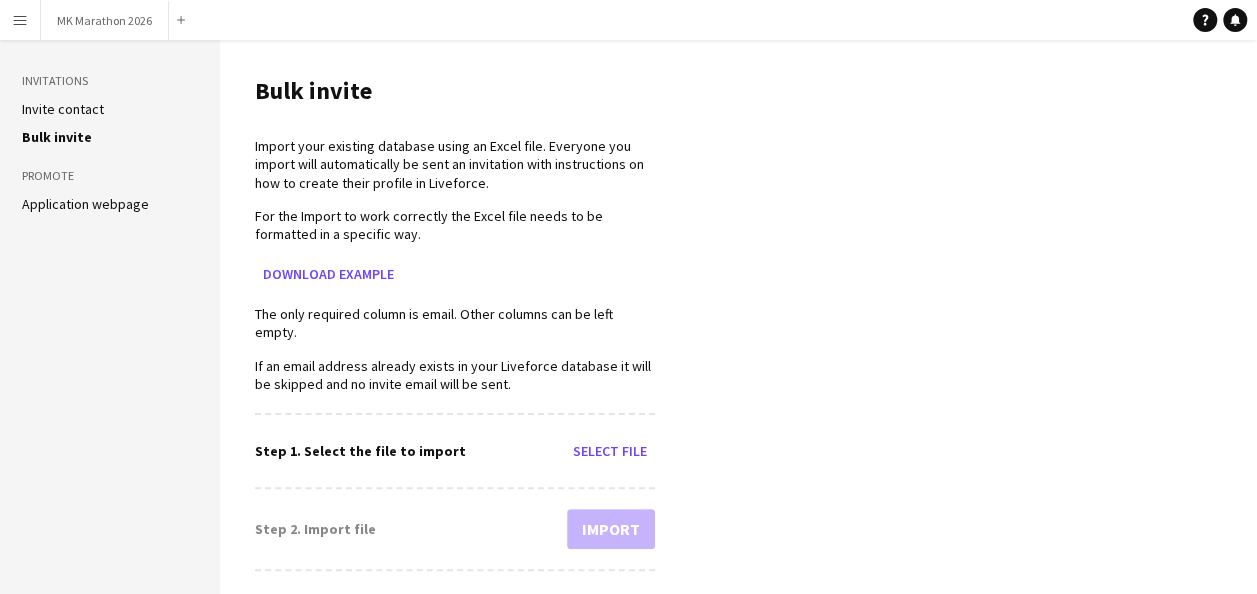 click on "Invite contact" 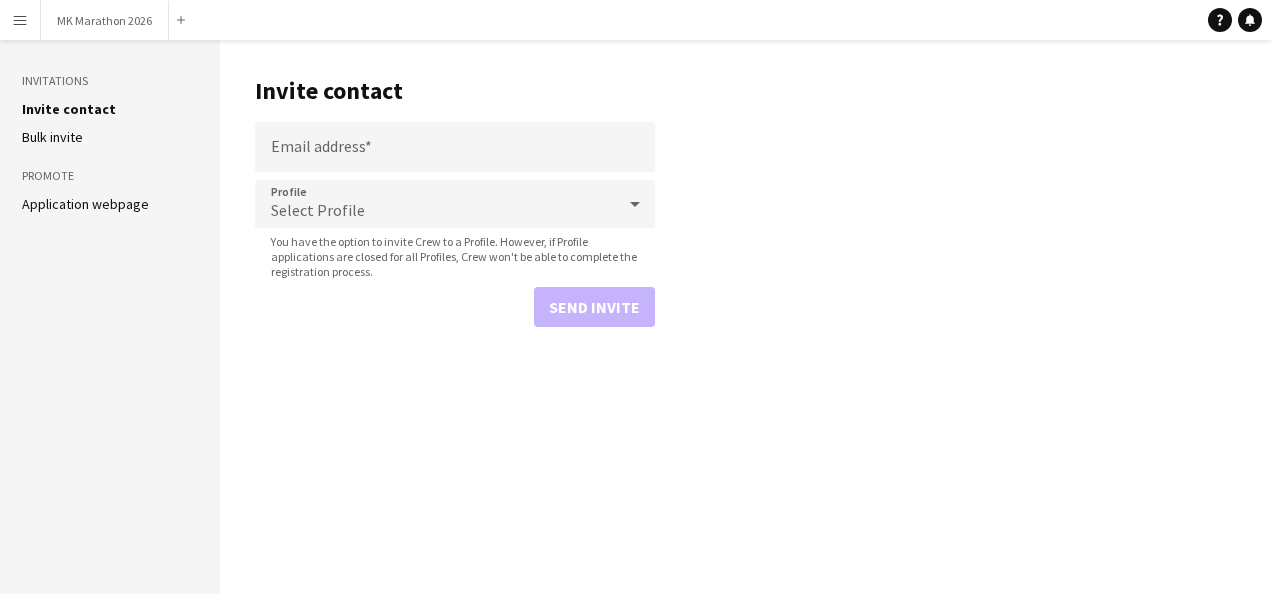 click on "Menu" at bounding box center (20, 20) 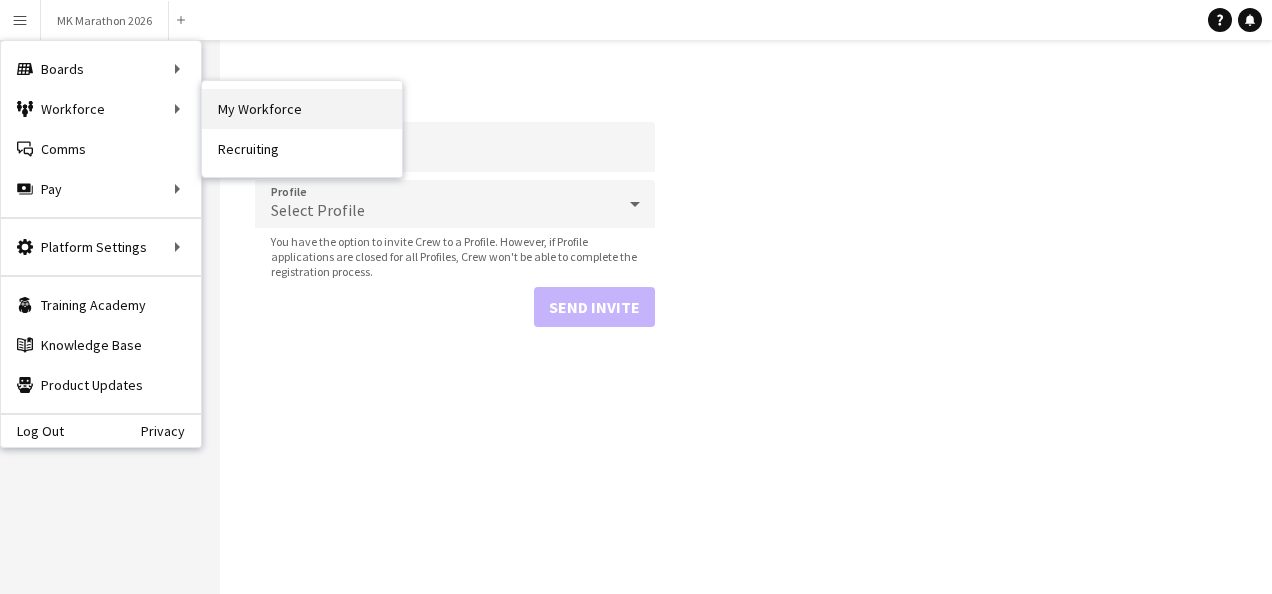 click on "My Workforce" at bounding box center [302, 109] 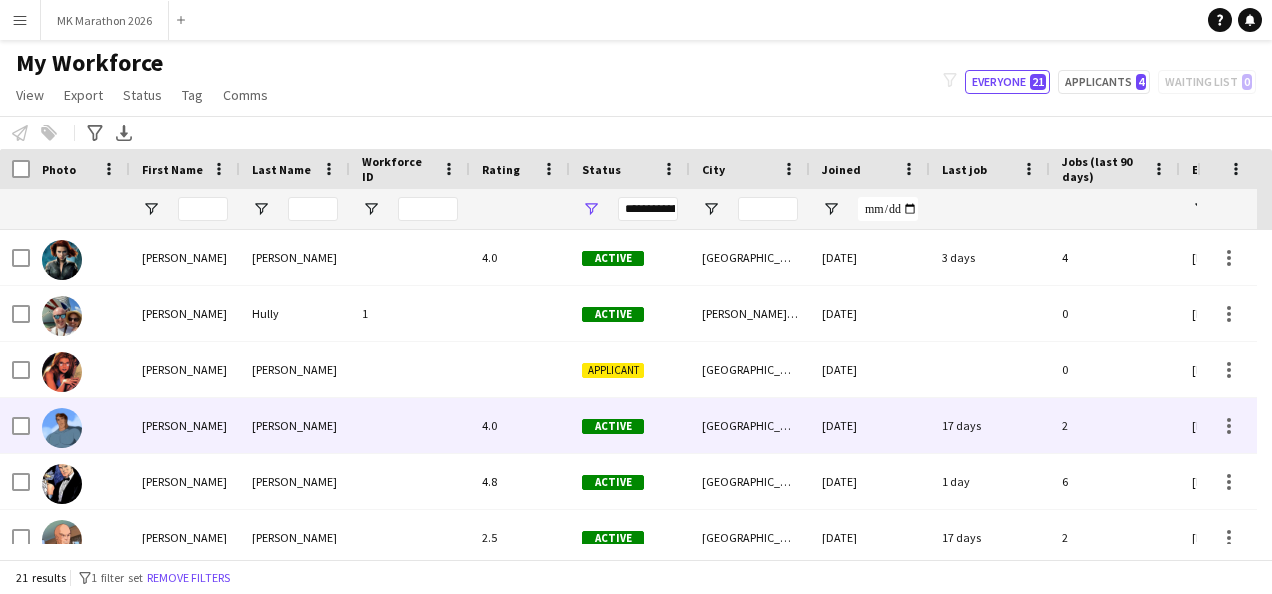 scroll, scrollTop: 3, scrollLeft: 0, axis: vertical 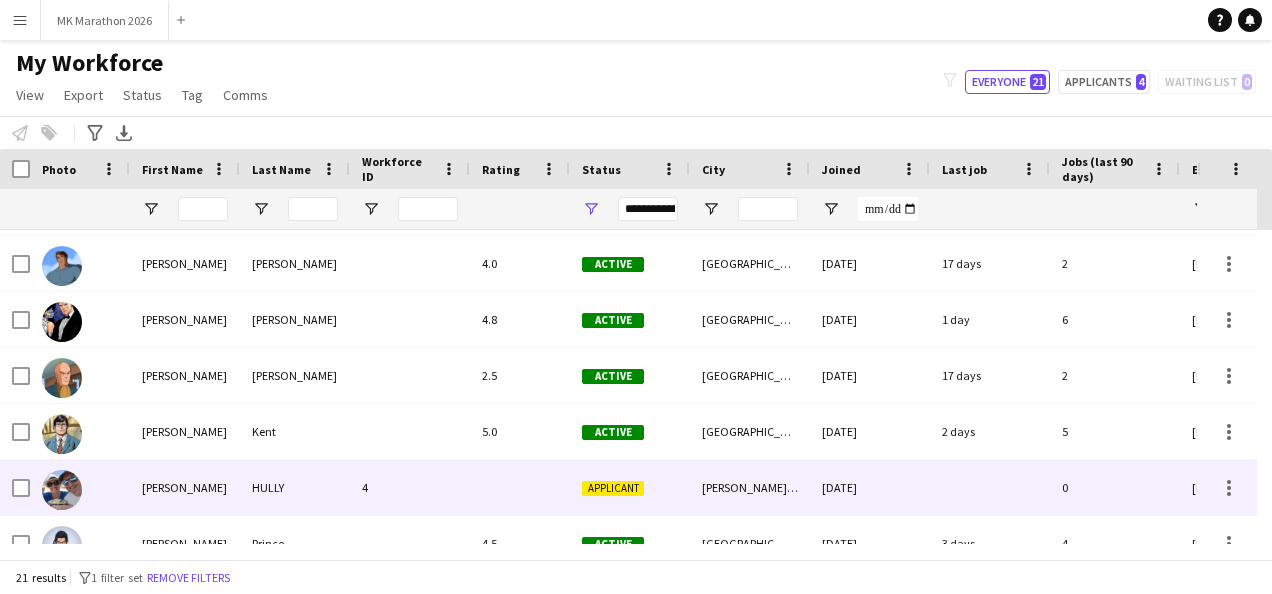 click on "4" at bounding box center (410, 487) 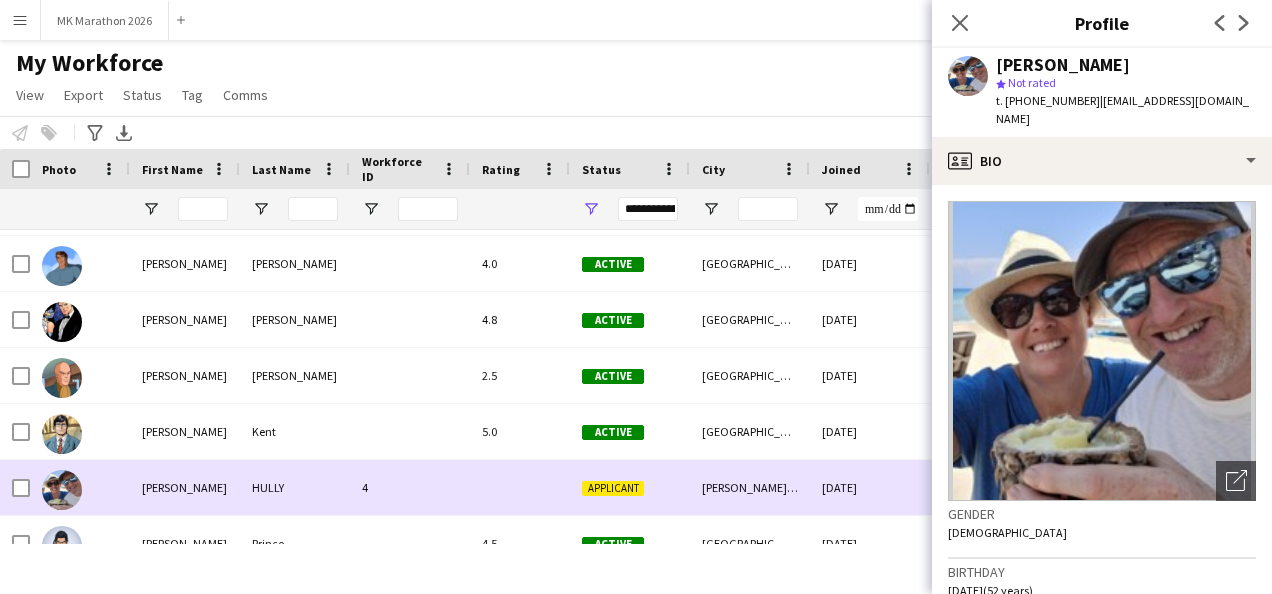 click on "Applicant" at bounding box center [613, 488] 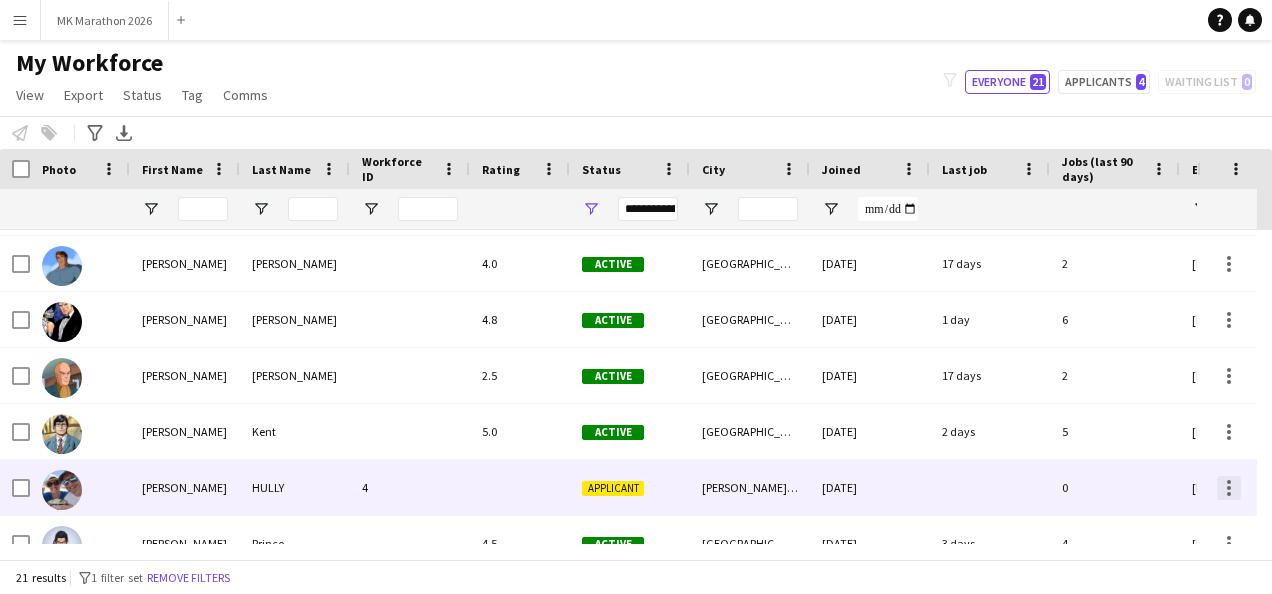 click at bounding box center (1229, 488) 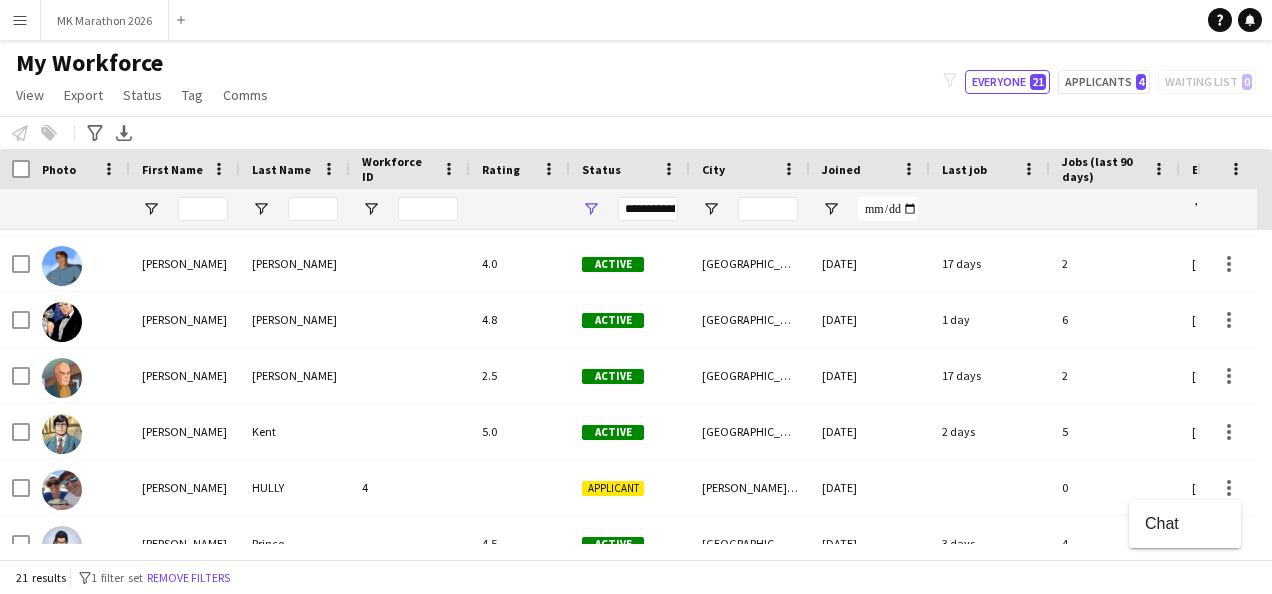 click at bounding box center [636, 297] 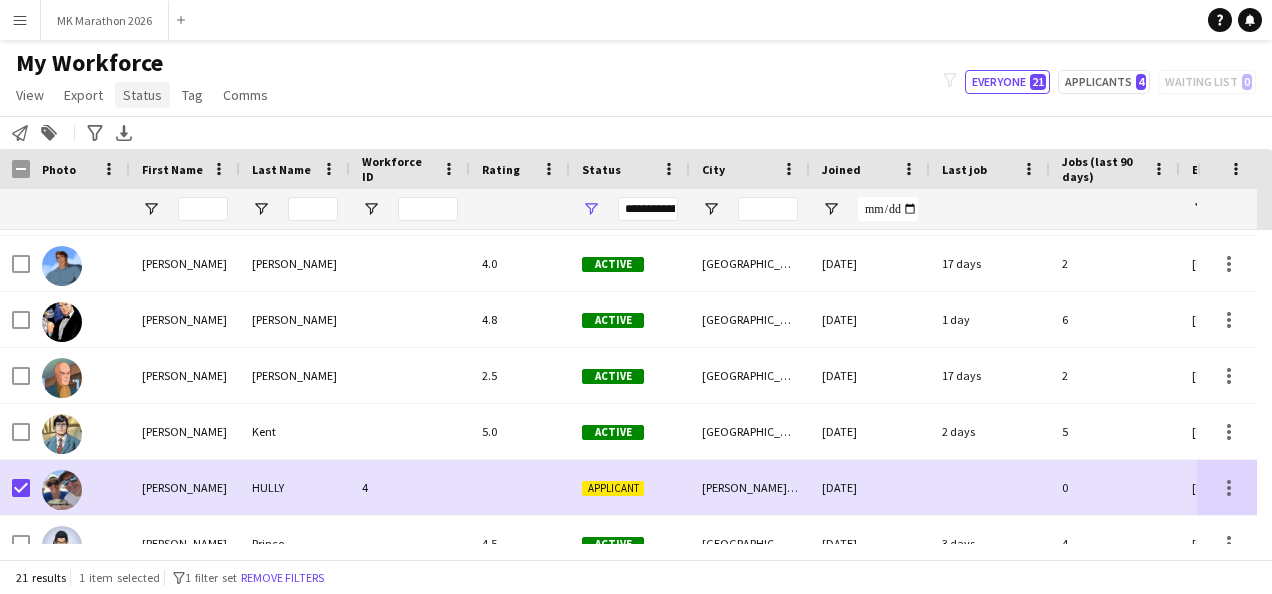 click on "Status" 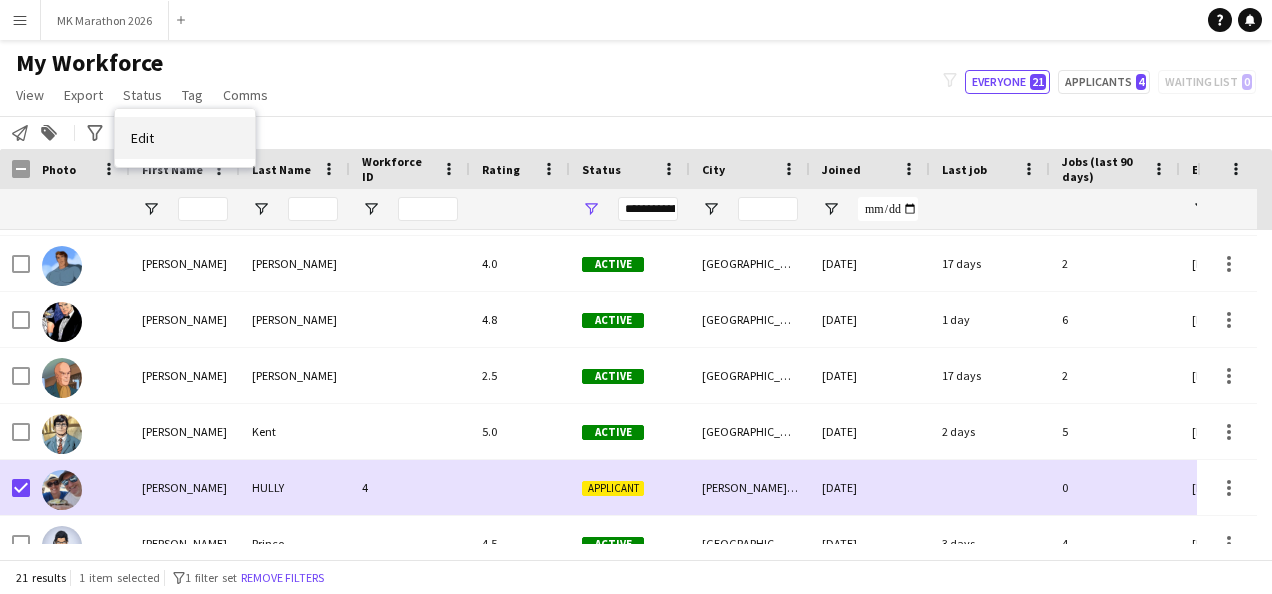click on "Edit" at bounding box center (142, 138) 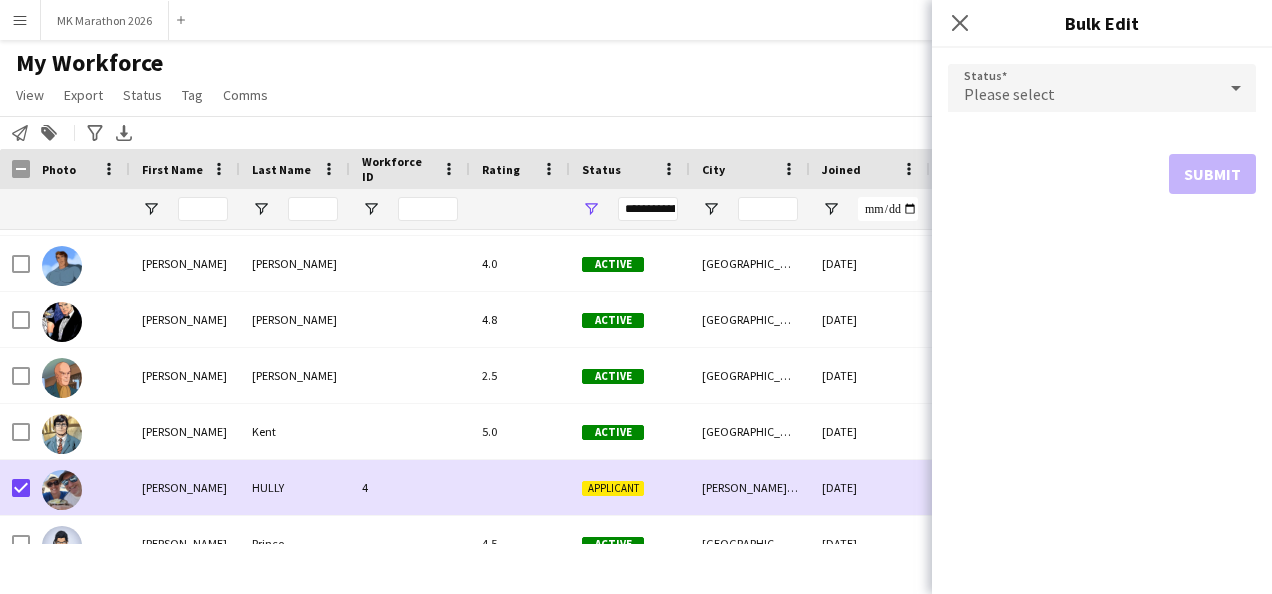 click on "Please select" at bounding box center [1009, 94] 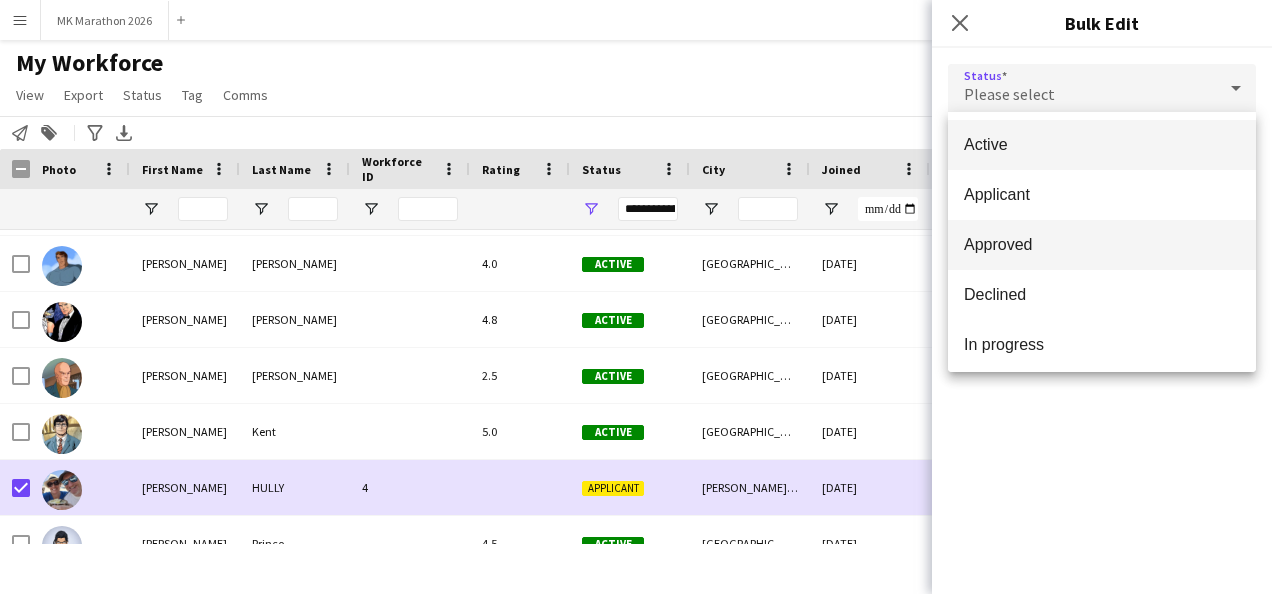 click on "Approved" at bounding box center (1102, 244) 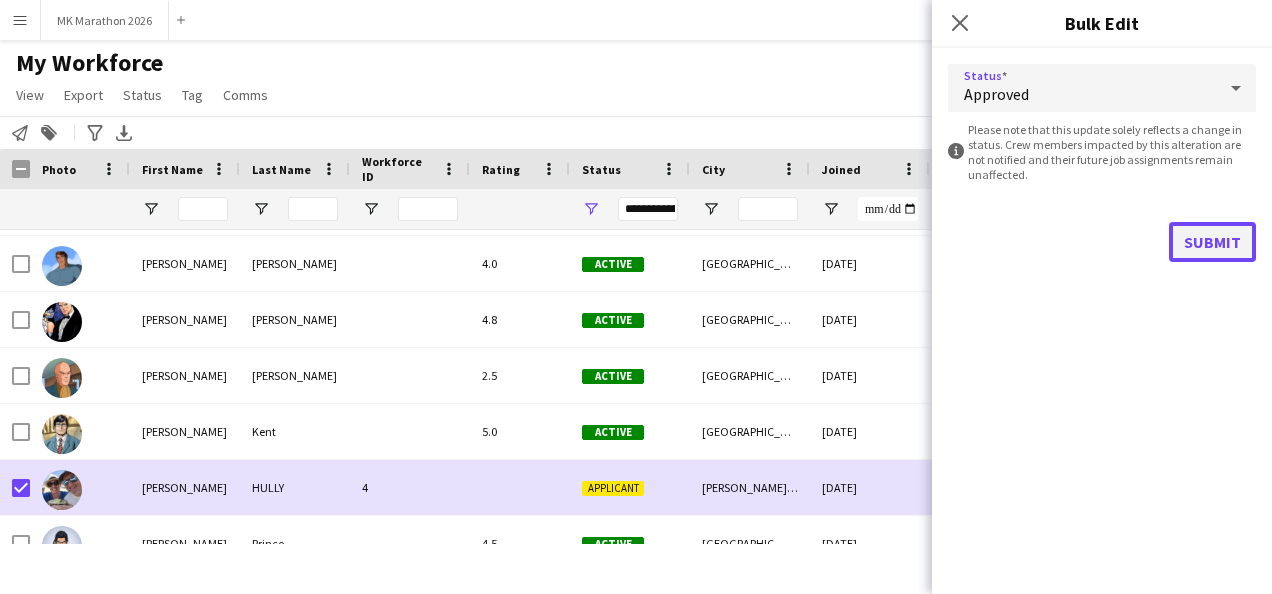 click on "Submit" 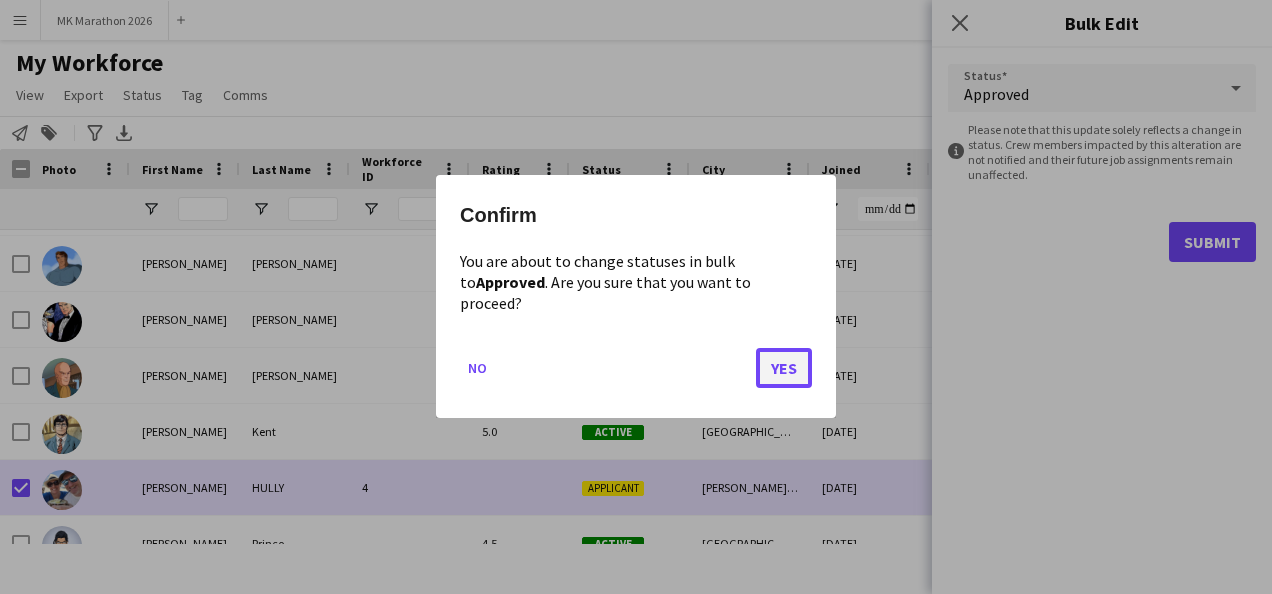 click on "Yes" 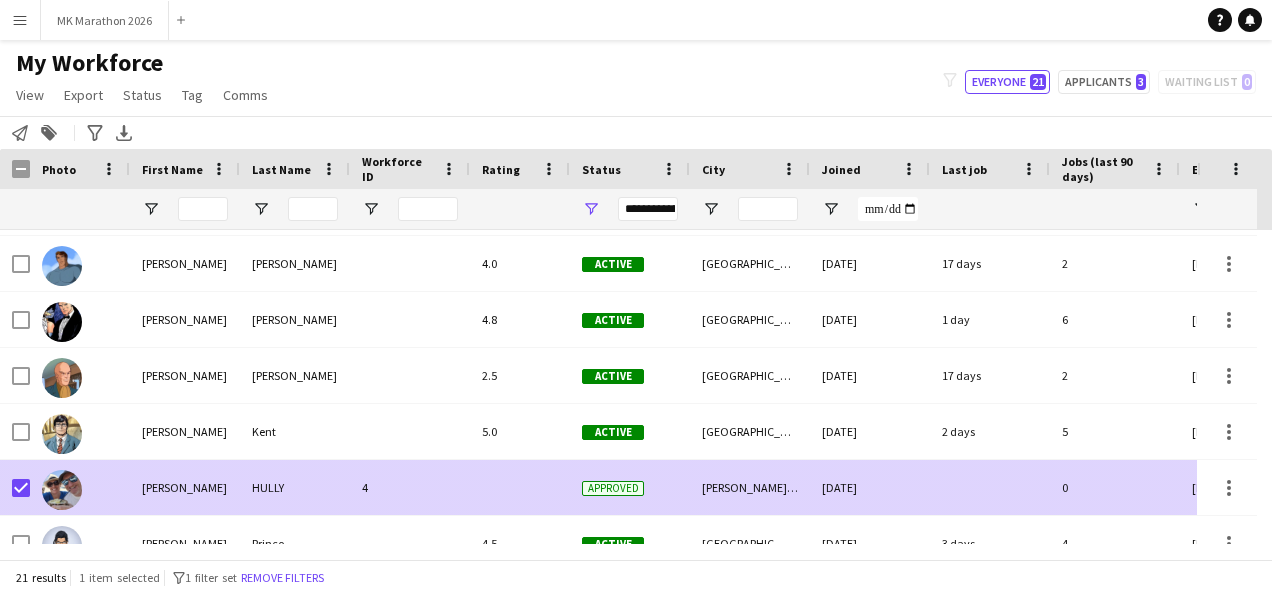scroll, scrollTop: 0, scrollLeft: 14, axis: horizontal 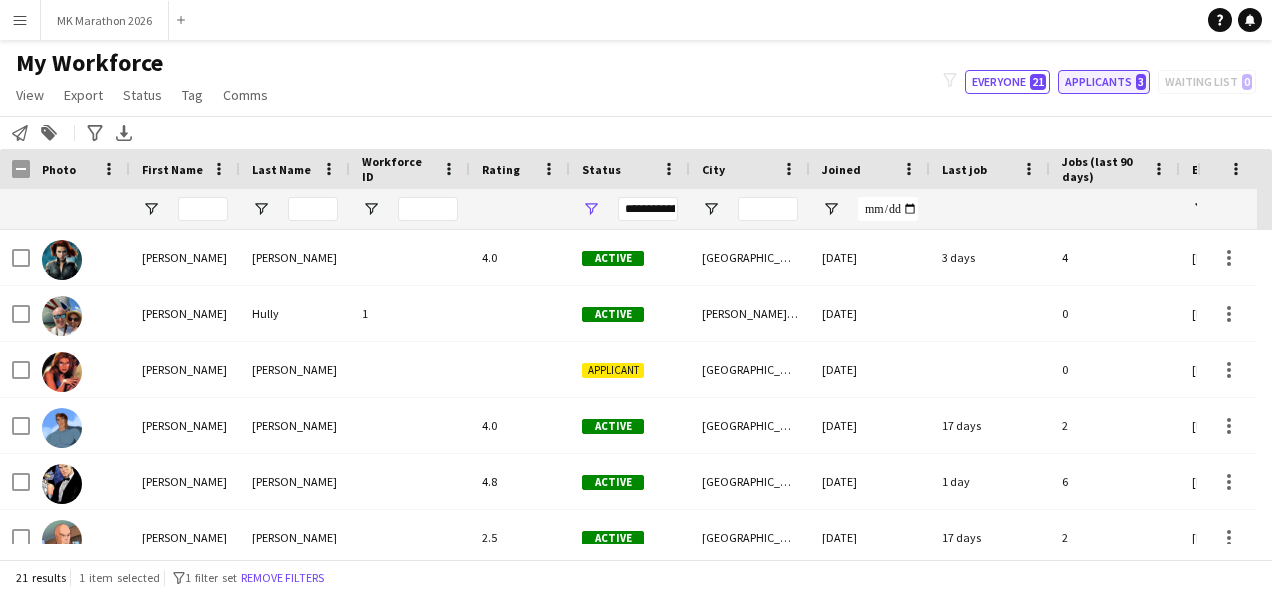 click on "Applicants   3" 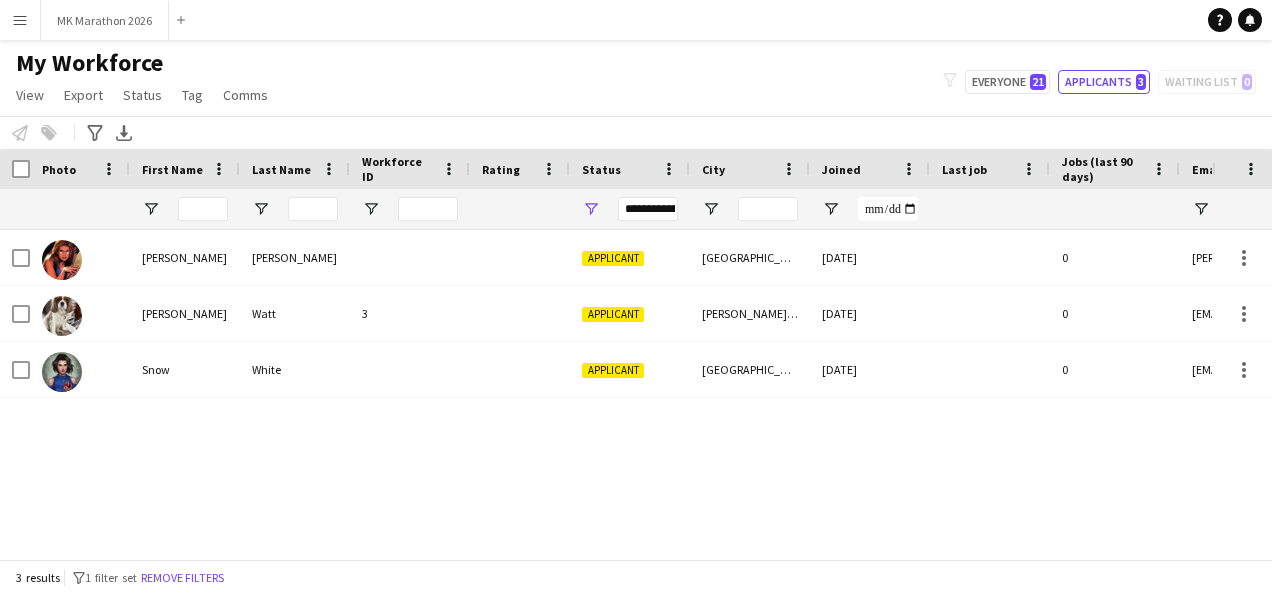 click on "filter-1
Everyone   21   Applicants   3   Waiting list   0" 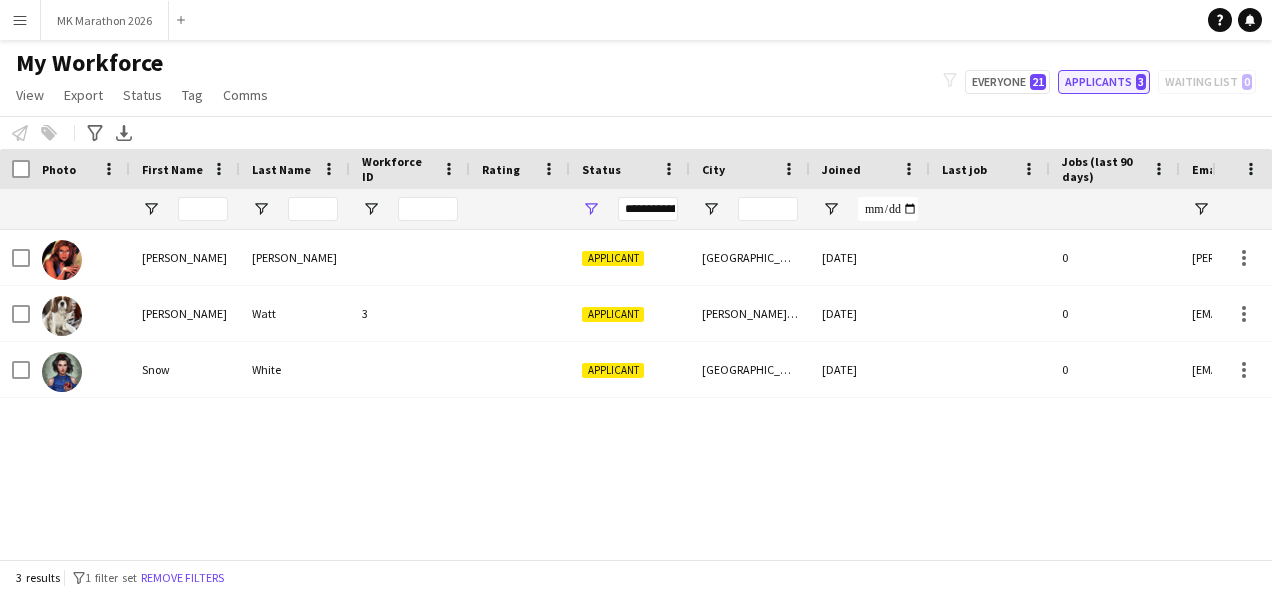 click on "Applicants   3" 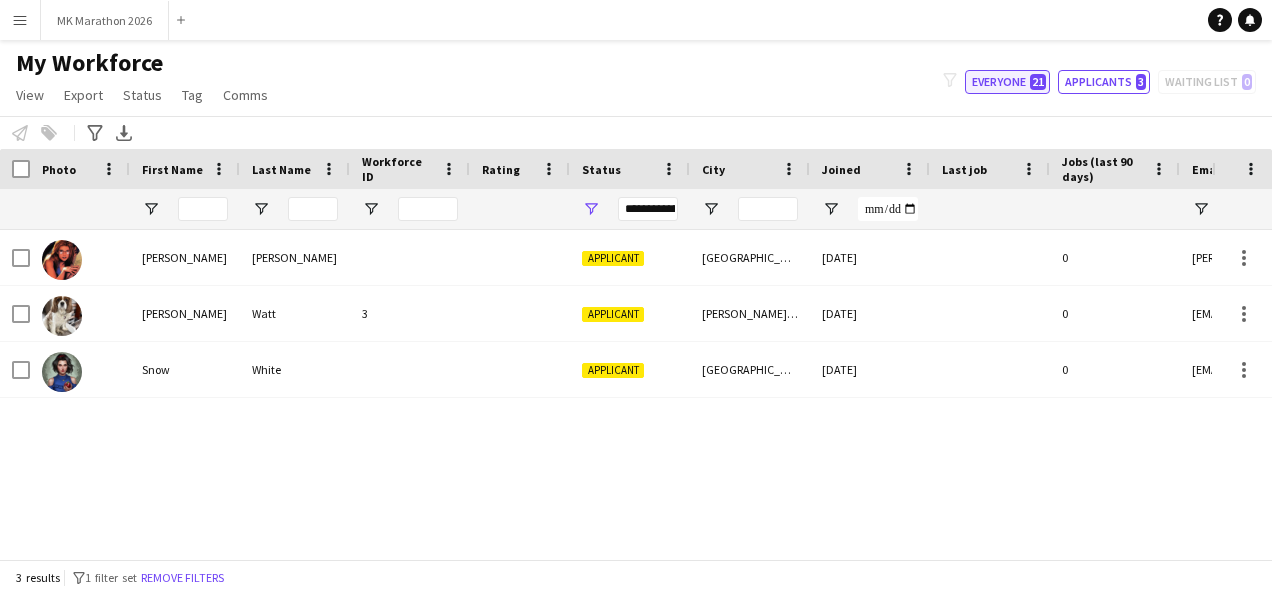 click on "Everyone   21" 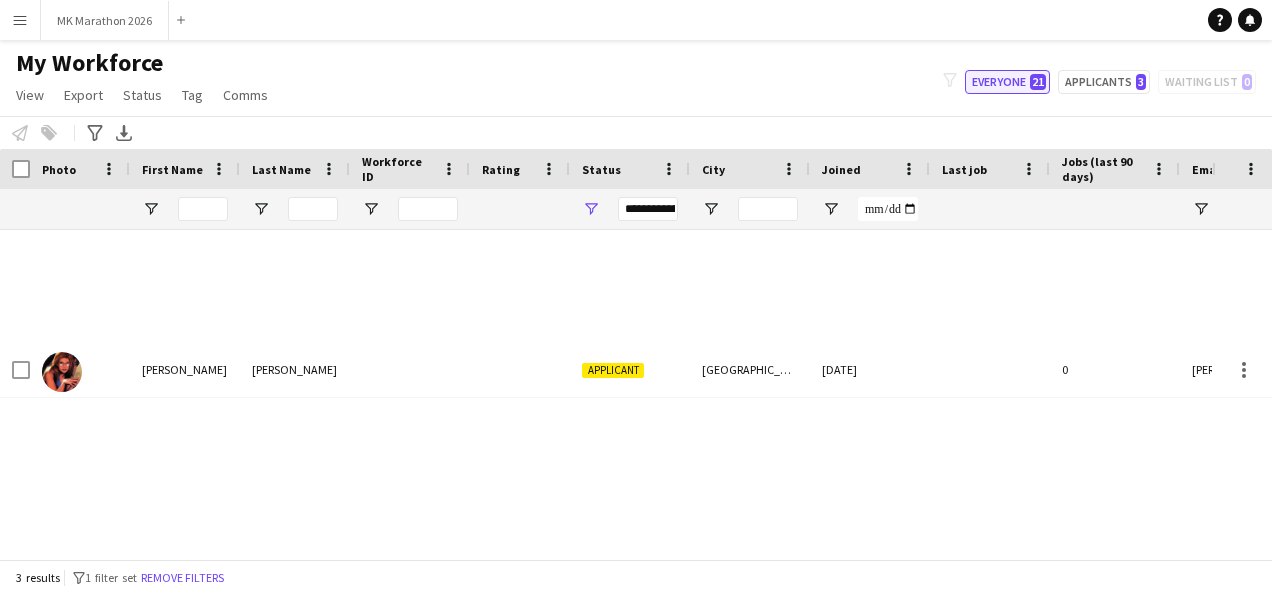 type on "**********" 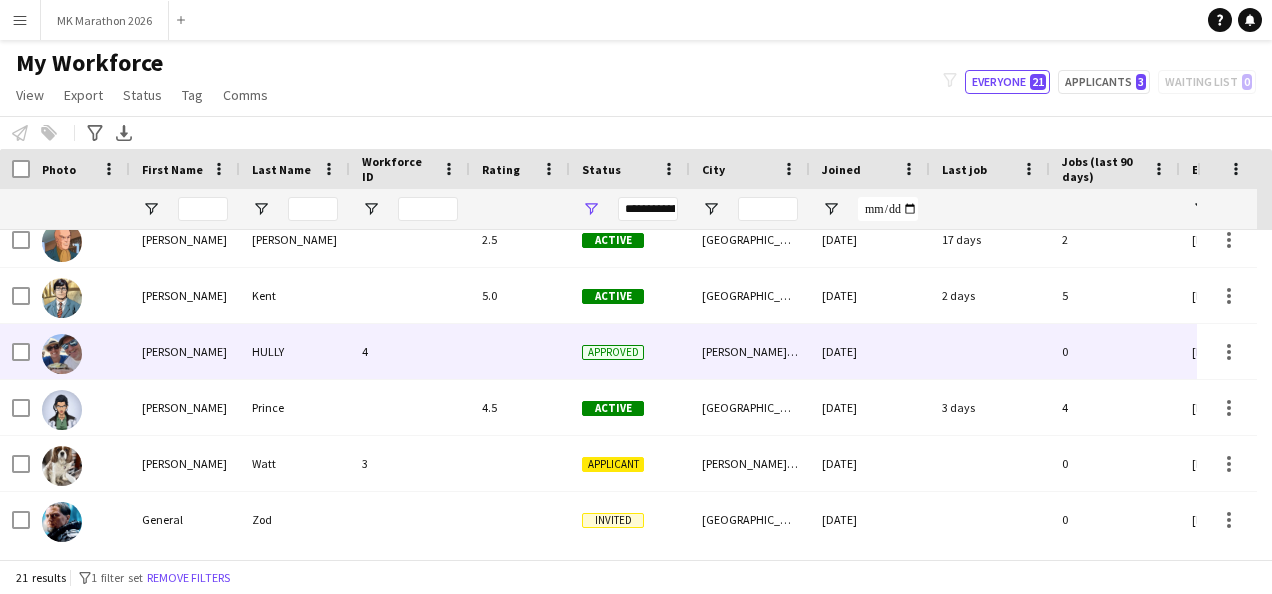 click at bounding box center [21, 352] 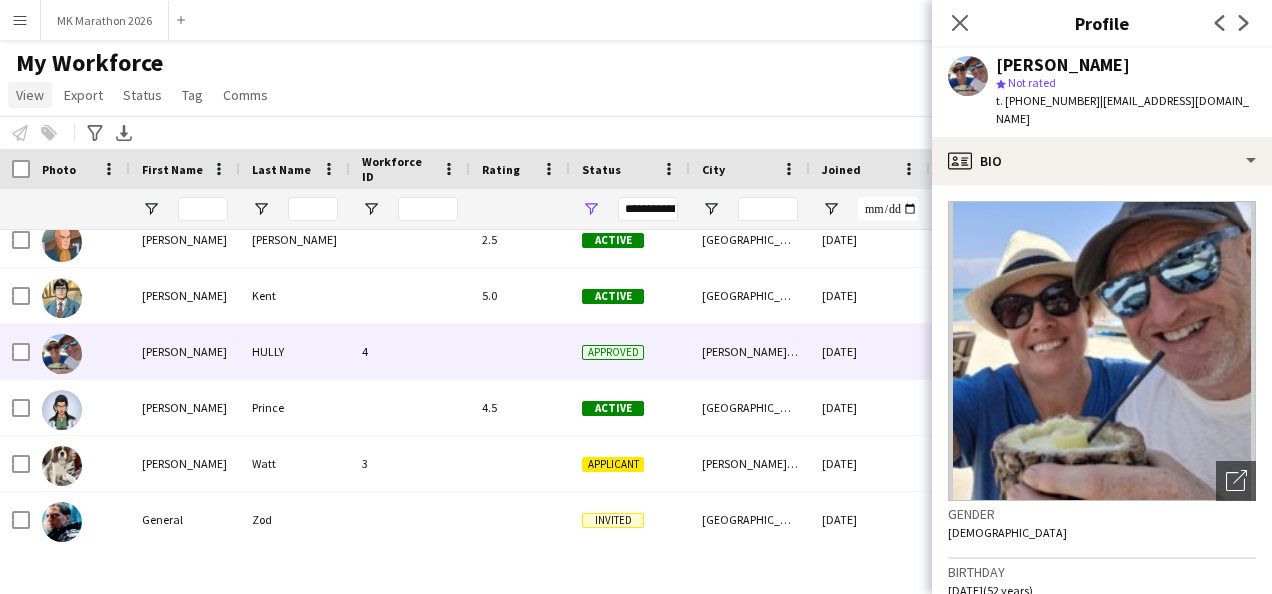 click on "View" 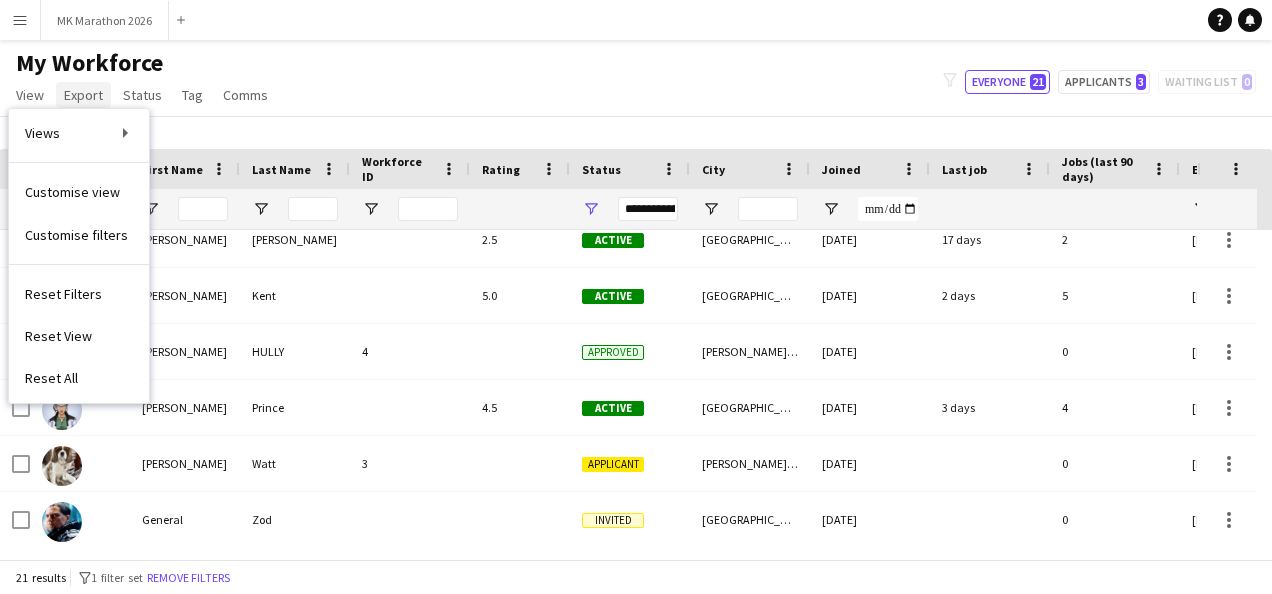 click on "Export" 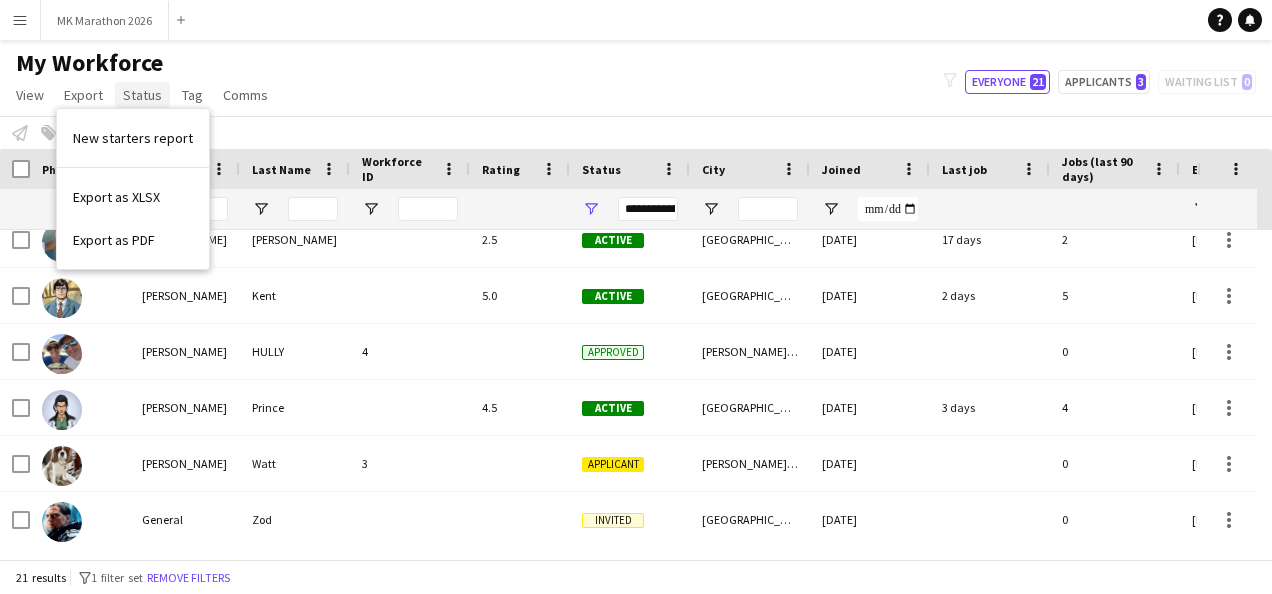 click on "Status" 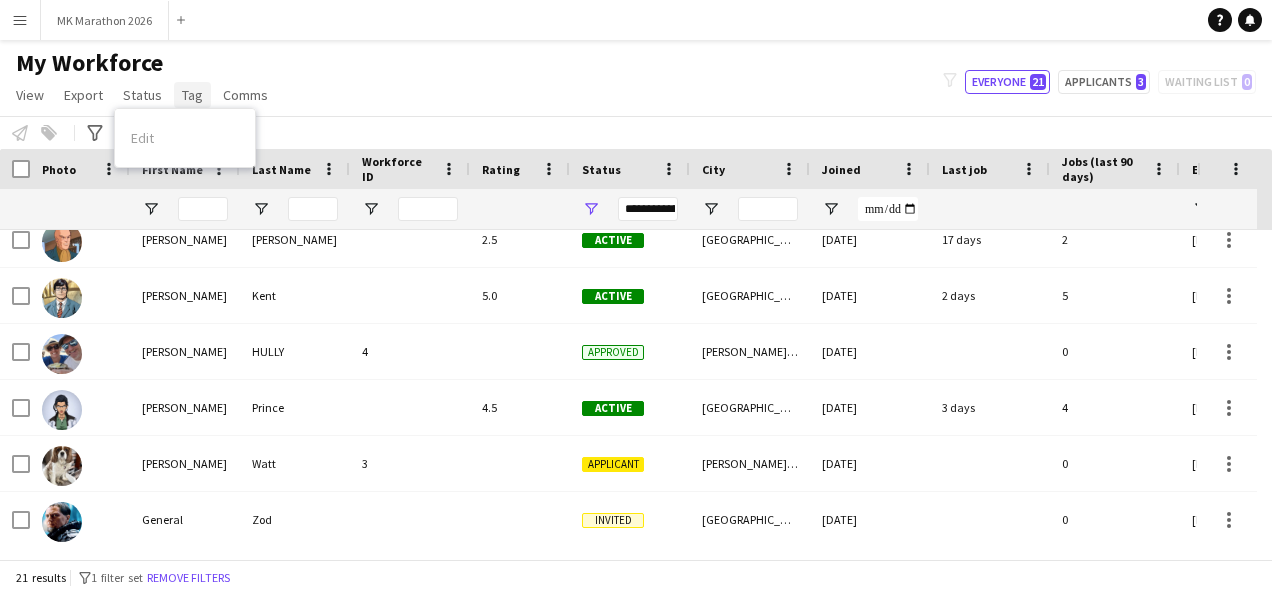 click on "Tag" 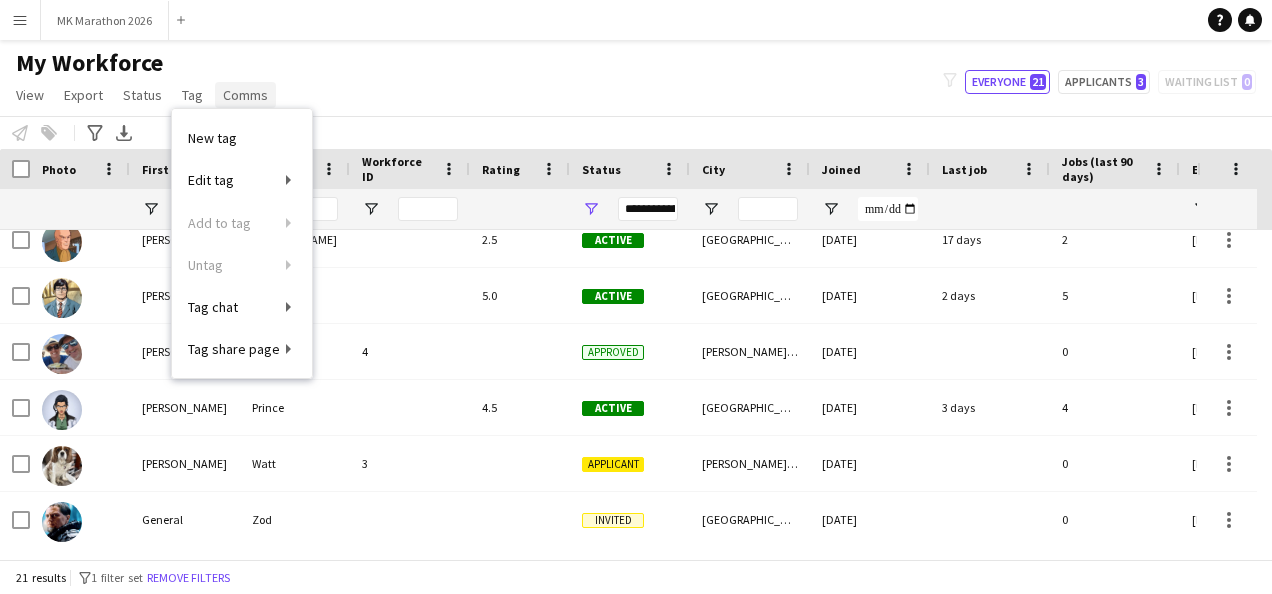 click on "Comms" 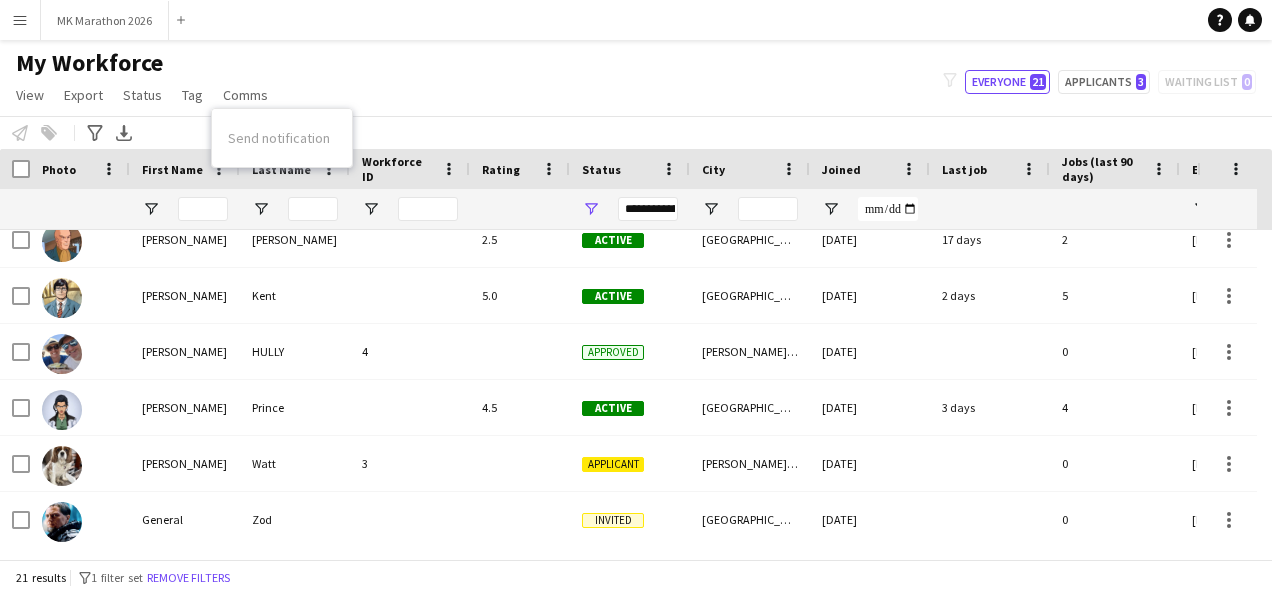 click on "My Workforce   View   Views  Default view New view Update view Delete view Edit name Customise view Customise filters Reset Filters Reset View Reset All  Export  New starters report Export as XLSX Export as PDF  Status  Edit  Tag  New tag  Edit tag  A-Team (0) Levis (0) Troxy (0) VR Team (0)  Add to tag  A-Team (0) Levis (0) Troxy (0) VR Team (0)  Untag  A-Team (0) Levis (0) Troxy (0) VR Team (0)  Tag chat  A-Team (0) Levis (0) Troxy (0) VR Team (0)  Tag share page  A-Team (0) Levis (0) Troxy (0) VR Team (0)  Comms  Send notification
filter-1
Everyone   21   Applicants   3   Waiting list   0" 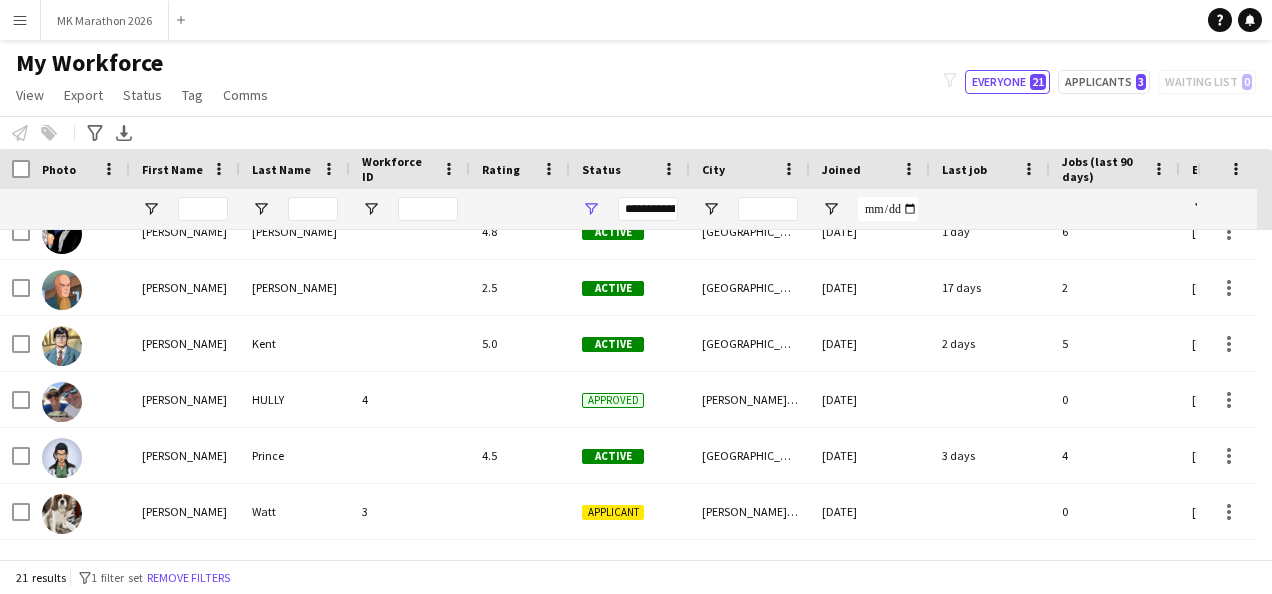 click on "Menu" at bounding box center (20, 20) 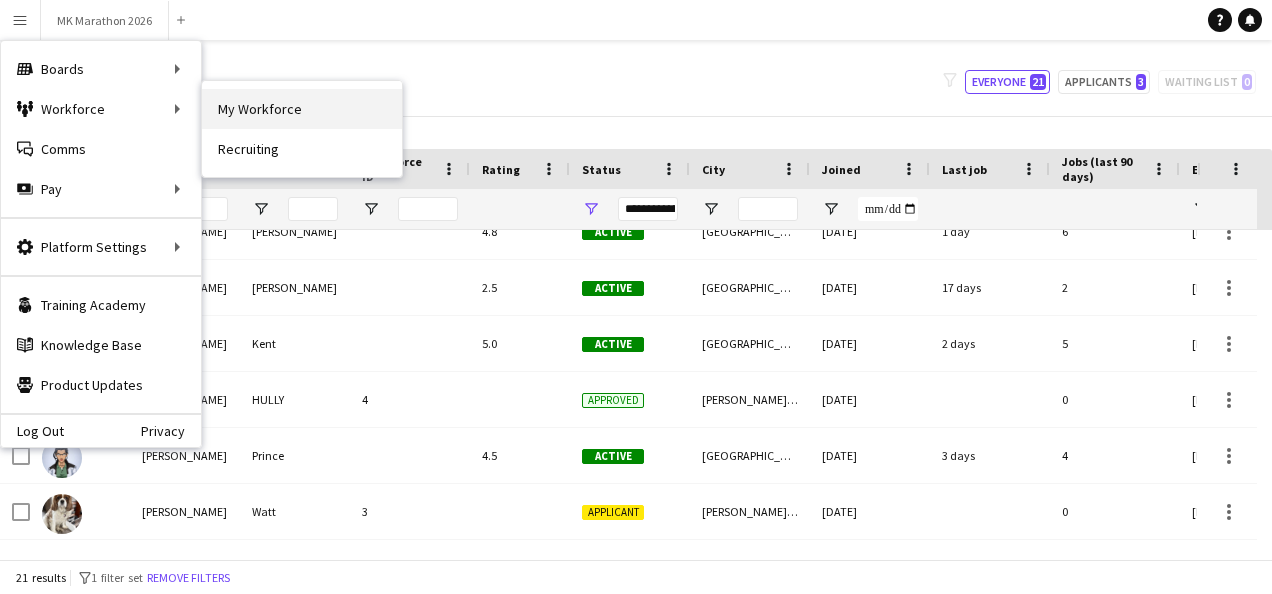 click on "My Workforce" at bounding box center [302, 109] 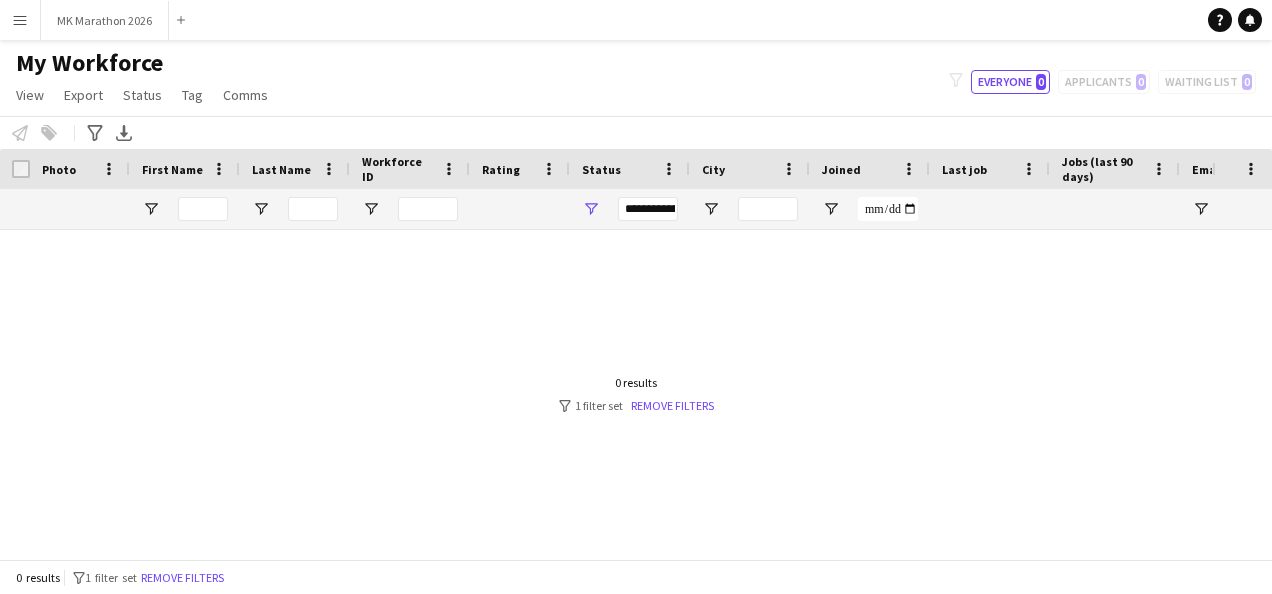 click on "Menu" at bounding box center [20, 20] 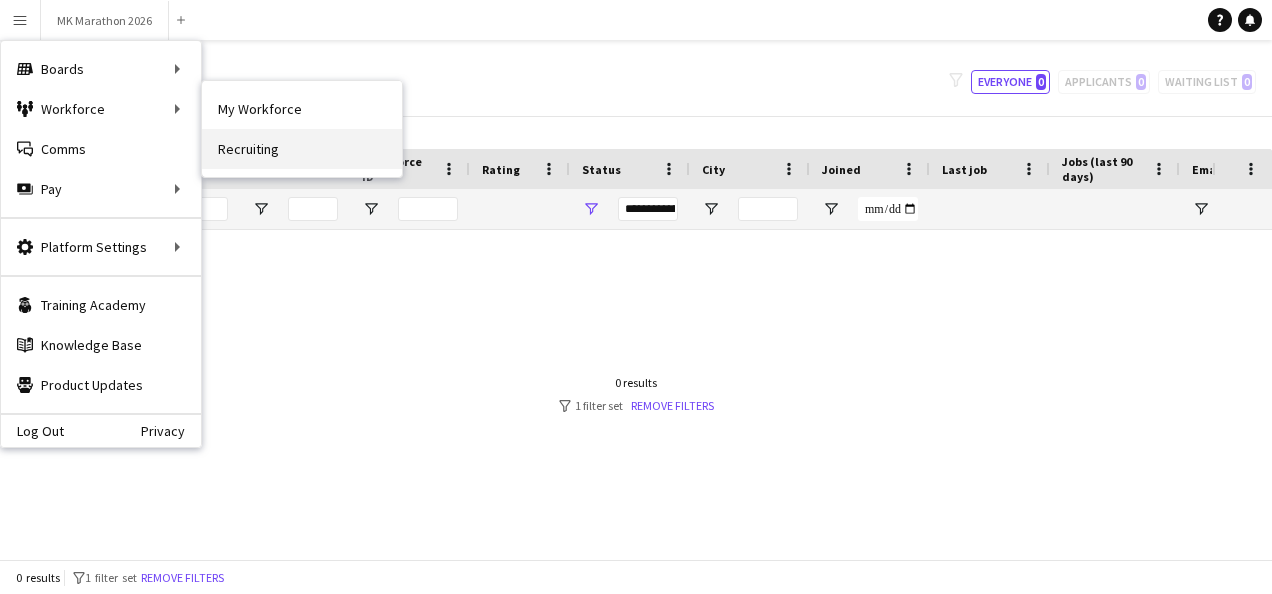click on "Recruiting" at bounding box center [302, 149] 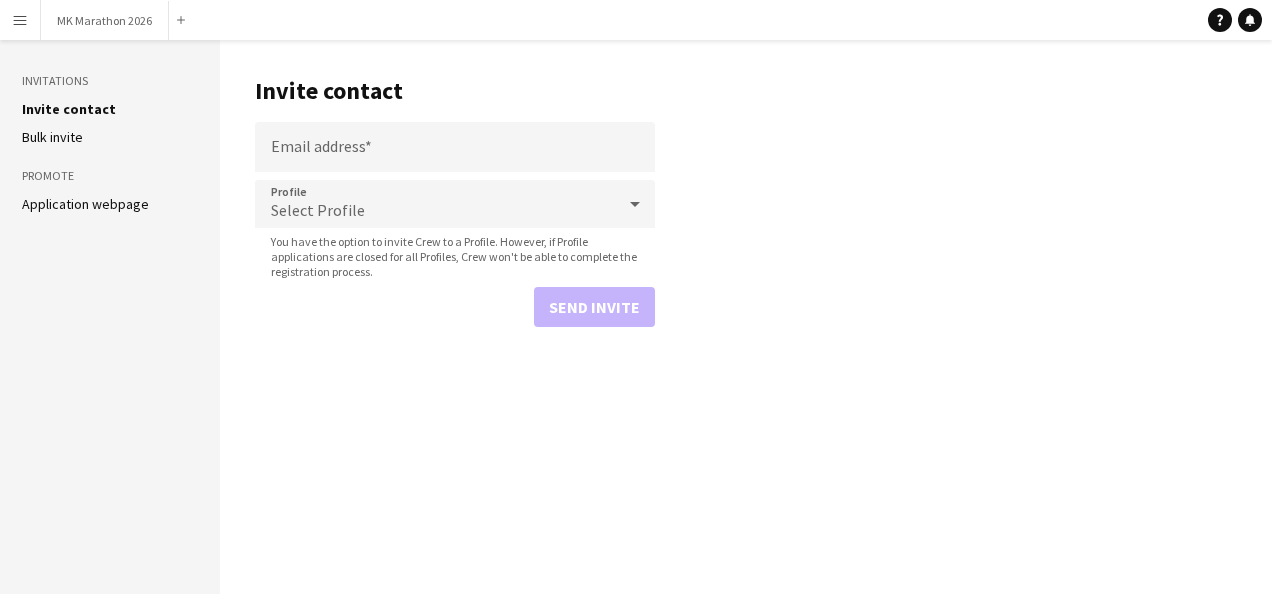 click on "Select Profile" at bounding box center [318, 210] 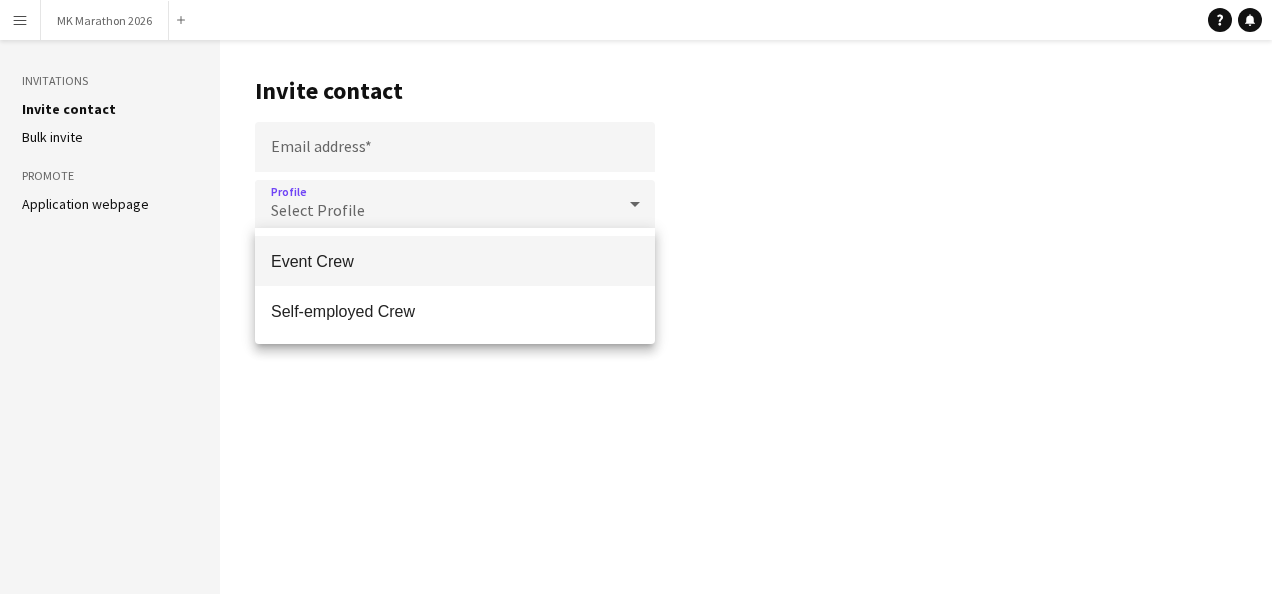 click at bounding box center [636, 297] 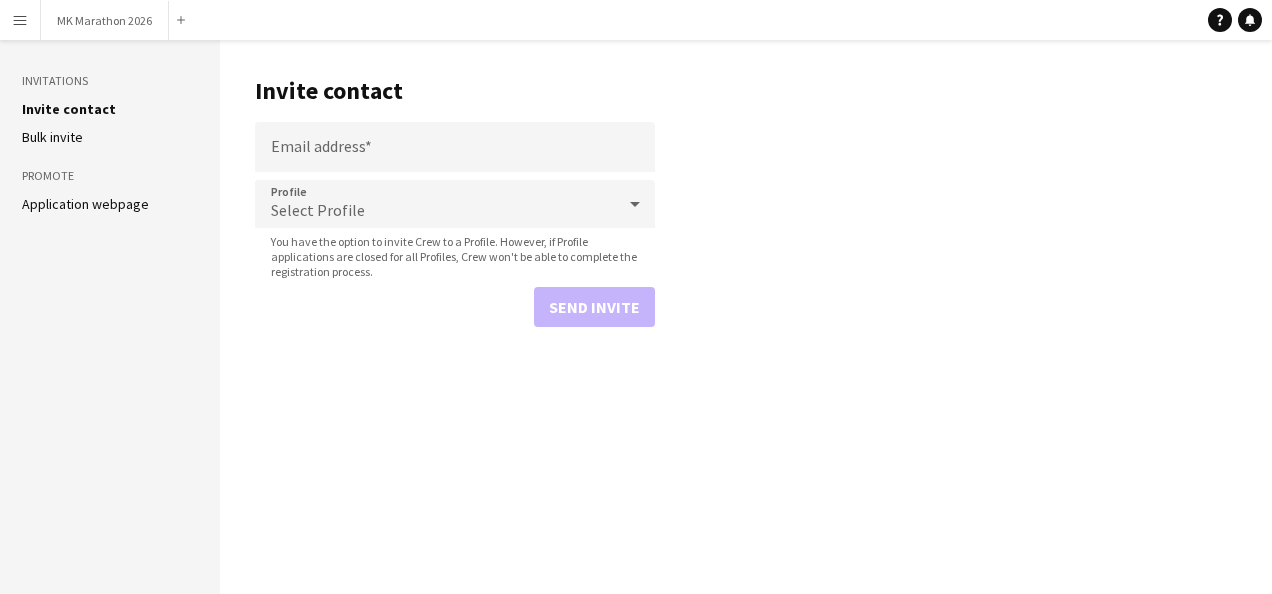 click on "Menu" at bounding box center (20, 20) 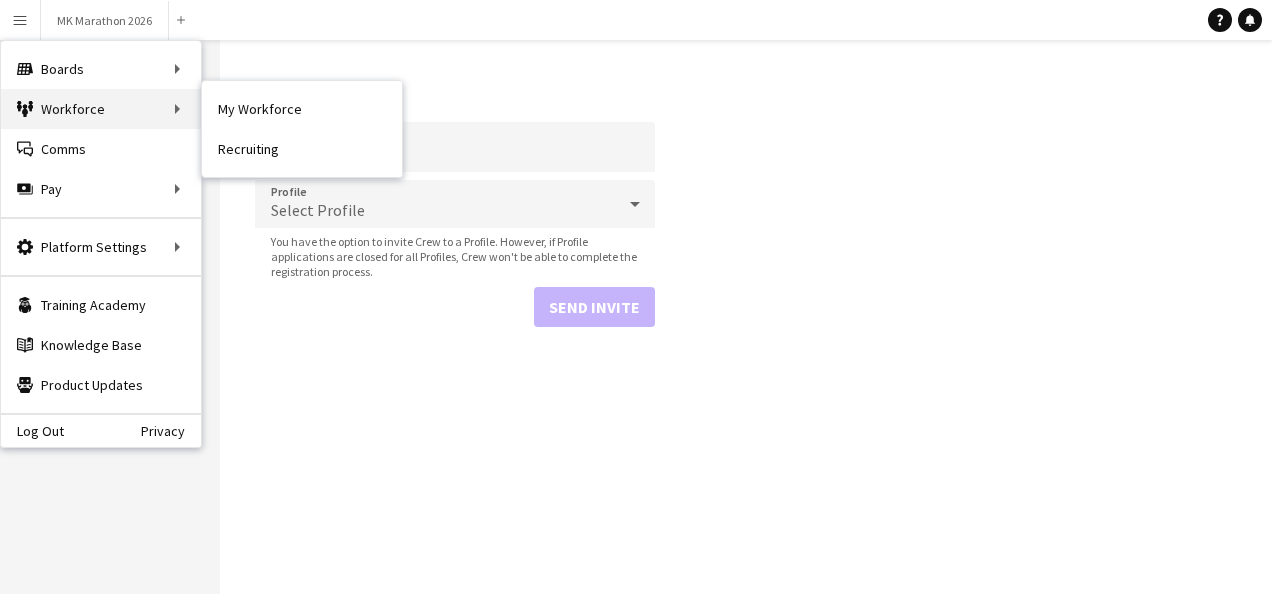 click on "Workforce
Workforce" at bounding box center (101, 109) 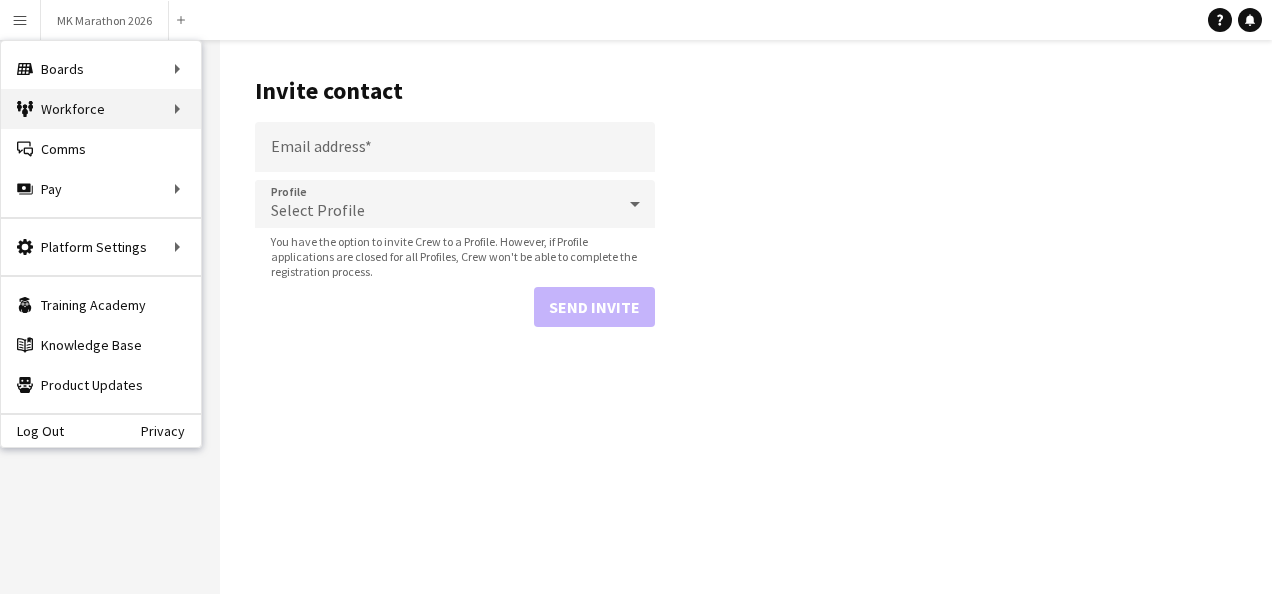 click on "Workforce
Workforce" at bounding box center (101, 109) 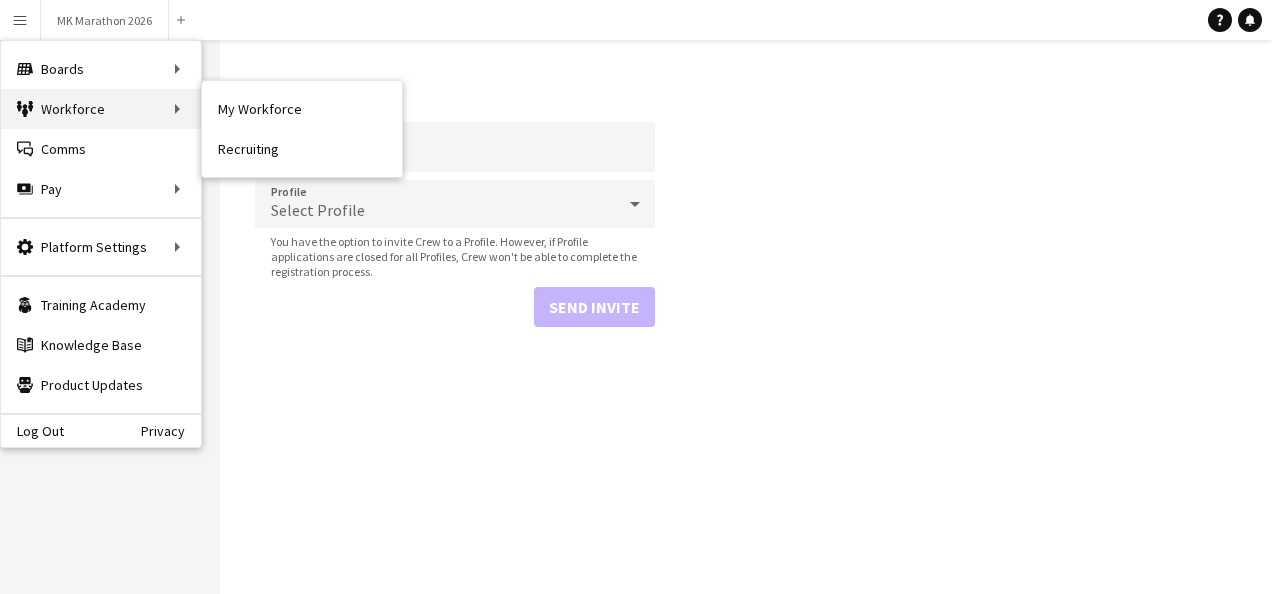 click on "Workforce
Workforce" at bounding box center [101, 109] 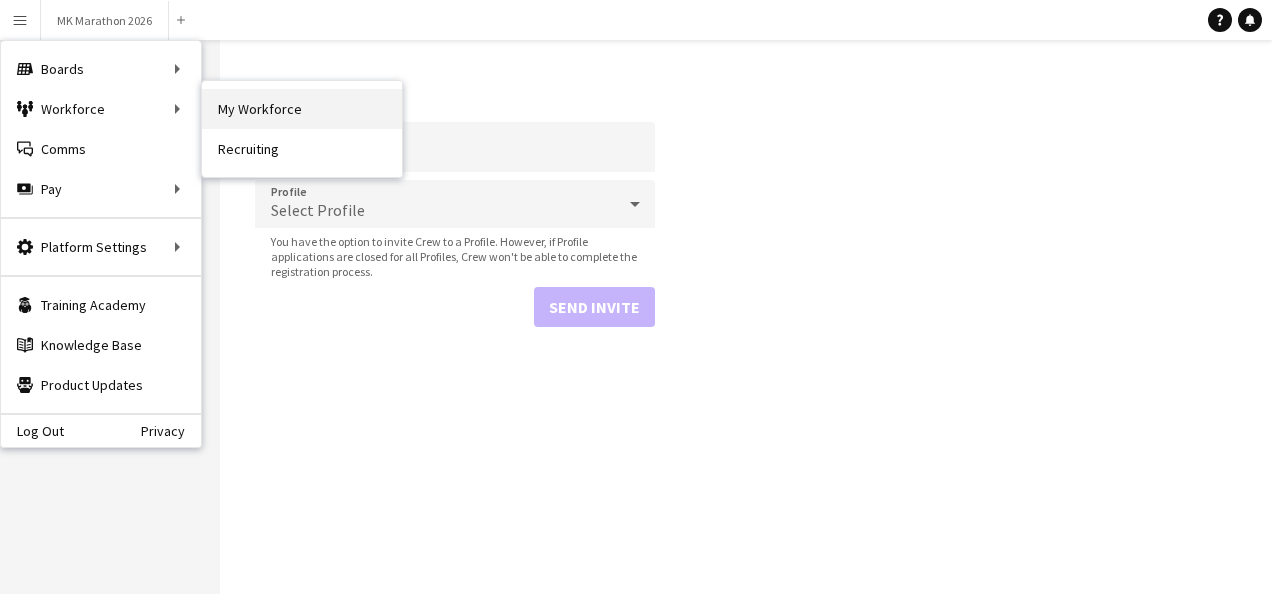 click on "My Workforce" at bounding box center (302, 109) 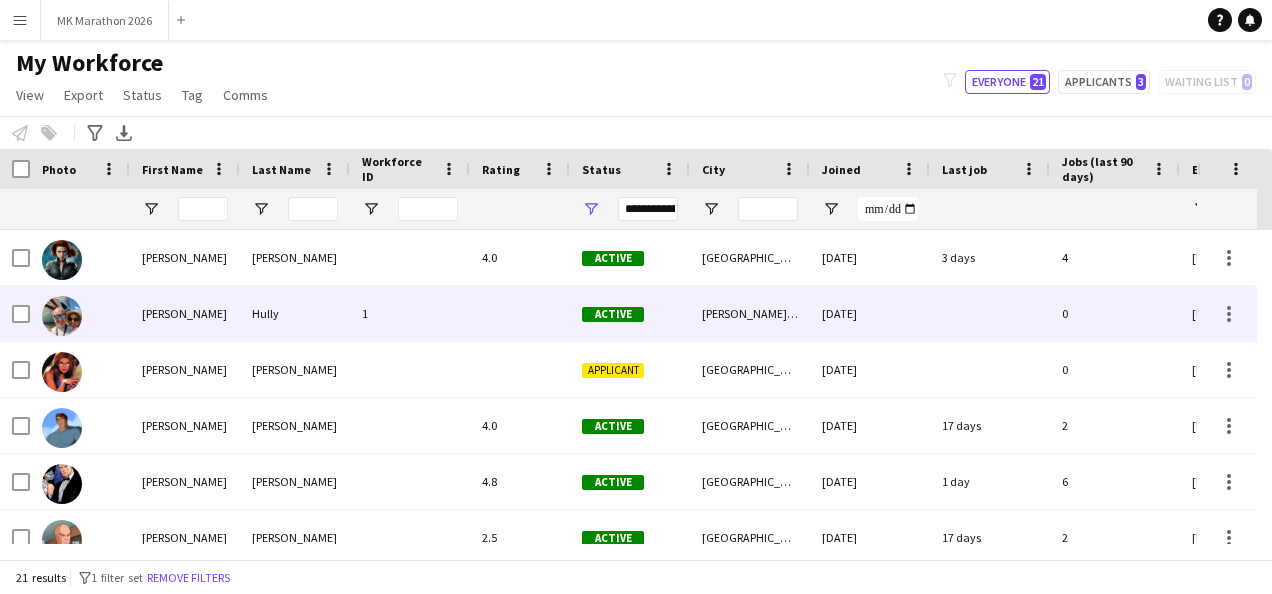 scroll, scrollTop: 10, scrollLeft: 0, axis: vertical 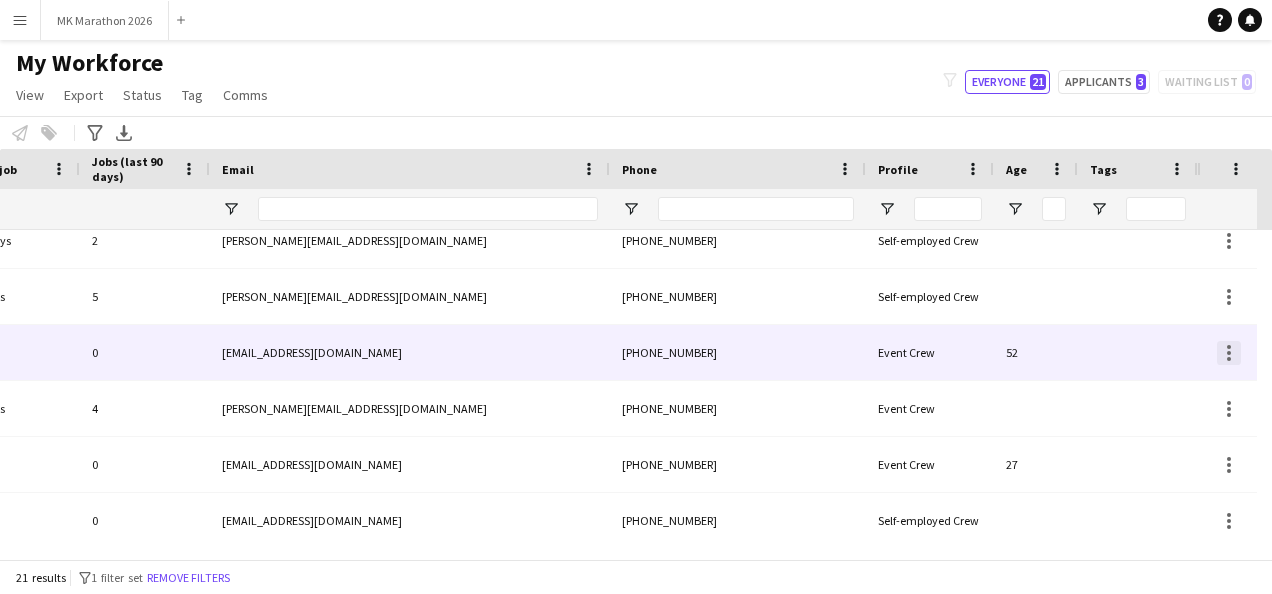 click at bounding box center [1229, 353] 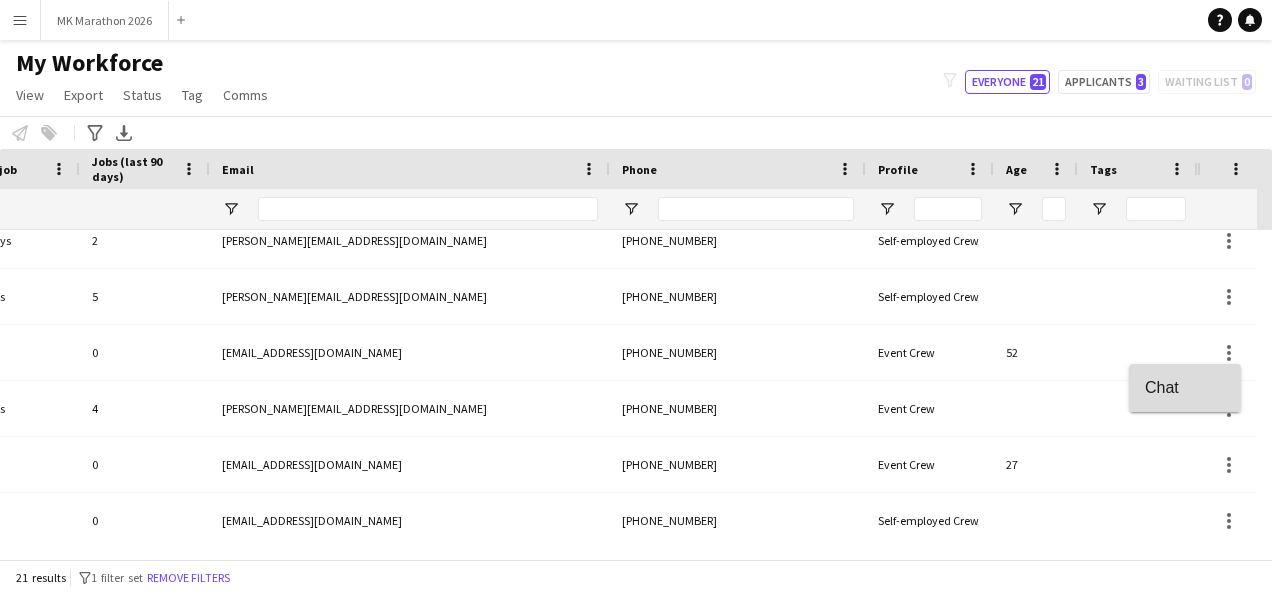 click on "Chat" at bounding box center (1185, 388) 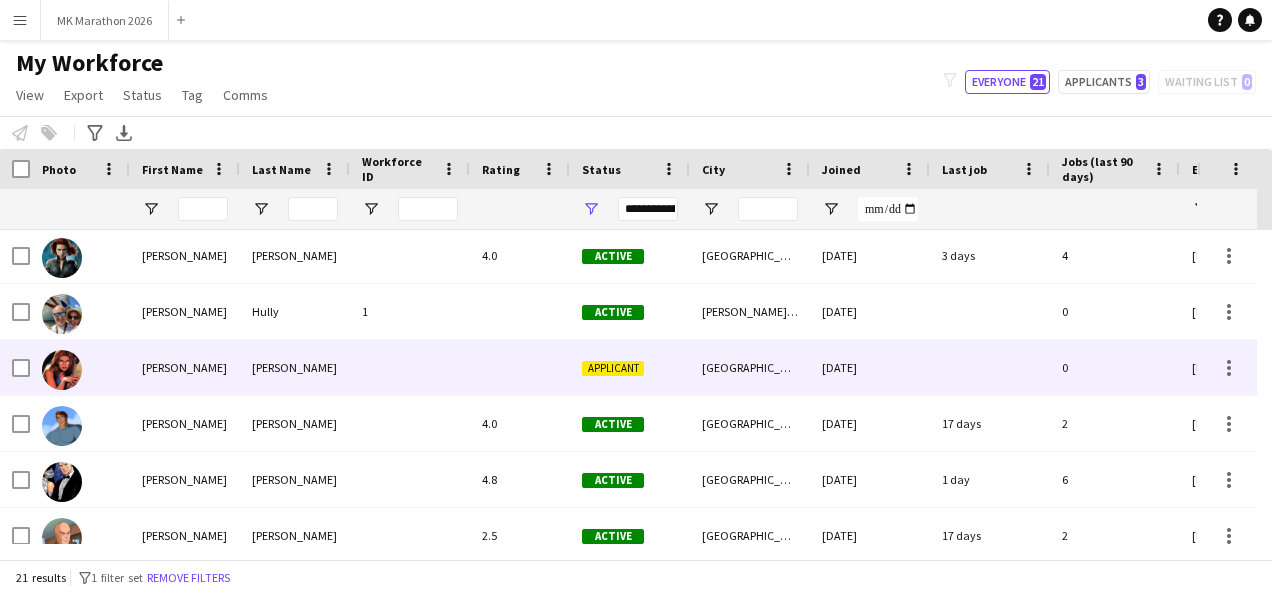 scroll, scrollTop: 0, scrollLeft: 0, axis: both 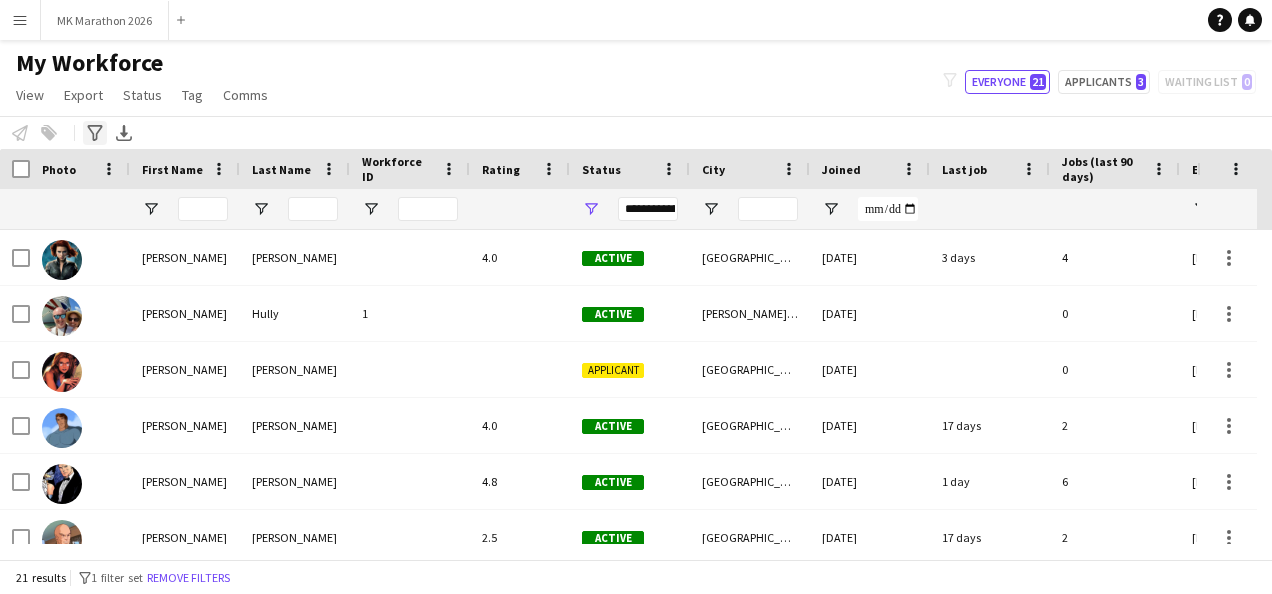 click 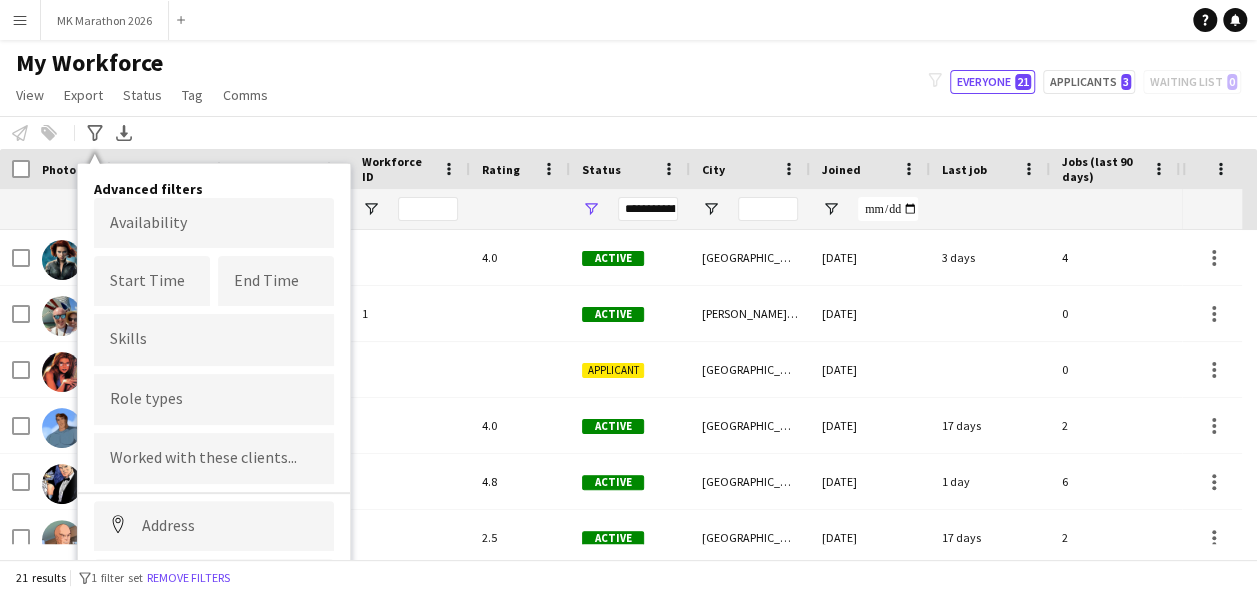 click on "My Workforce   View   Views  Default view New view Update view Delete view Edit name Customise view Customise filters Reset Filters Reset View Reset All  Export  New starters report Export as XLSX Export as PDF  Status  Edit  Tag  New tag  Edit tag  A-Team (0) Levis (0) Troxy (0) VR Team (0)  Add to tag  A-Team (0) Levis (0) Troxy (0) VR Team (0)  Untag  A-Team (0) Levis (0) Troxy (0) VR Team (0)  Tag chat  A-Team (0) Levis (0) Troxy (0) VR Team (0)  Tag share page  A-Team (0) Levis (0) Troxy (0) VR Team (0)  Comms  Send notification
filter-1
Everyone   21   Applicants   3   Waiting list   0" 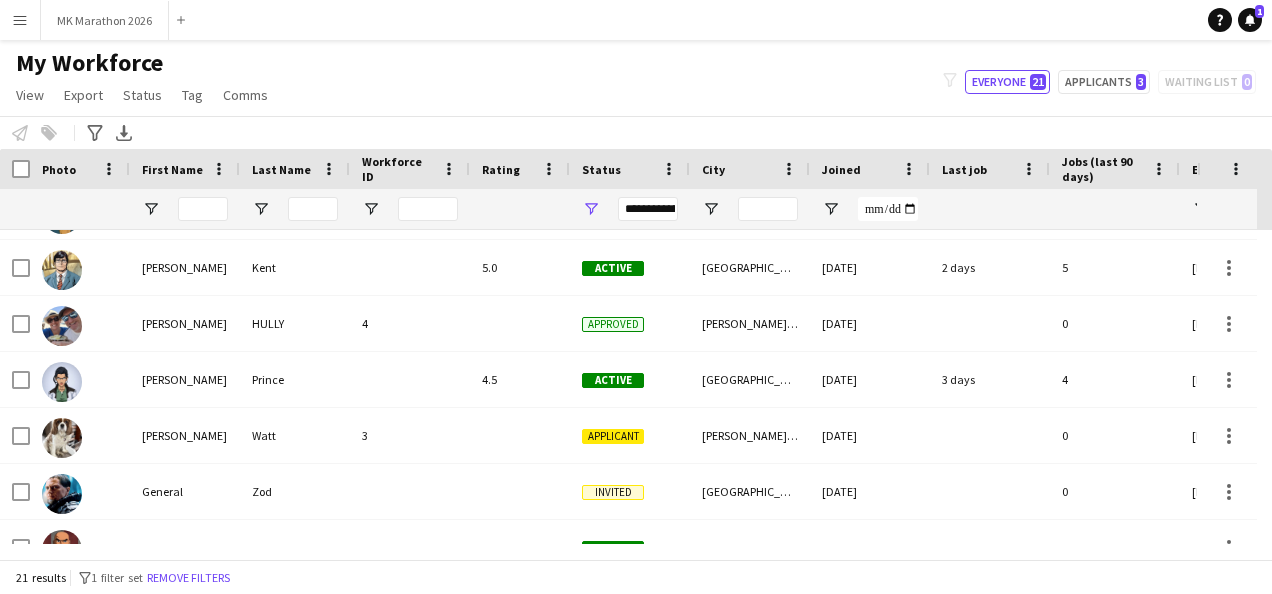 click on "Help
Notifications
1" at bounding box center (1240, 20) 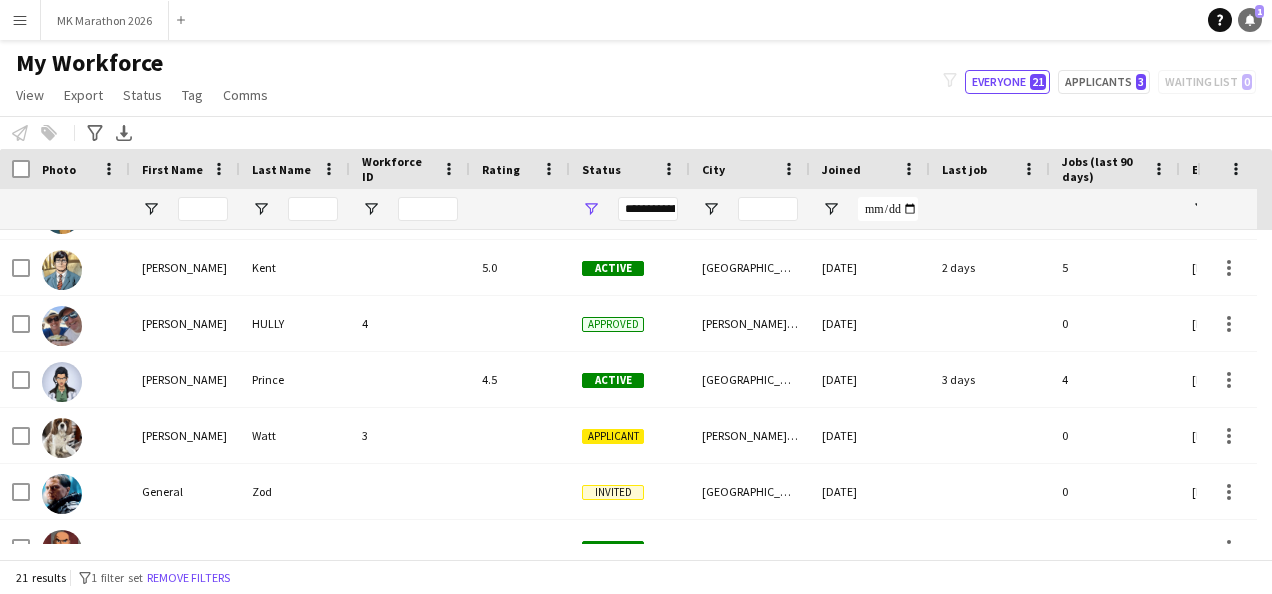 click 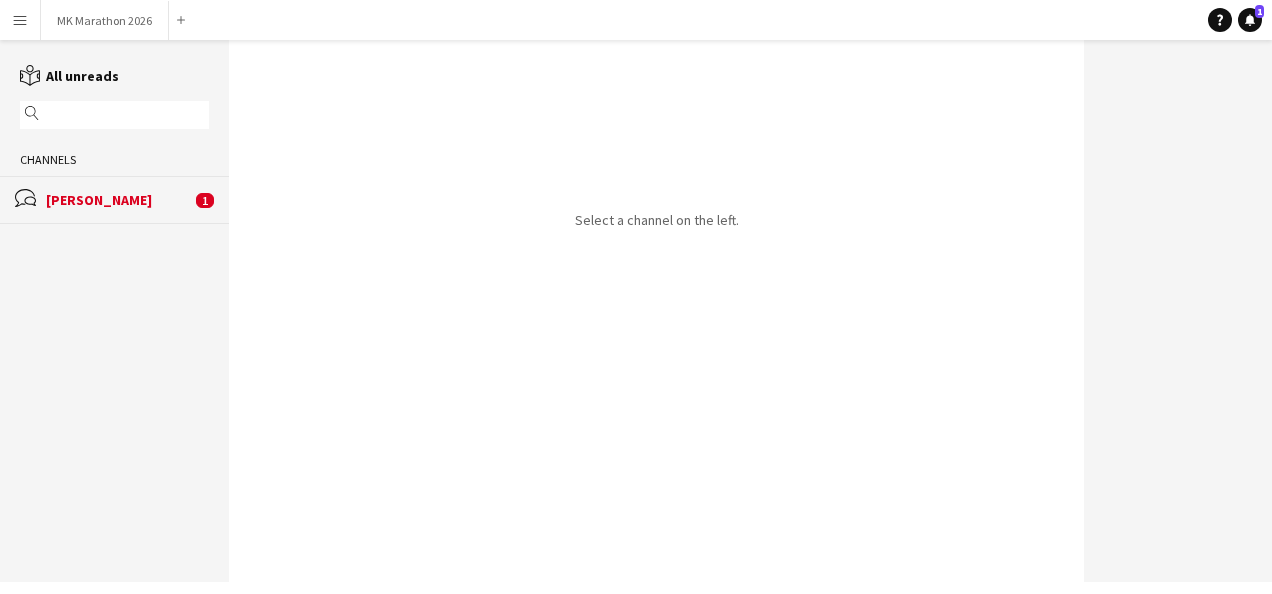 click on "[PERSON_NAME]" 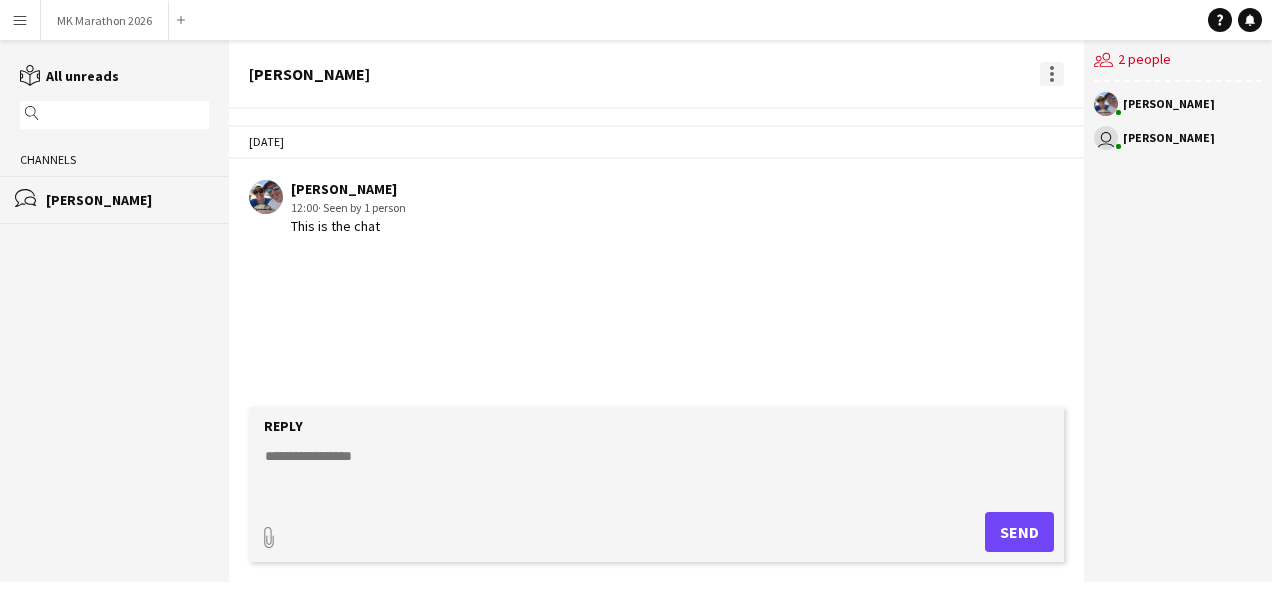 click 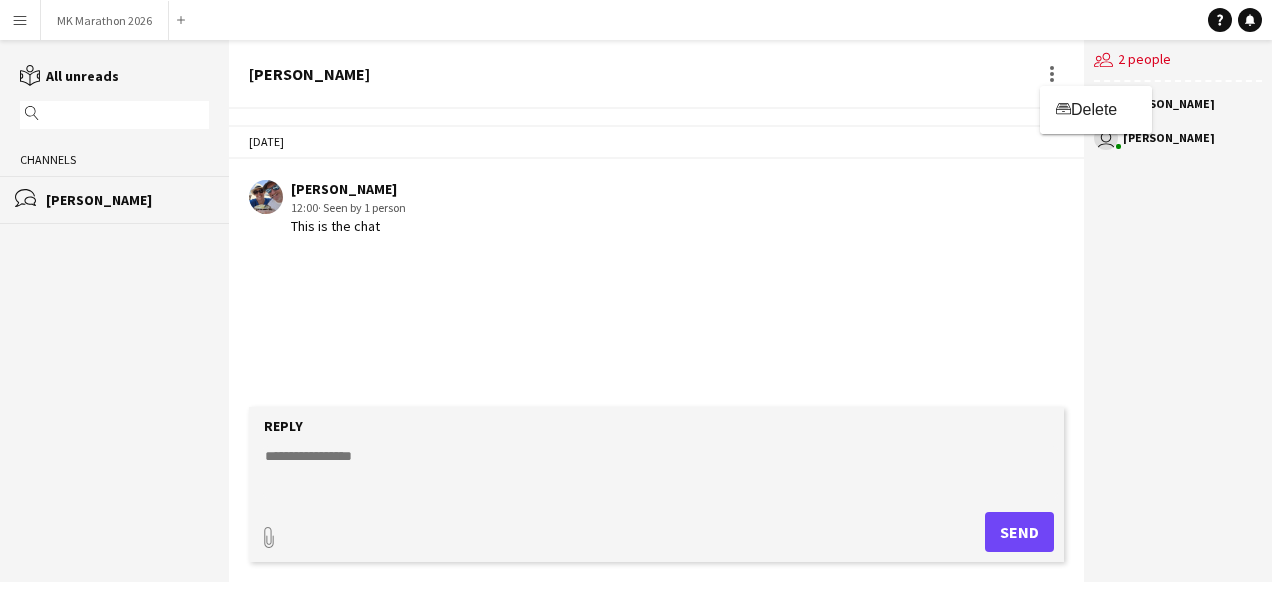 click at bounding box center [636, 297] 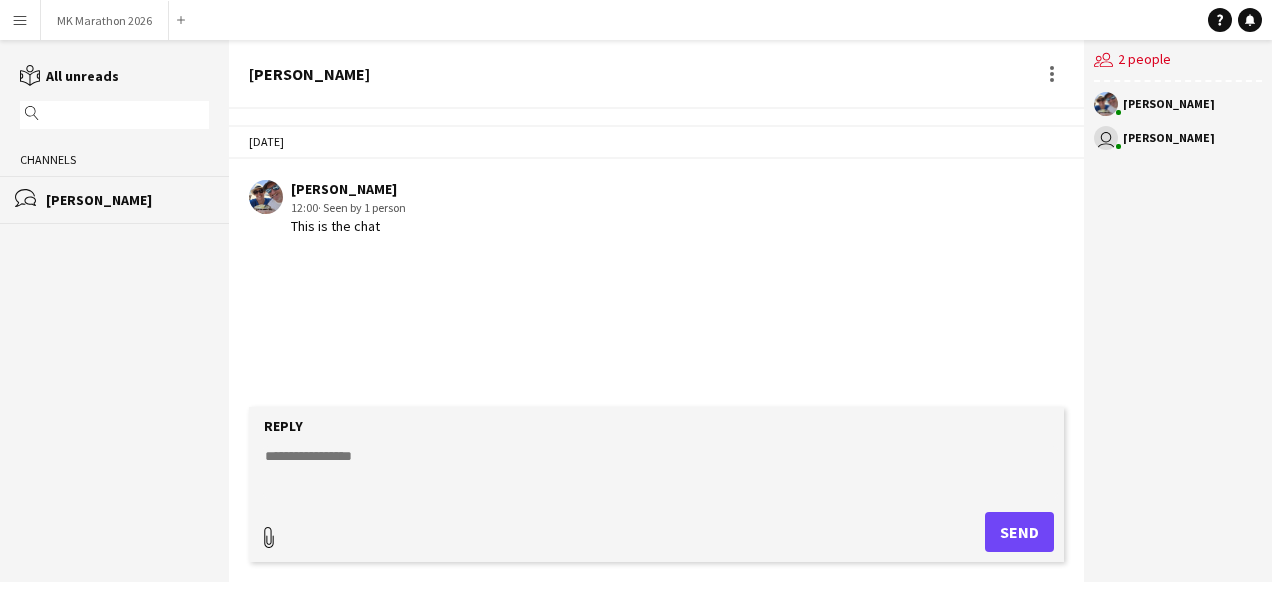 click 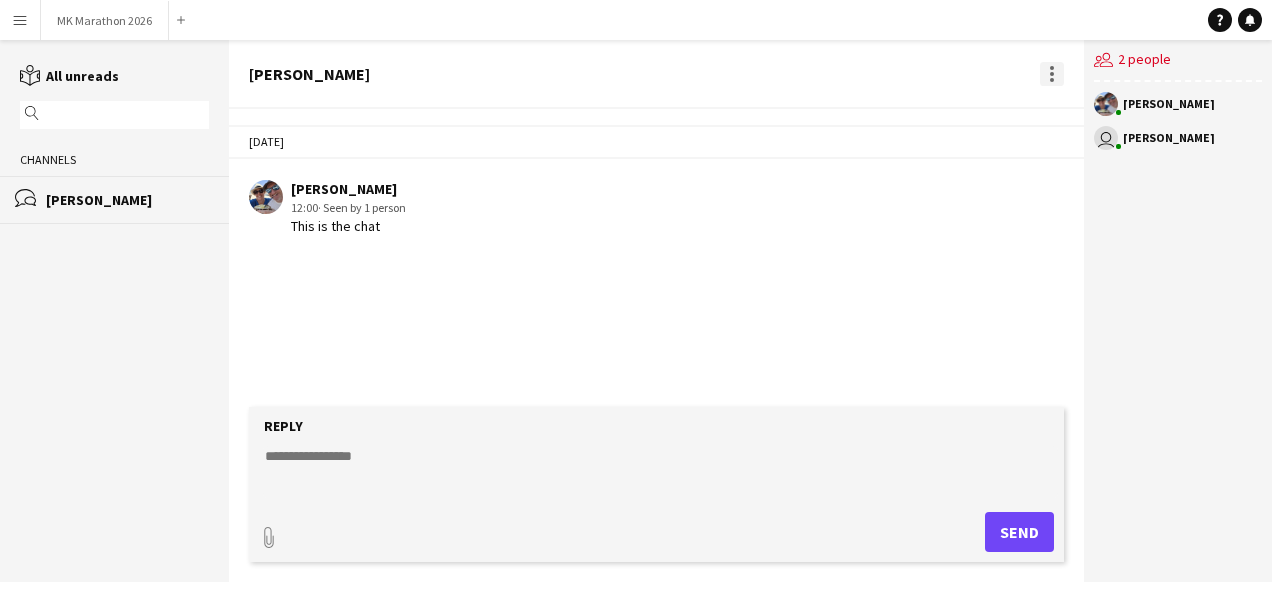 click 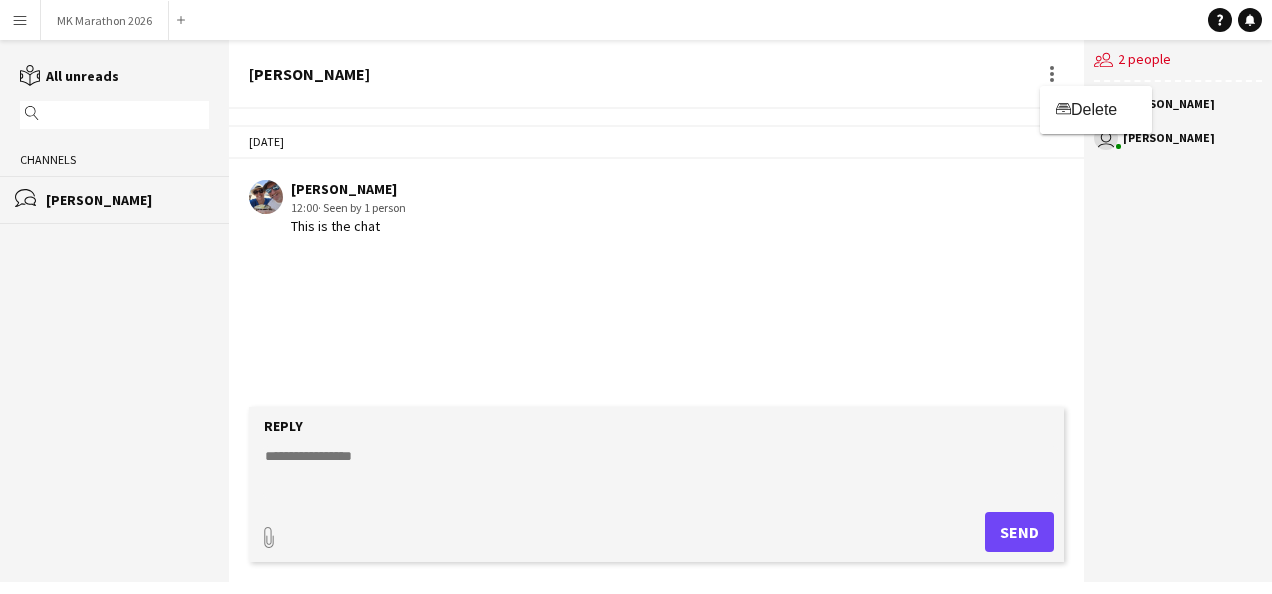 click at bounding box center [636, 297] 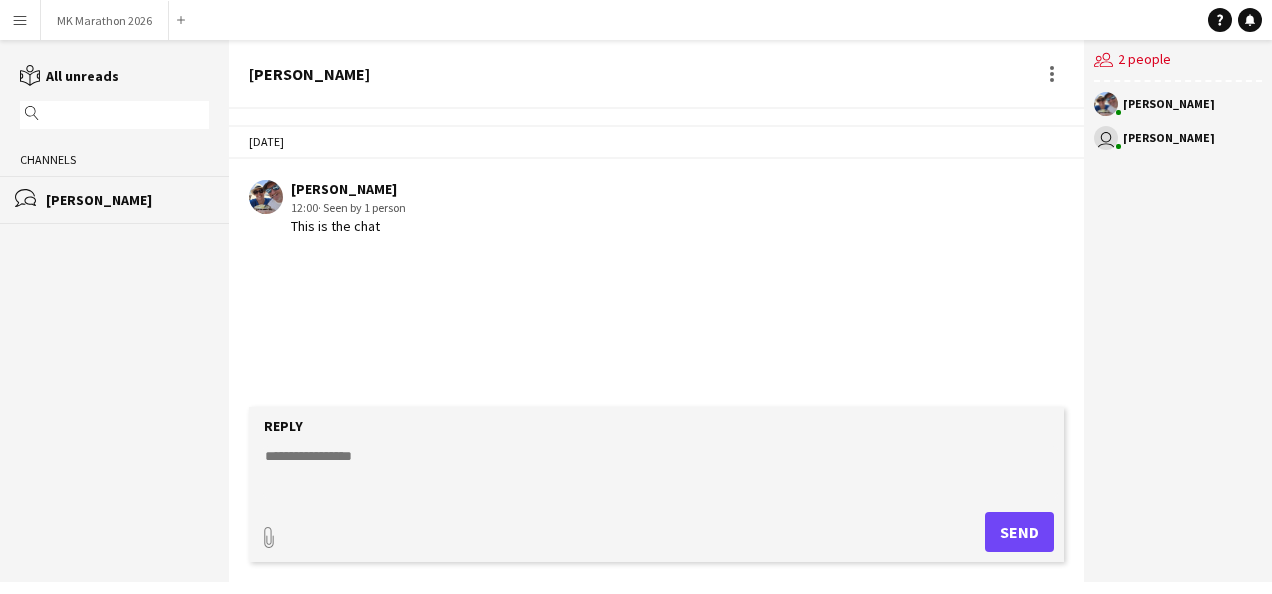 click on "Menu" at bounding box center [20, 20] 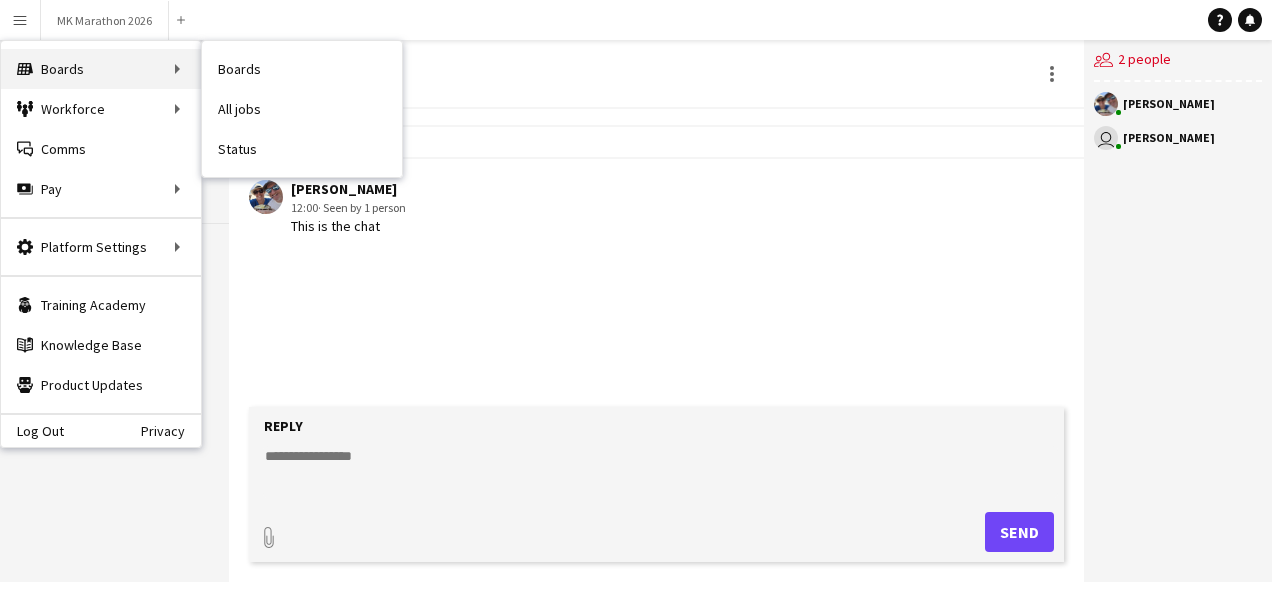 click on "Boards
Boards" at bounding box center [101, 69] 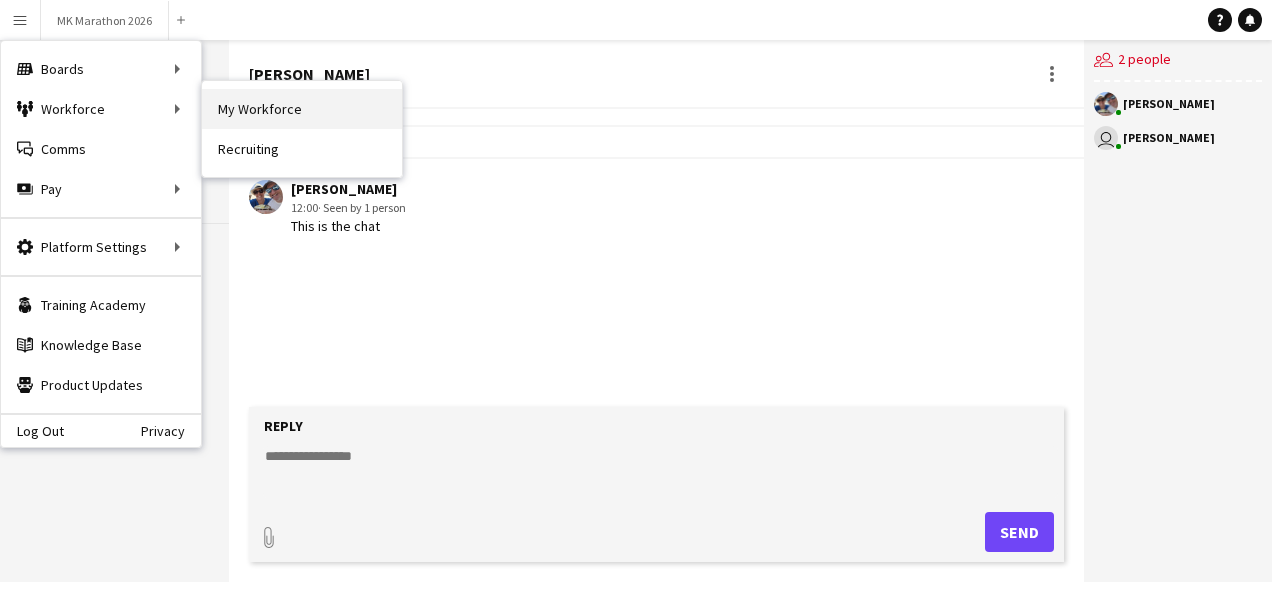 click on "My Workforce" at bounding box center [302, 109] 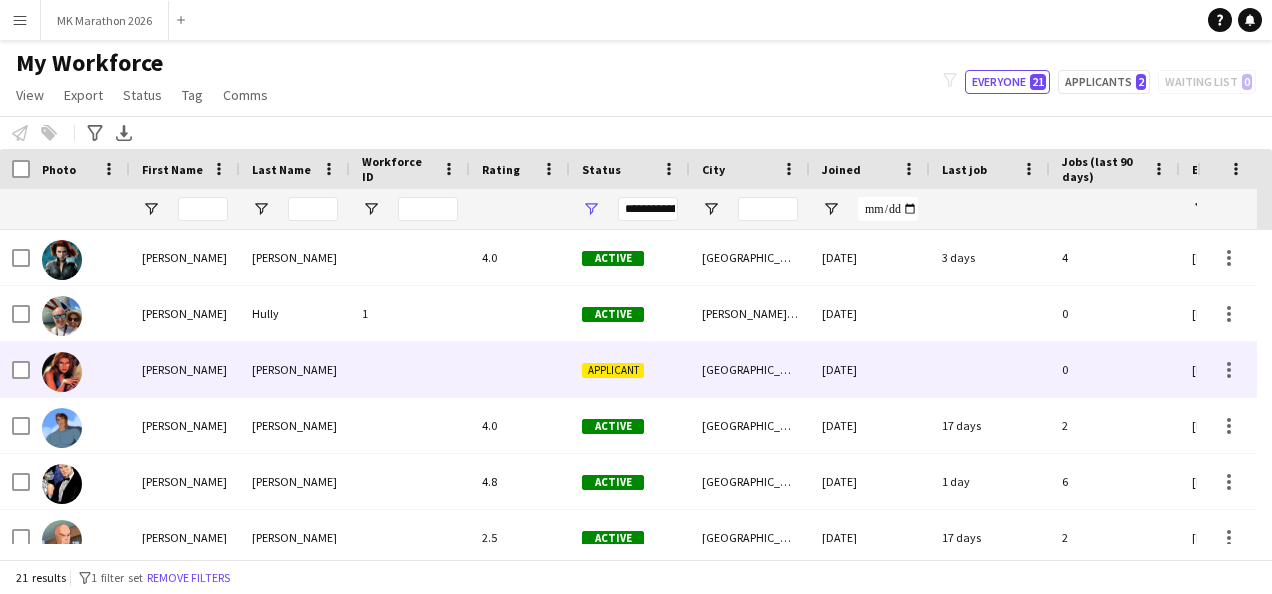 scroll, scrollTop: 4, scrollLeft: 0, axis: vertical 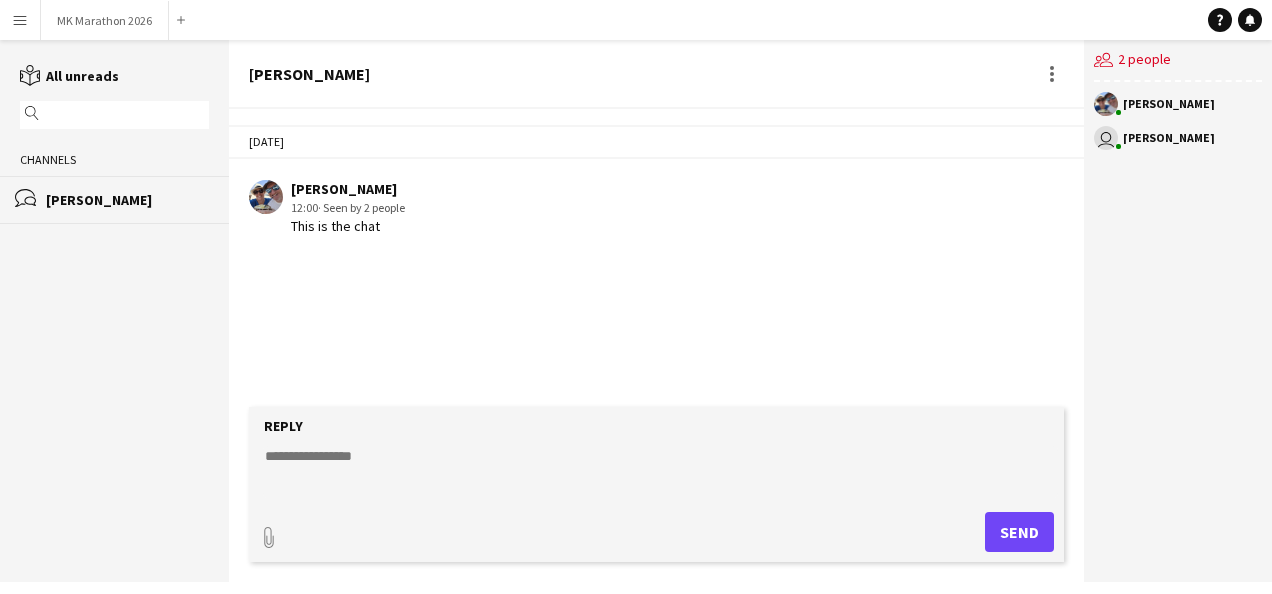 click on "Menu" at bounding box center (20, 20) 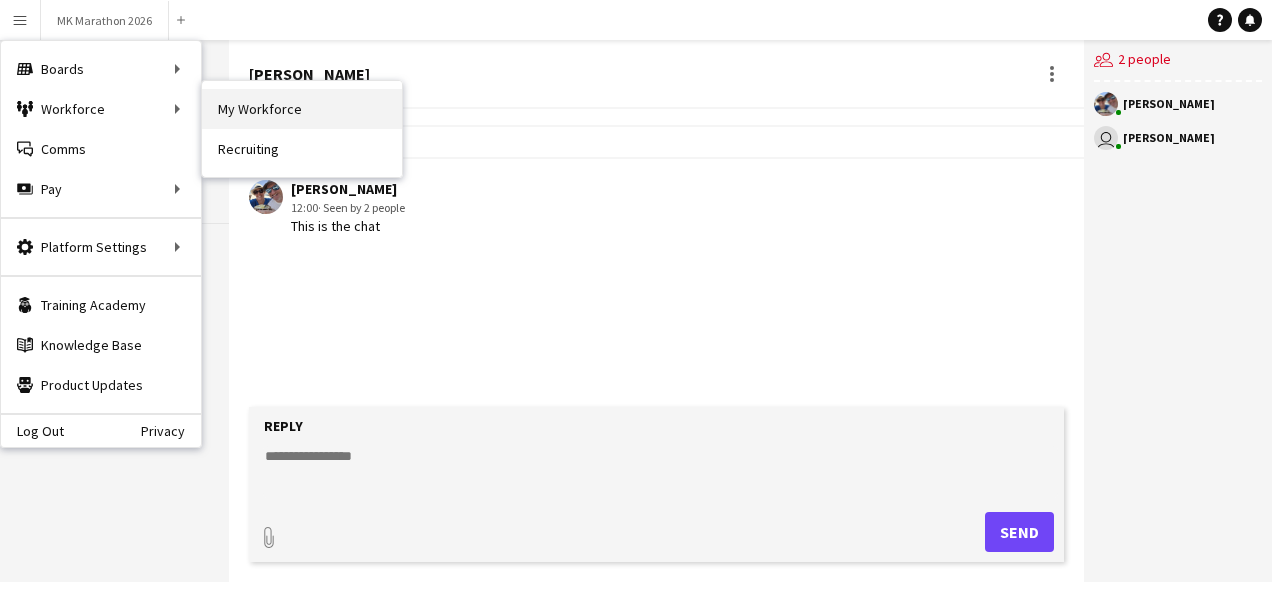 click on "My Workforce" at bounding box center (302, 109) 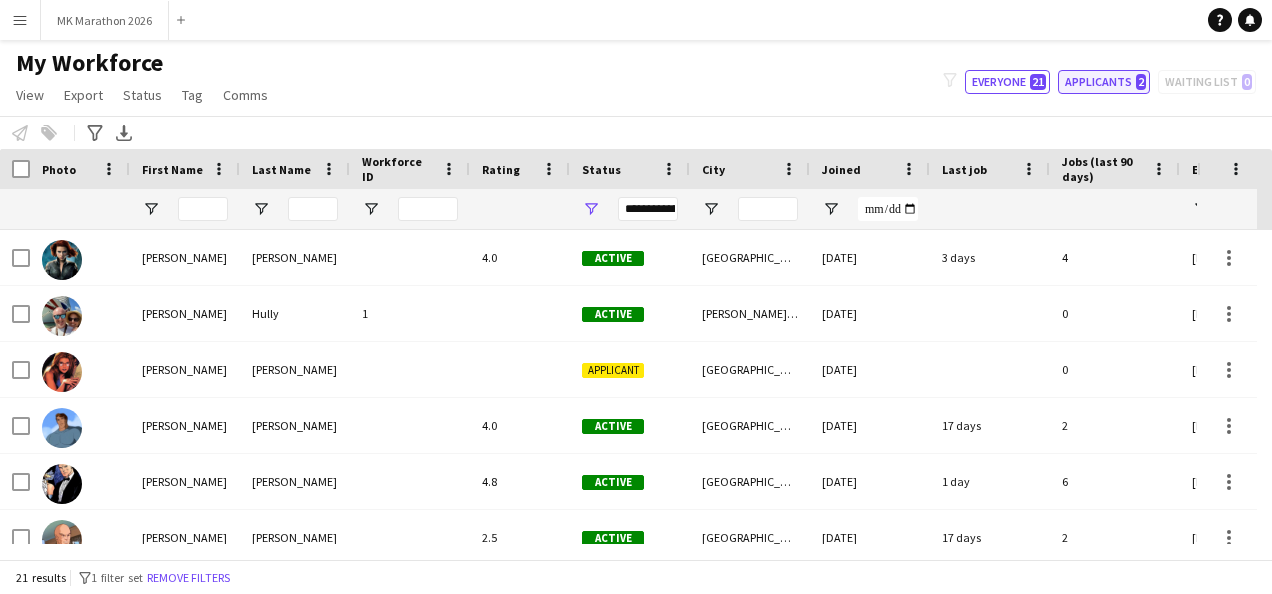 click on "Applicants   2" 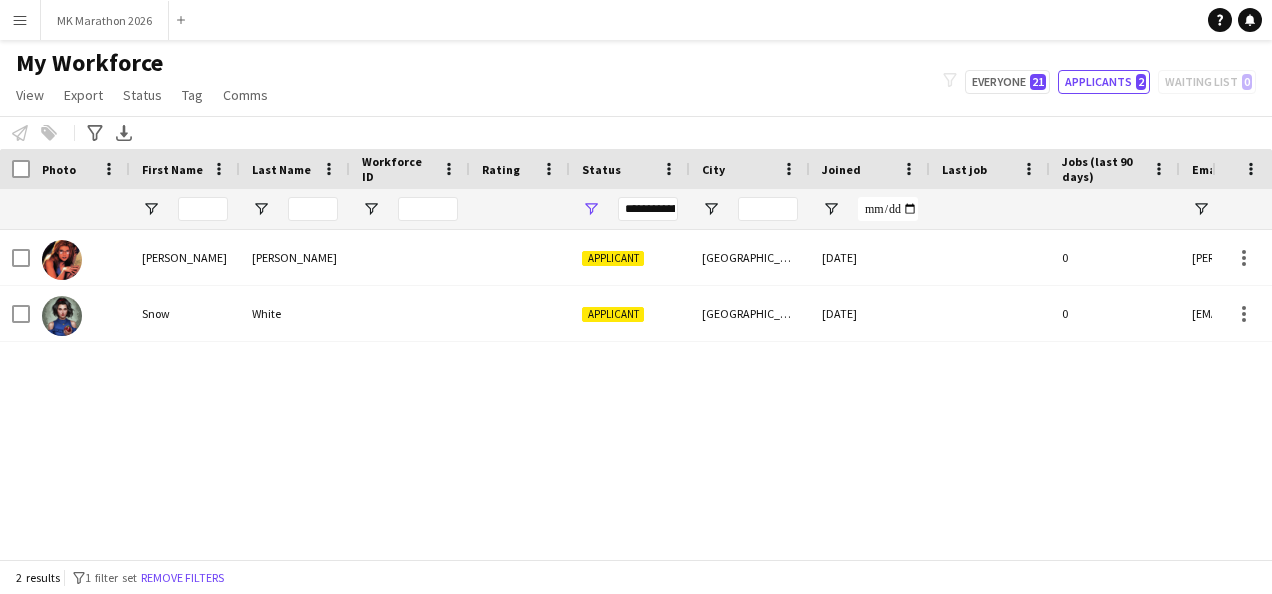 click on "Menu" at bounding box center (20, 20) 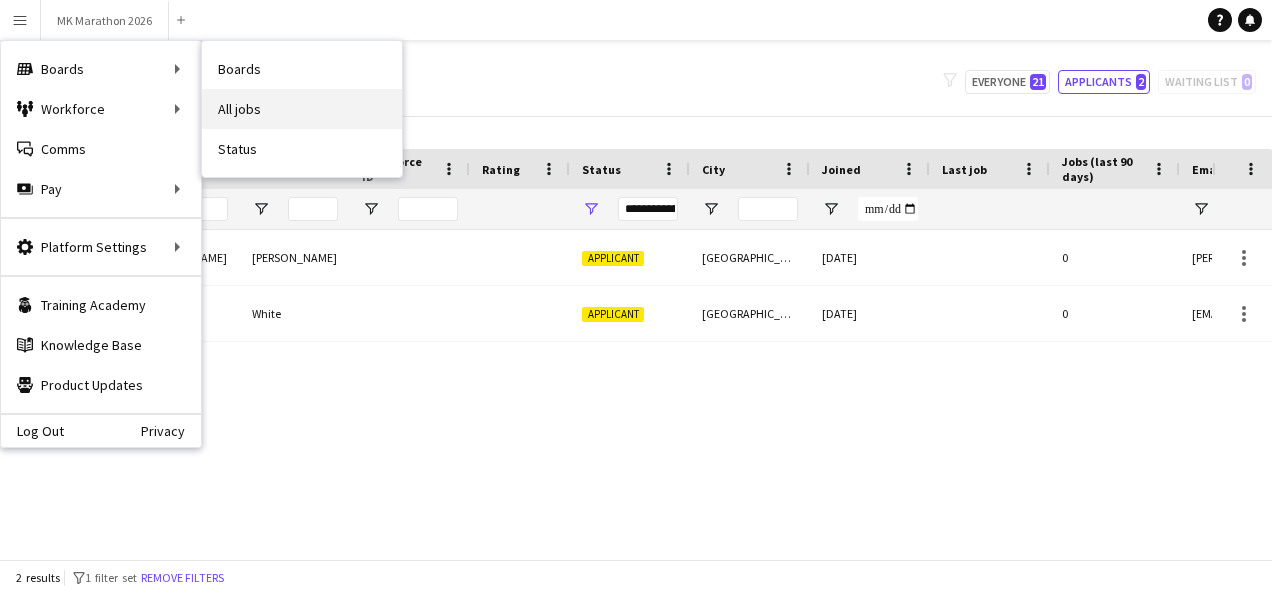 click on "All jobs" at bounding box center [302, 109] 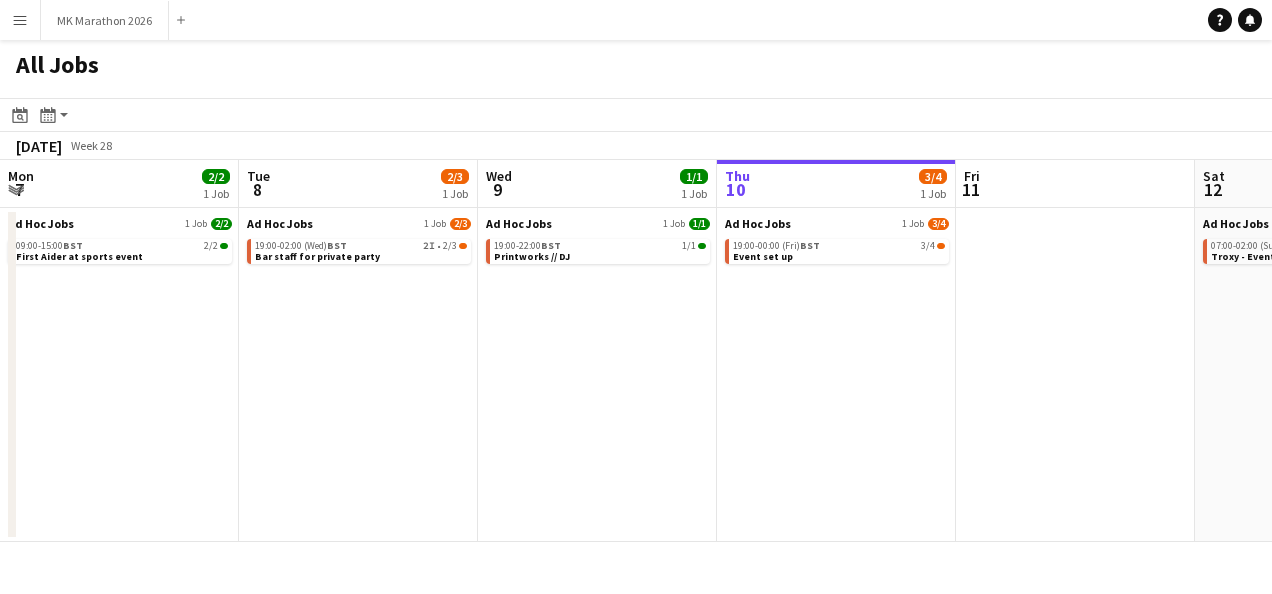 scroll, scrollTop: 0, scrollLeft: 478, axis: horizontal 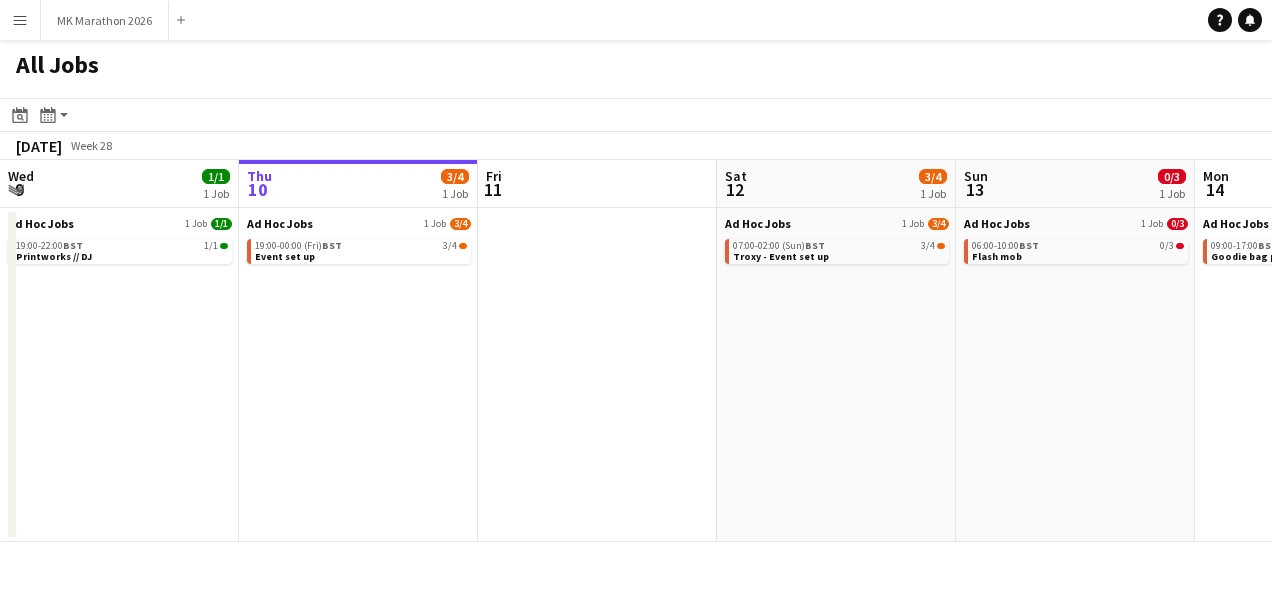 click on "Menu" at bounding box center (20, 20) 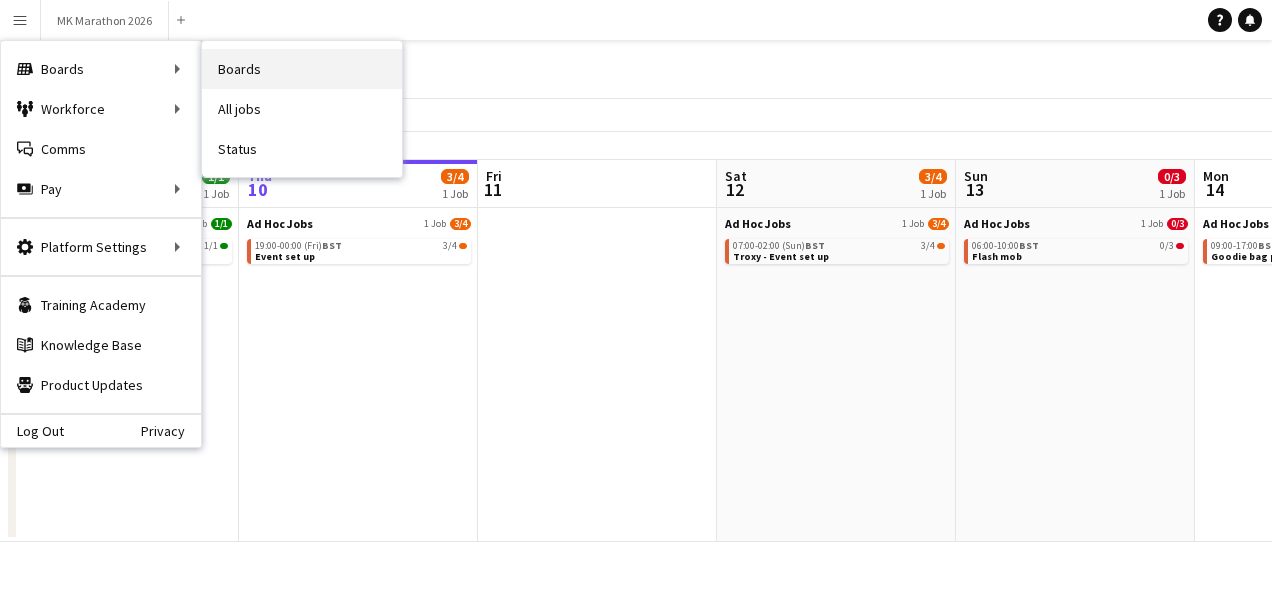 click on "Boards" at bounding box center (302, 69) 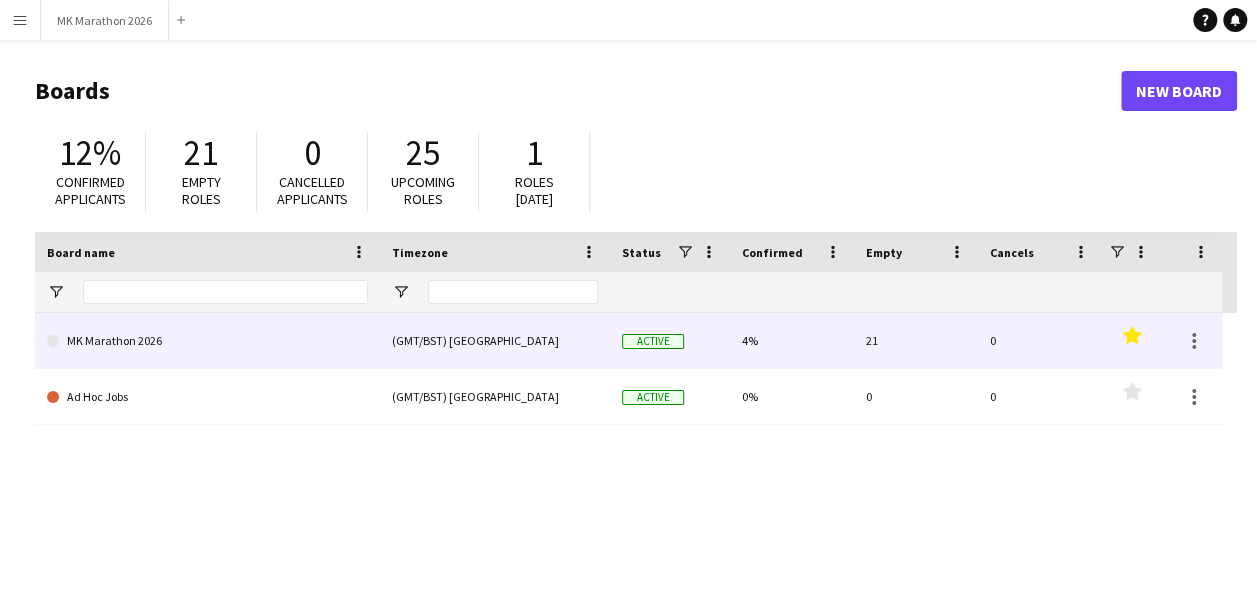 click on "MK Marathon 2026" 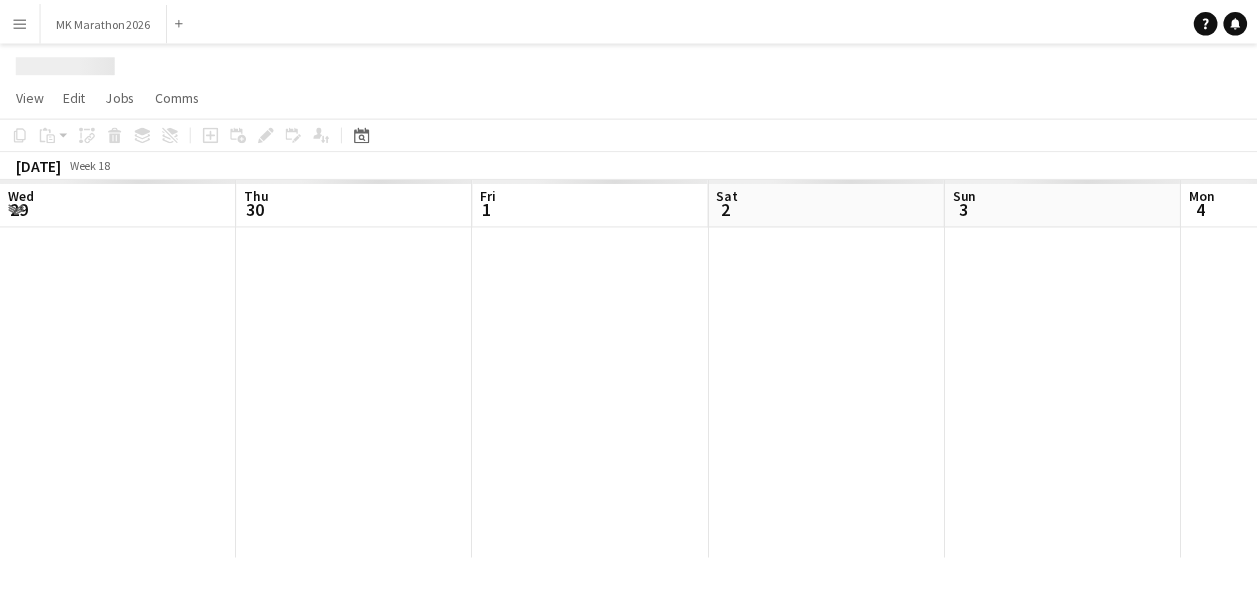 scroll, scrollTop: 0, scrollLeft: 754, axis: horizontal 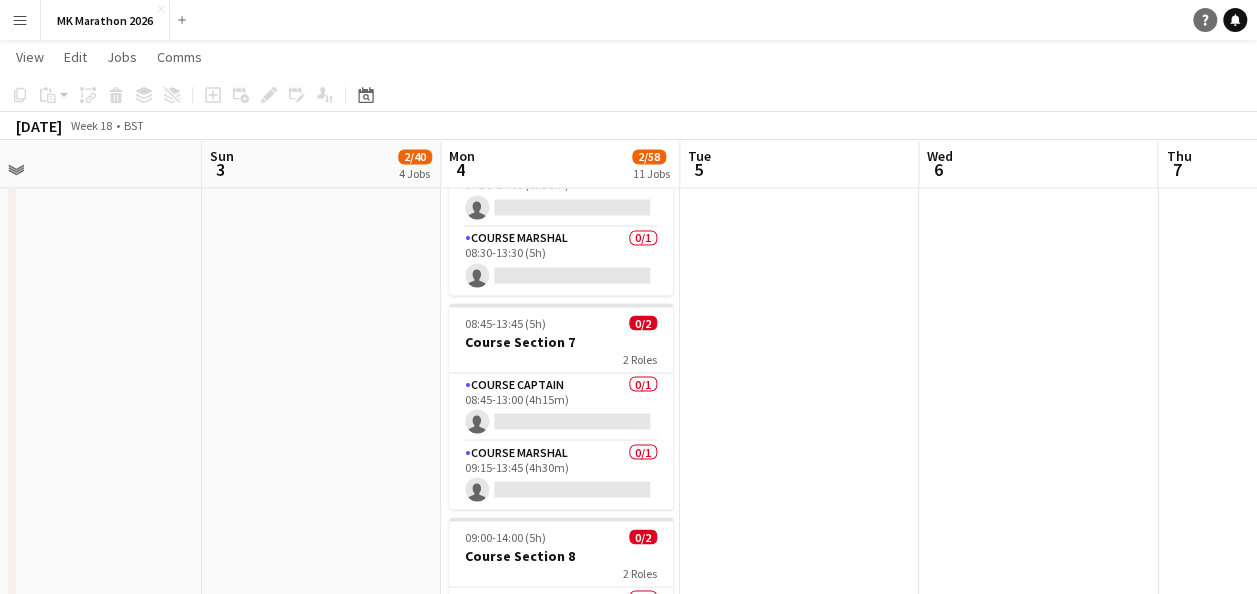 click on "Help" at bounding box center (1205, 20) 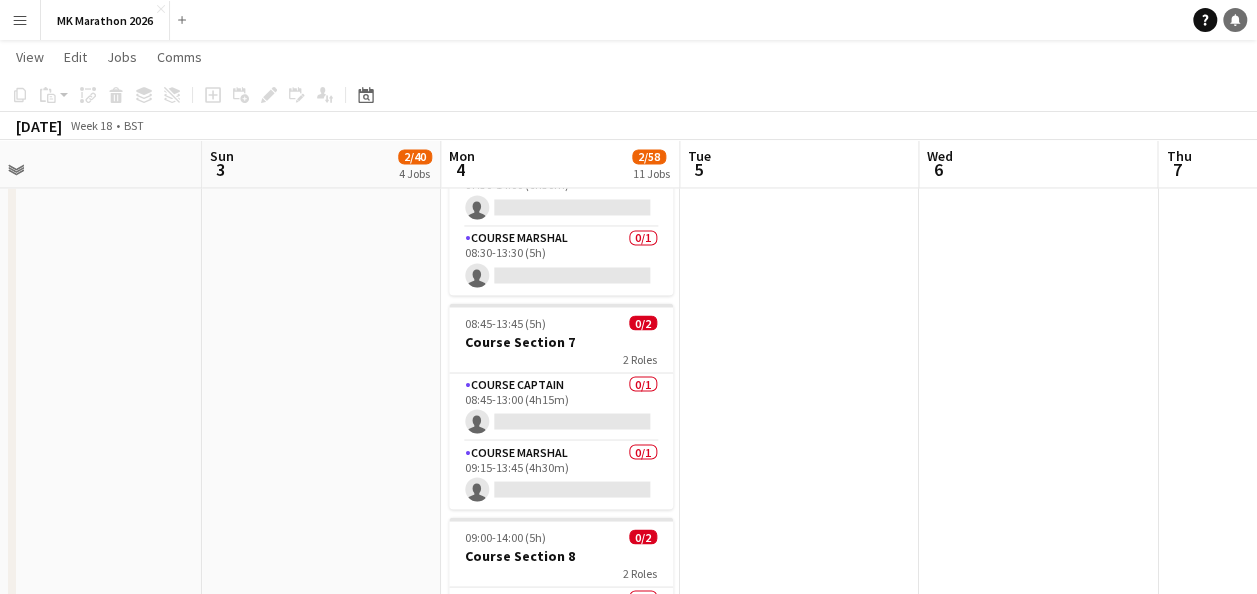 click on "Notifications" 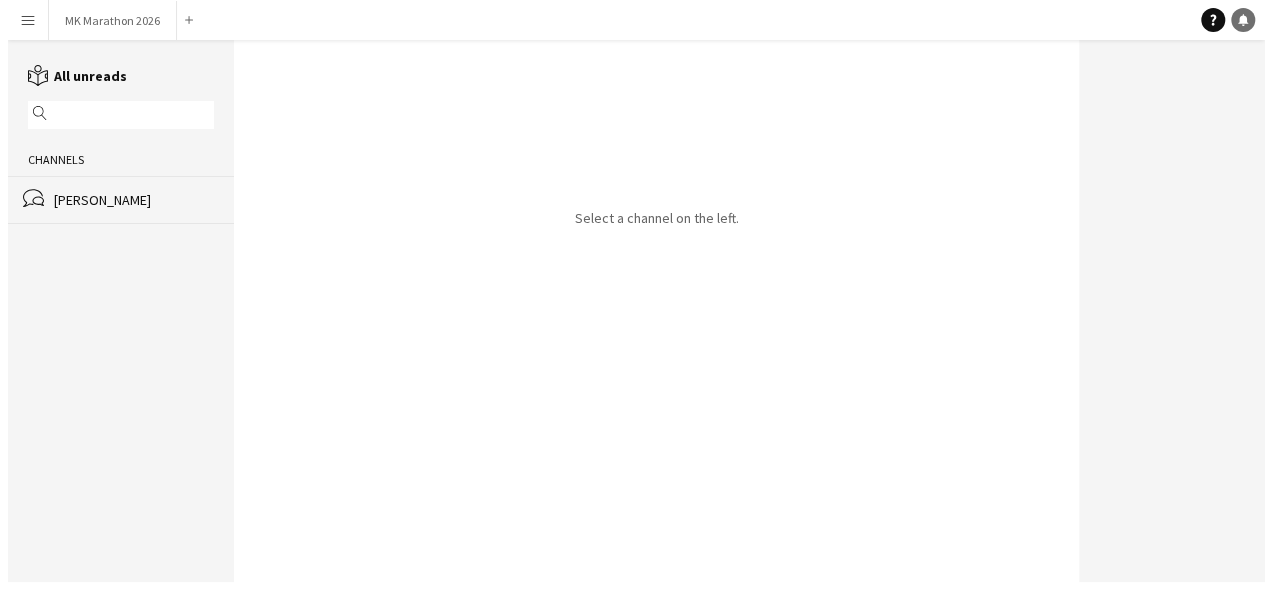 scroll, scrollTop: 0, scrollLeft: 0, axis: both 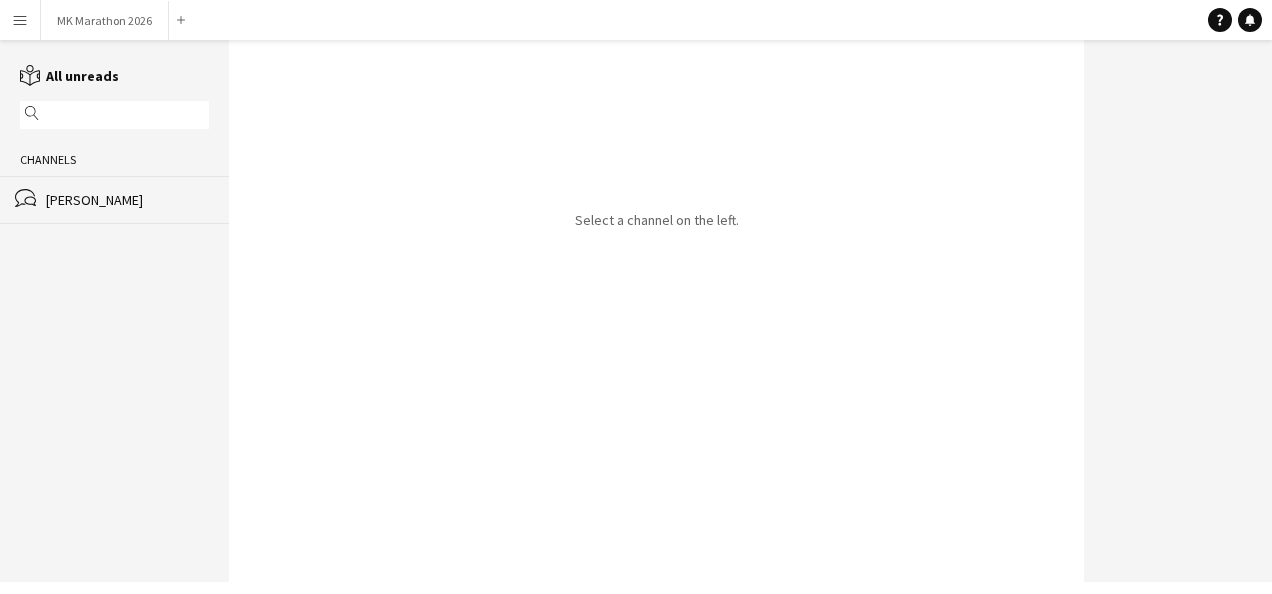 click on "Menu" at bounding box center (20, 20) 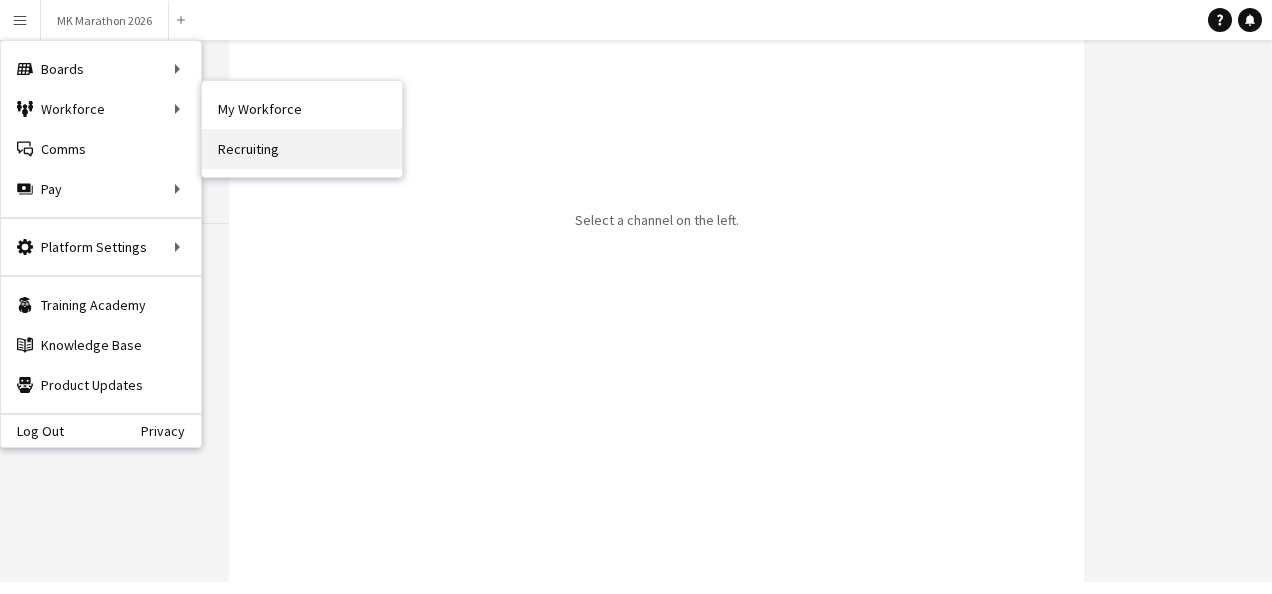 click on "Recruiting" at bounding box center (302, 149) 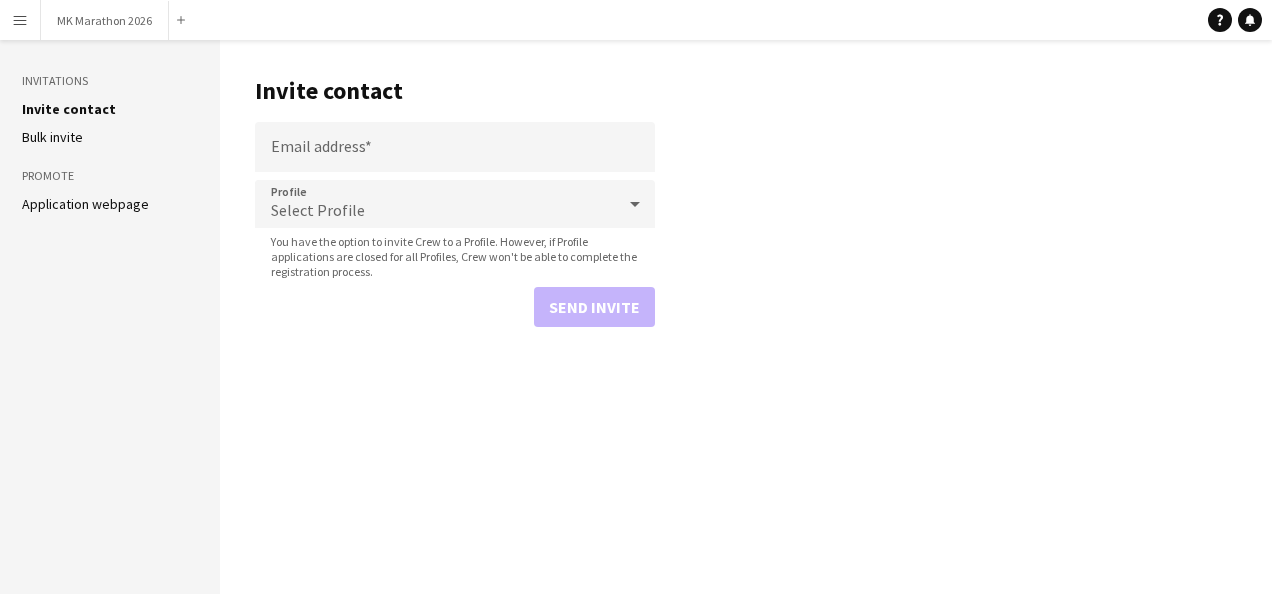 click on "Application webpage" 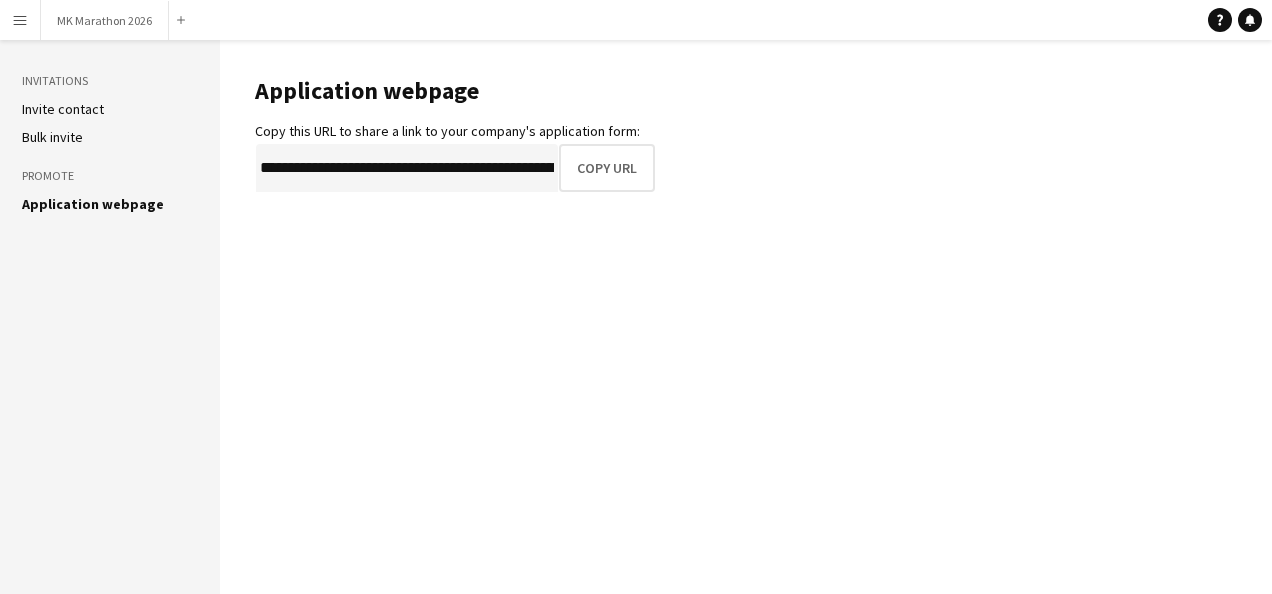 click on "Menu" at bounding box center [20, 20] 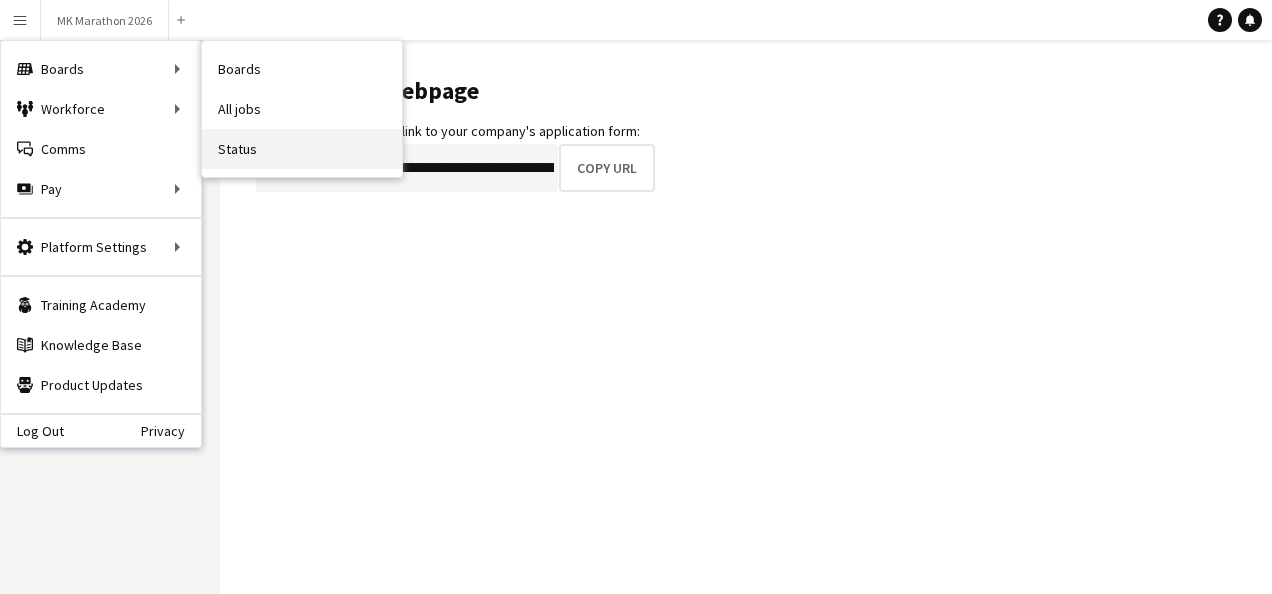 click on "Status" at bounding box center [302, 149] 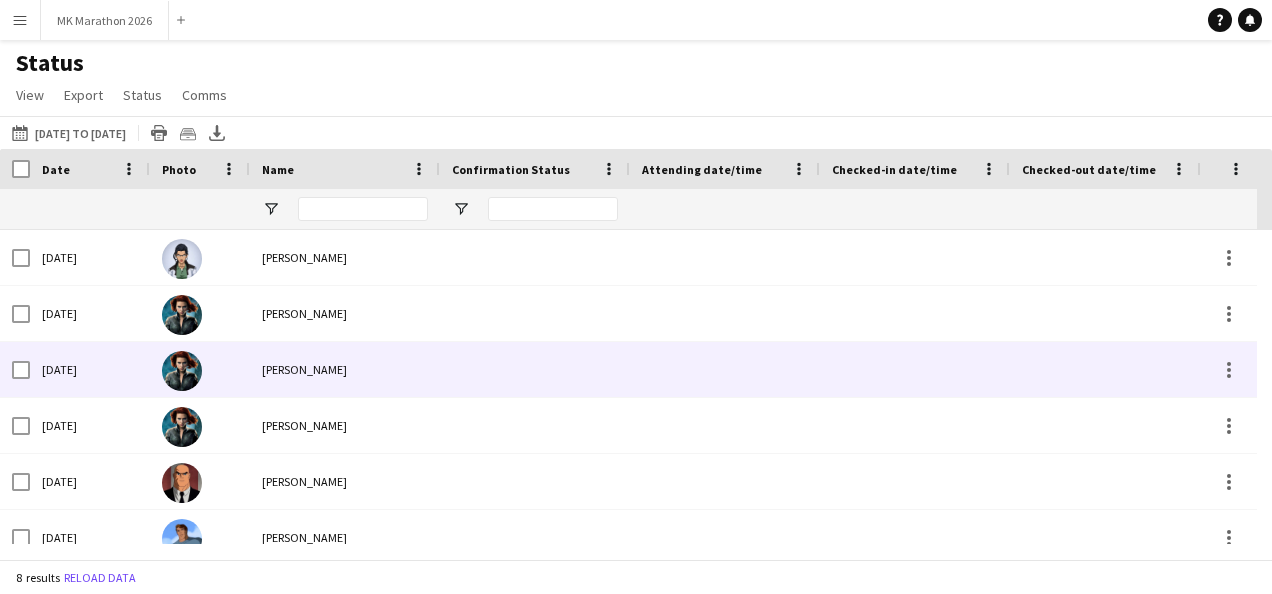 scroll, scrollTop: 22, scrollLeft: 0, axis: vertical 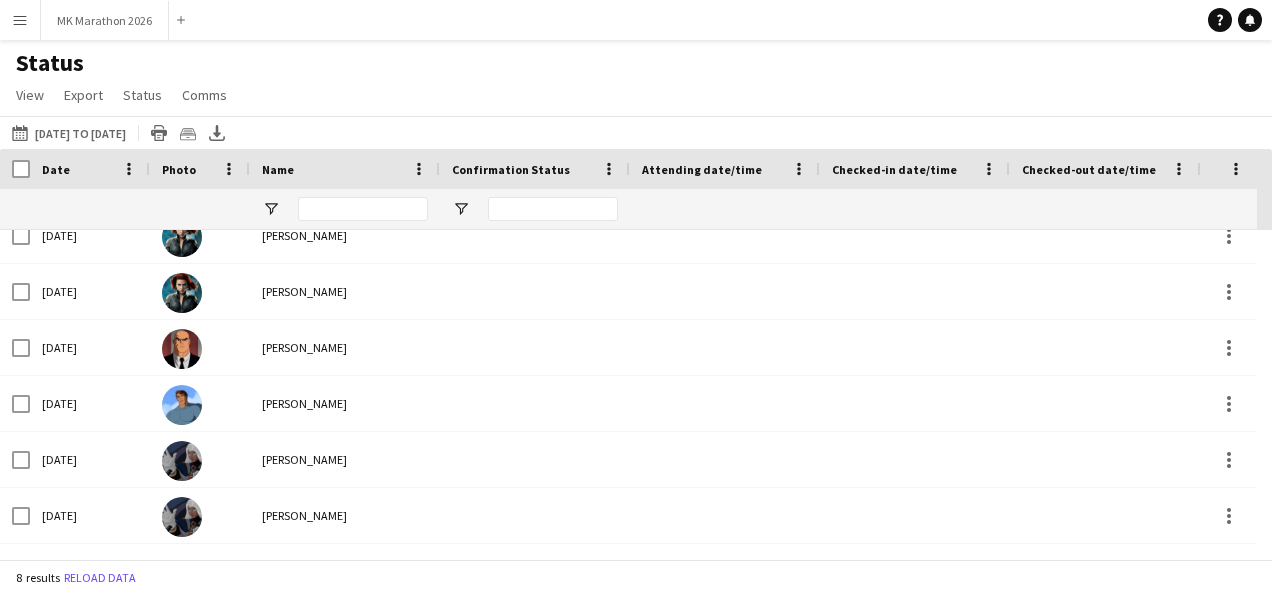 click on "Menu" at bounding box center [20, 20] 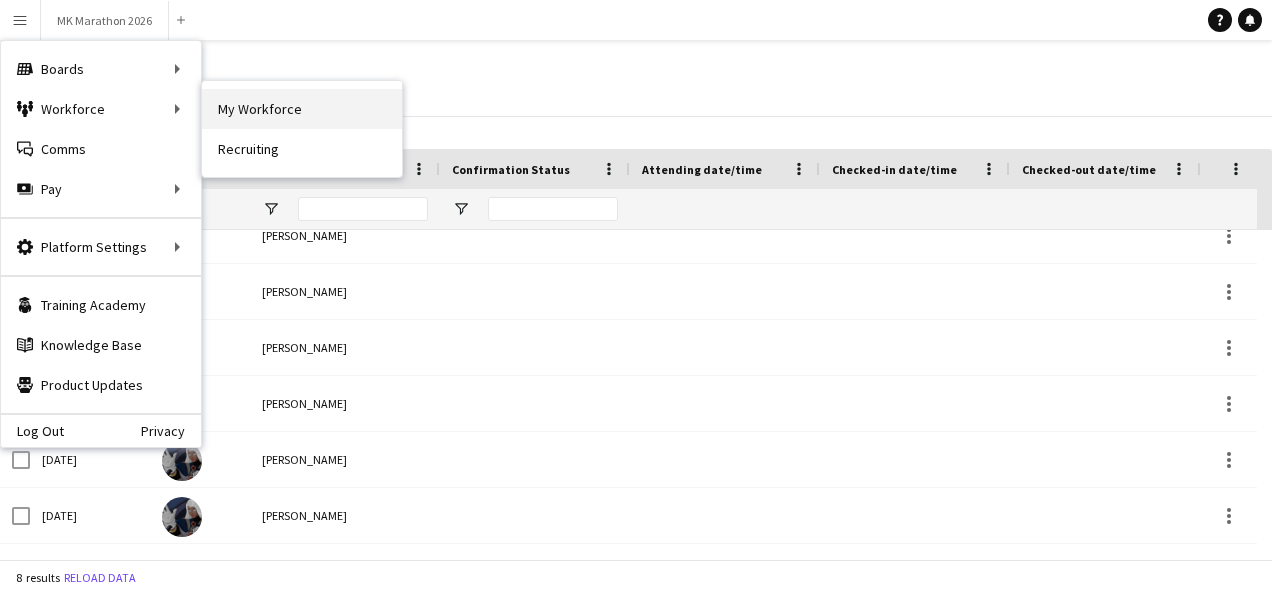 click on "My Workforce" at bounding box center (302, 109) 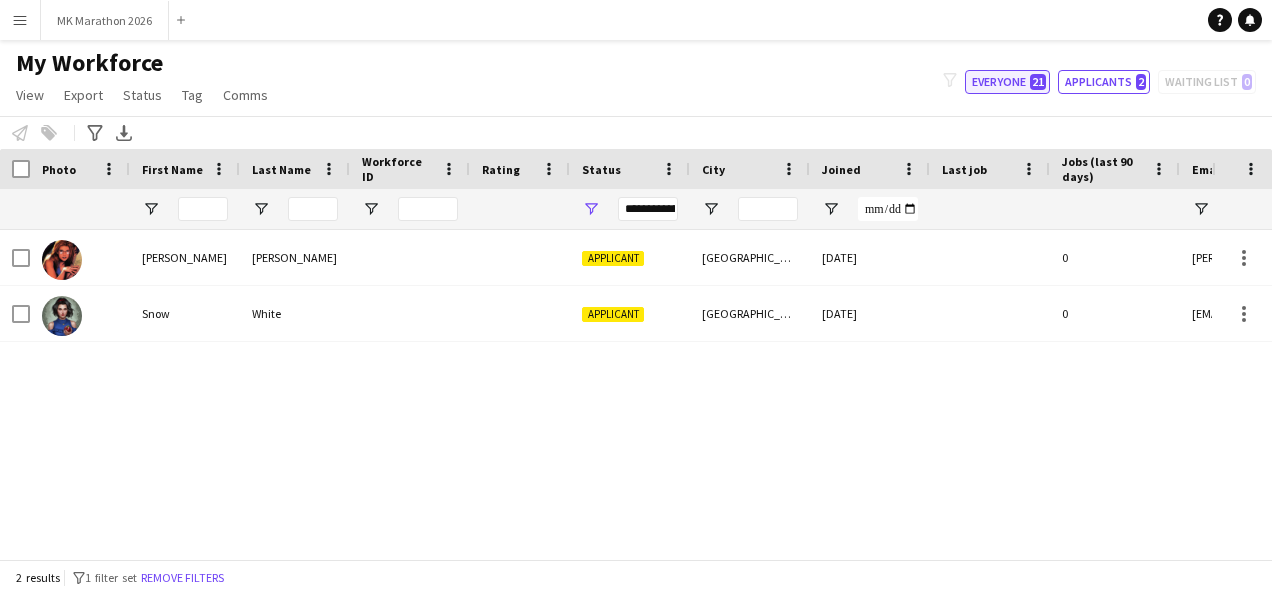 click on "Everyone   21" 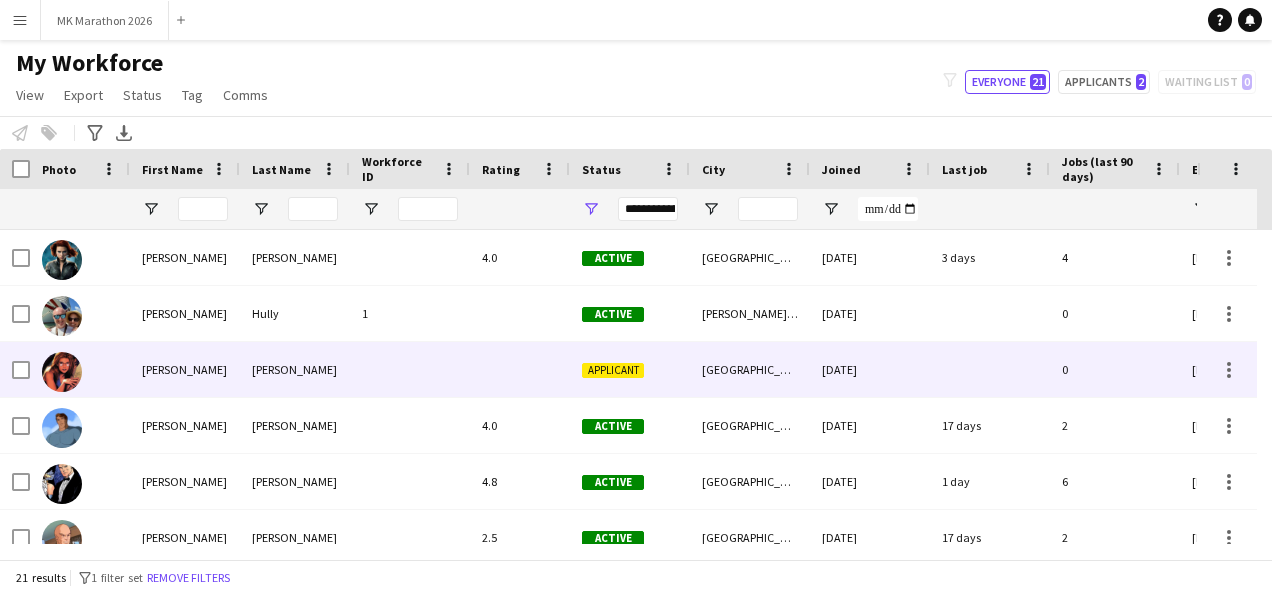 scroll, scrollTop: 6, scrollLeft: 0, axis: vertical 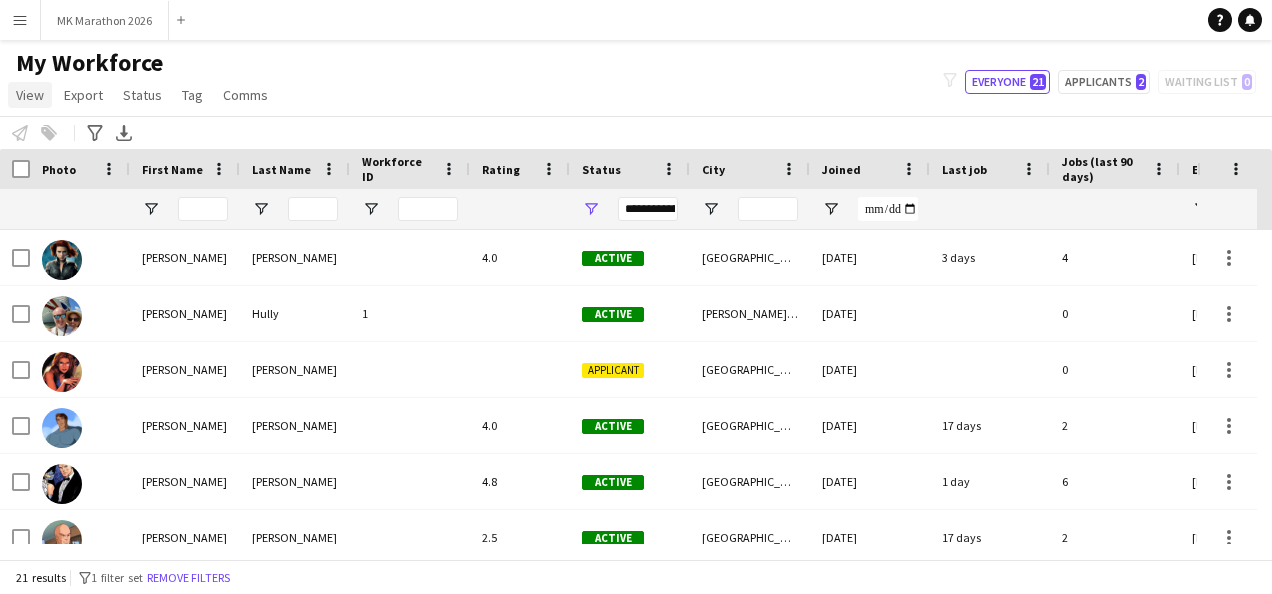 click on "View" 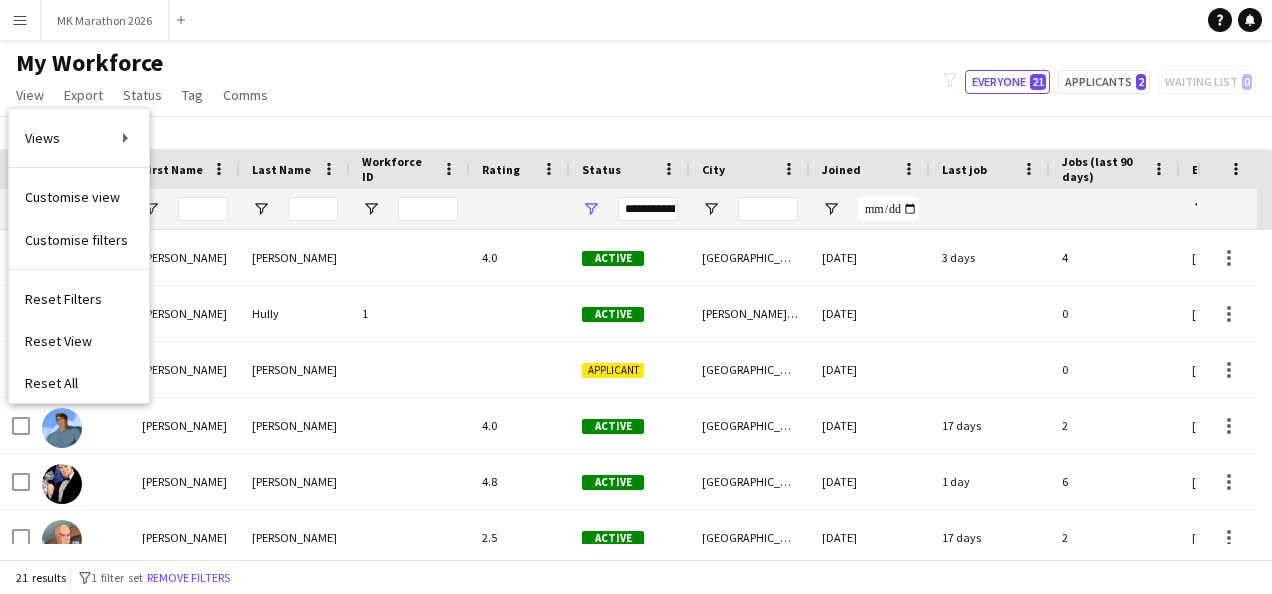 click on "My Workforce   View   Views  Default view New view Update view Delete view Edit name Customise view Customise filters Reset Filters Reset View Reset All  Export  New starters report Export as XLSX Export as PDF  Status  Edit  Tag  New tag  Edit tag  A-Team (0) Levis (0) Troxy (0) VR Team (0)  Add to tag  A-Team (0) Levis (0) Troxy (0) VR Team (0)  Untag  A-Team (0) Levis (0) Troxy (0) VR Team (0)  Tag chat  A-Team (0) Levis (0) Troxy (0) VR Team (0)  Tag share page  A-Team (0) Levis (0) Troxy (0) VR Team (0)  Comms  Send notification
filter-1
Everyone   21   Applicants   2   Waiting list   0" 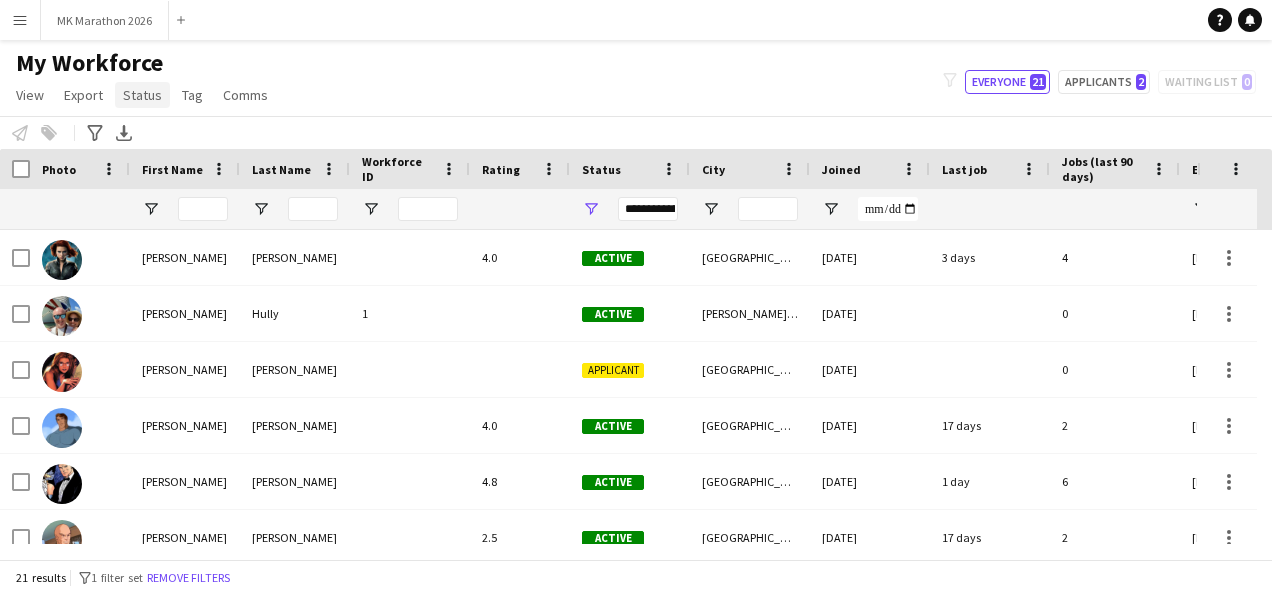 click on "Status" 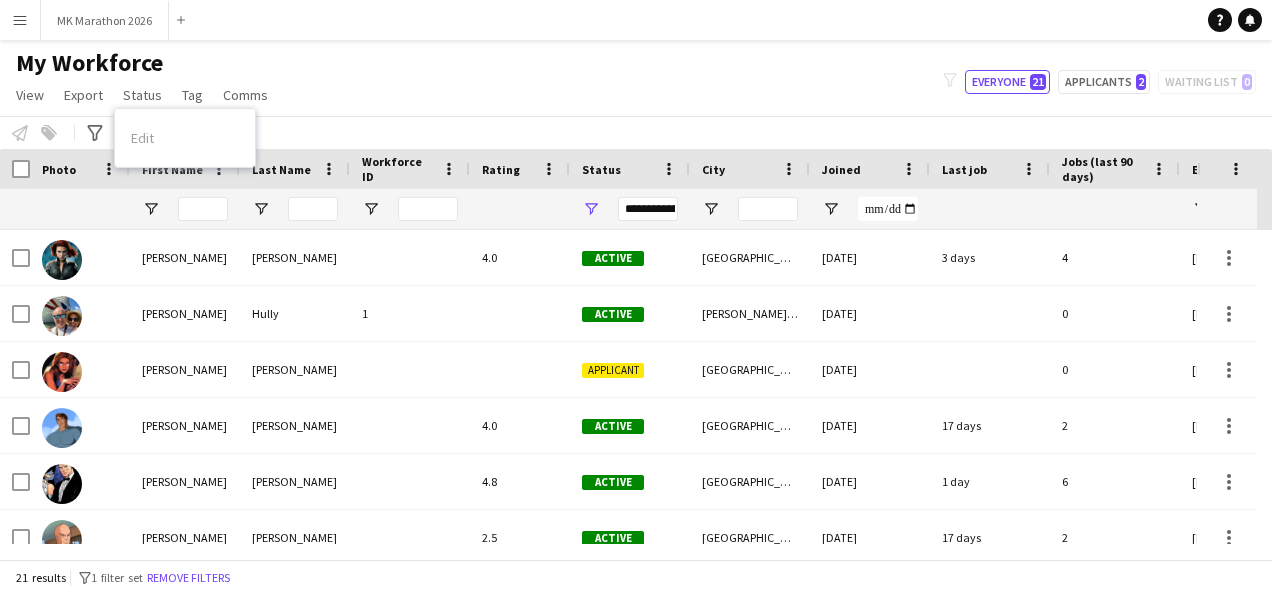 click on "My Workforce   View   Views  Default view New view Update view Delete view Edit name Customise view Customise filters Reset Filters Reset View Reset All  Export  New starters report Export as XLSX Export as PDF  Status  Edit  Tag  New tag  Edit tag  A-Team (0) Levis (0) Troxy (0) VR Team (0)  Add to tag  A-Team (0) Levis (0) Troxy (0) VR Team (0)  Untag  A-Team (0) Levis (0) Troxy (0) VR Team (0)  Tag chat  A-Team (0) Levis (0) Troxy (0) VR Team (0)  Tag share page  A-Team (0) Levis (0) Troxy (0) VR Team (0)  Comms  Send notification
filter-1
Everyone   21   Applicants   2   Waiting list   0" 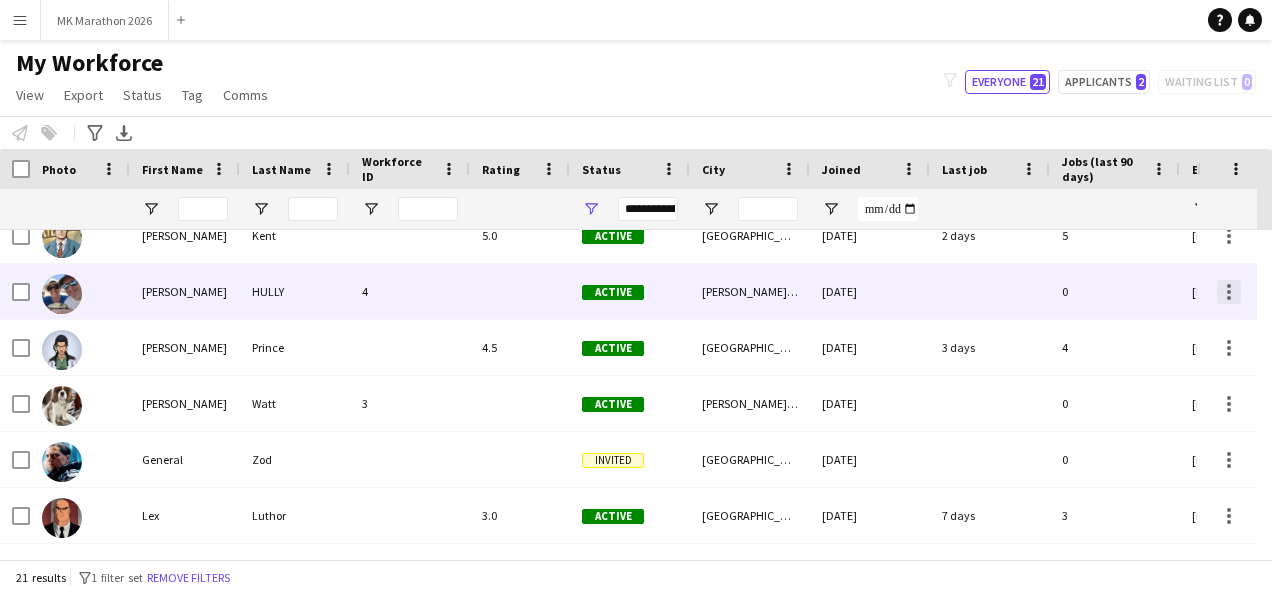 click at bounding box center (1229, 292) 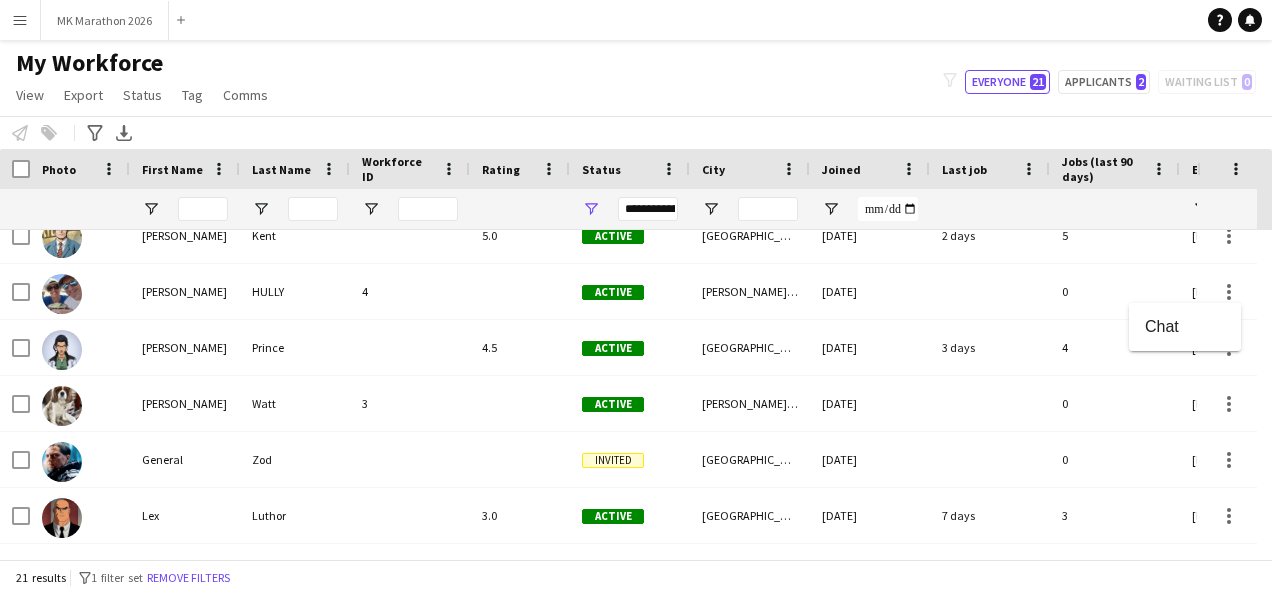 click at bounding box center [636, 297] 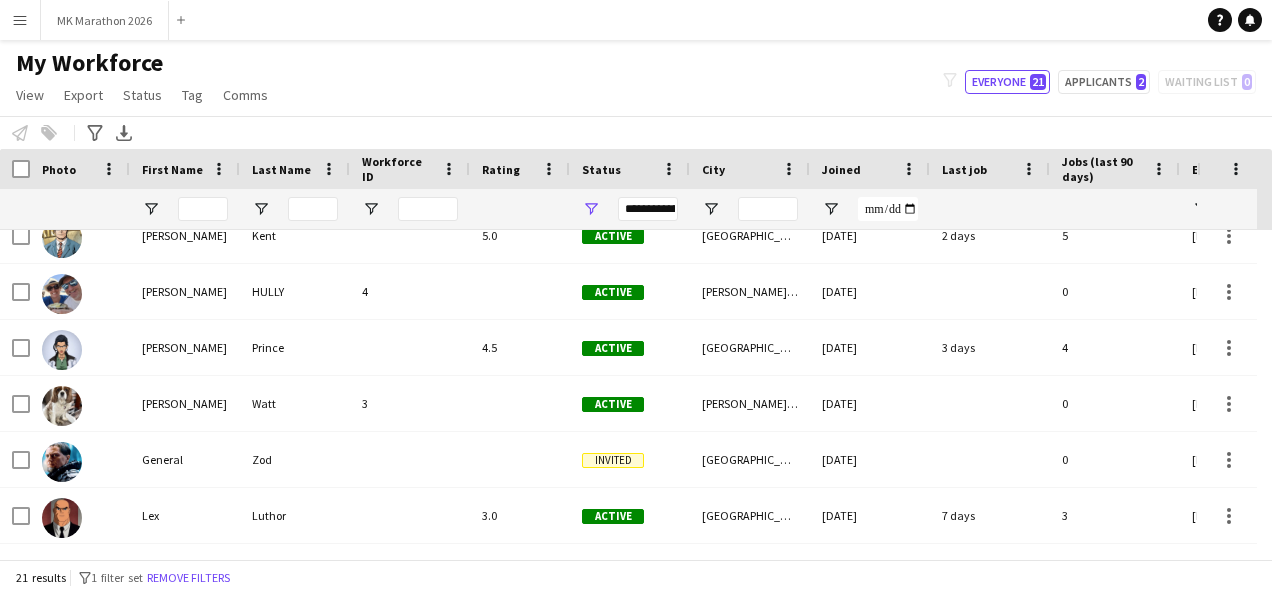 click on "Menu" at bounding box center (20, 20) 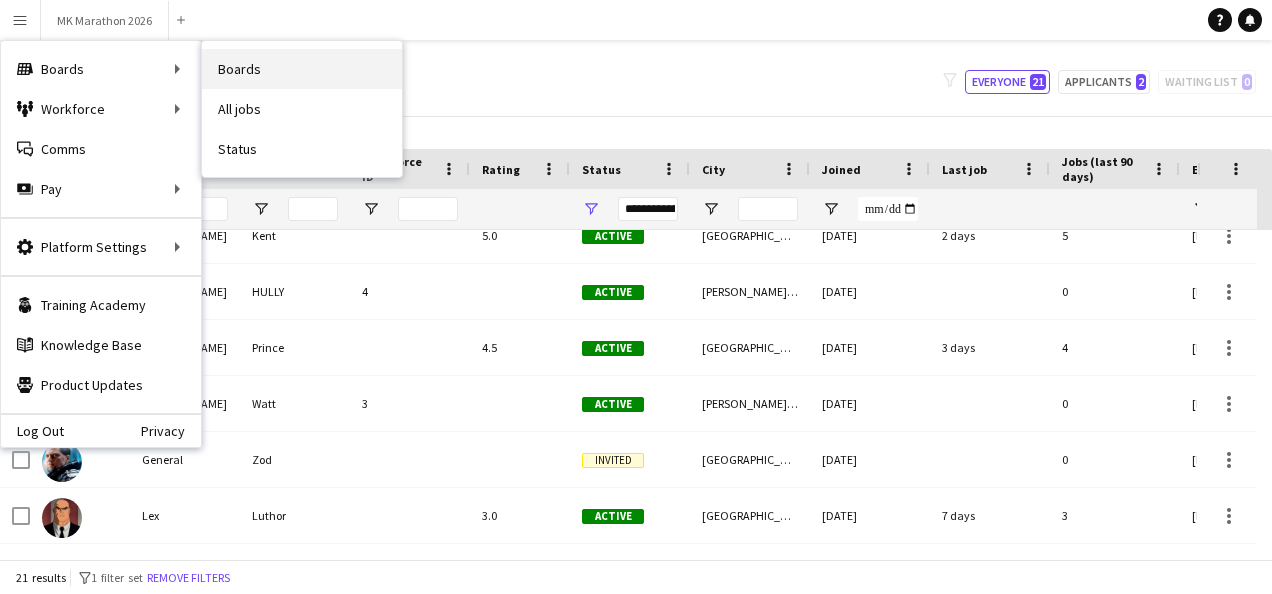 click on "Boards" at bounding box center (302, 69) 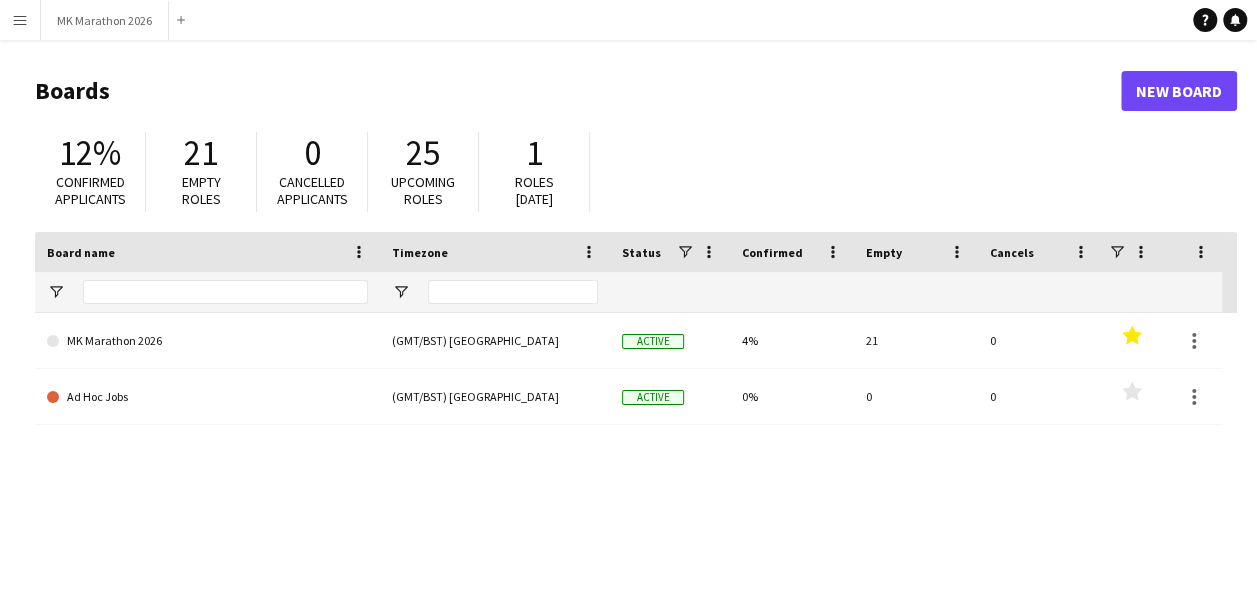 click on "Roles [DATE]" 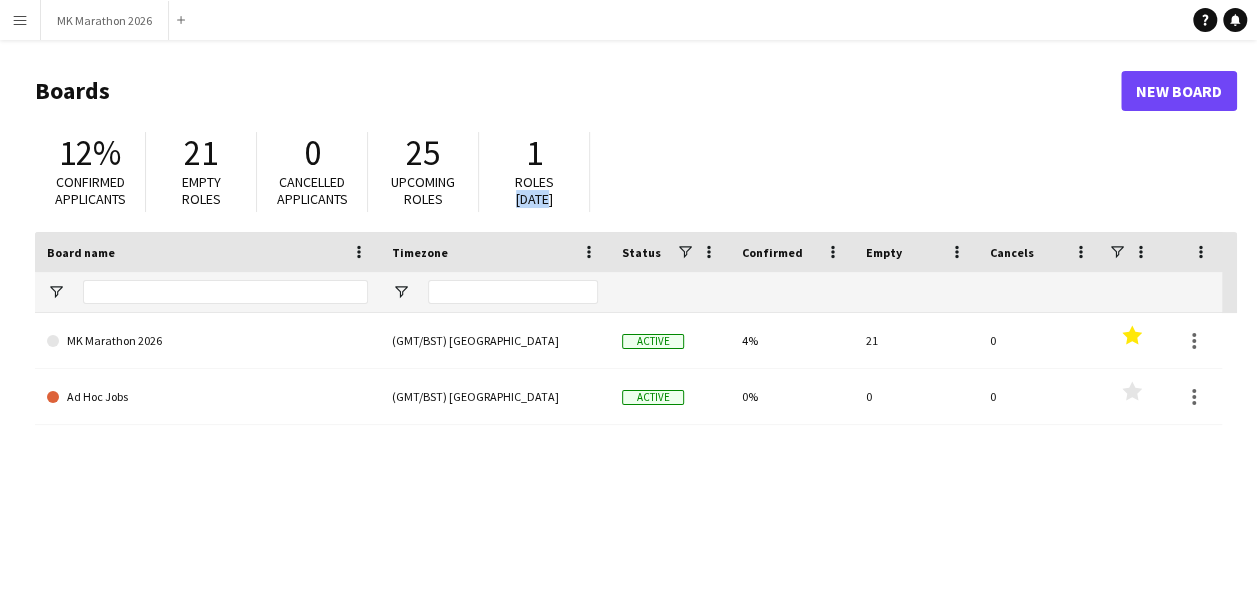 click on "Roles [DATE]" 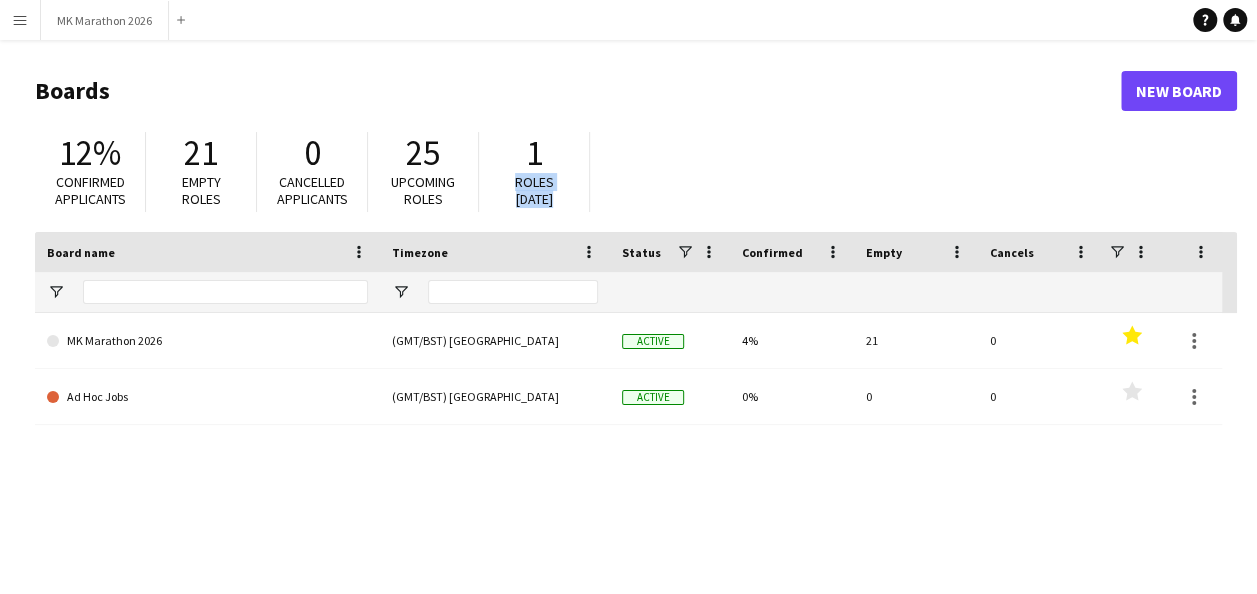 click on "Roles [DATE]" 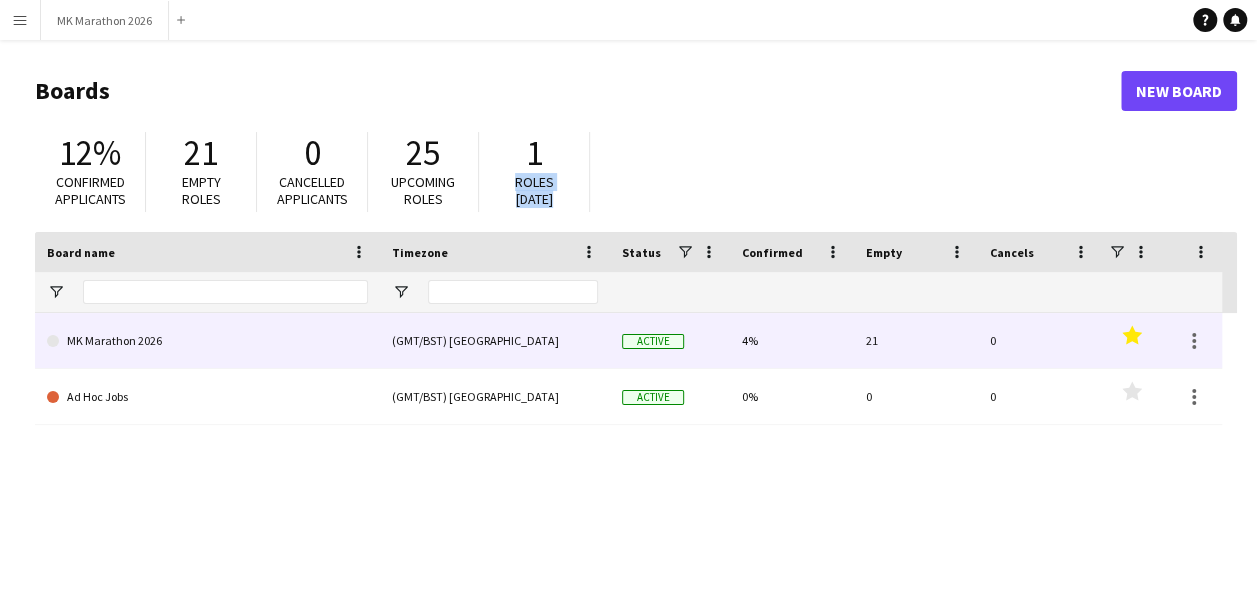click on "MK Marathon 2026" 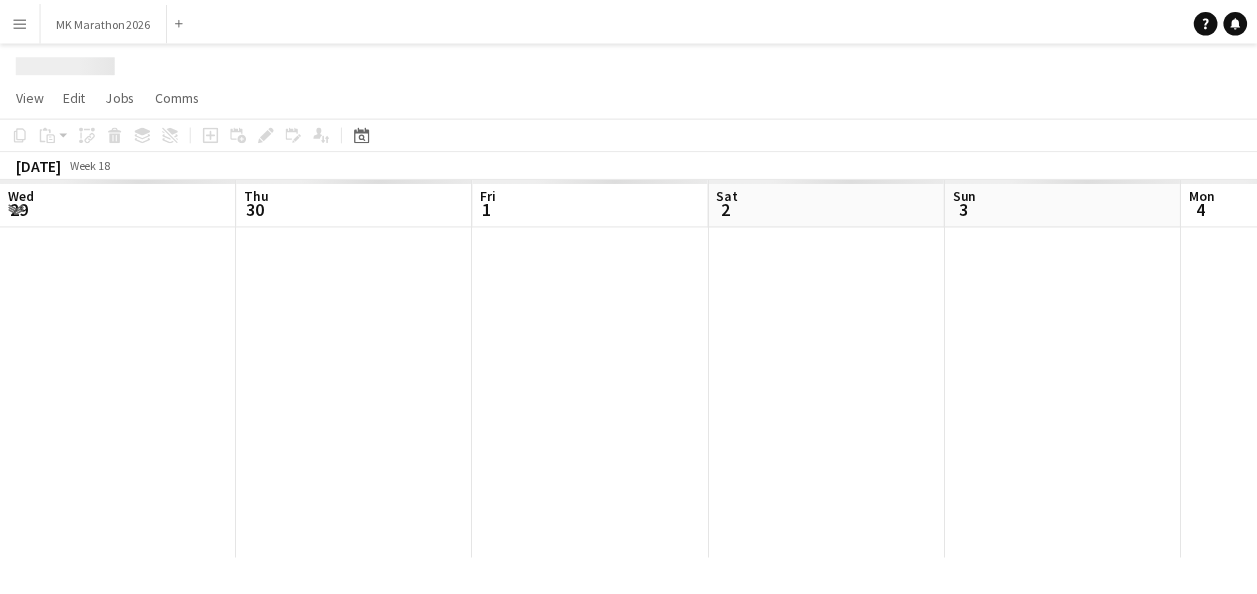 scroll, scrollTop: 0, scrollLeft: 754, axis: horizontal 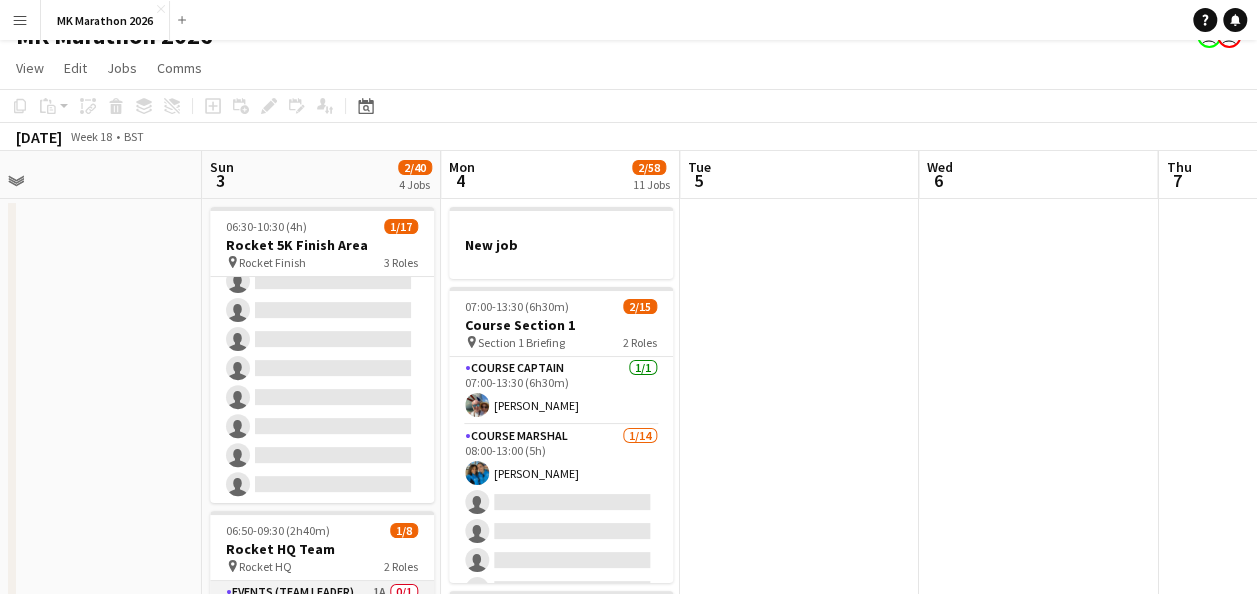 click on "Events (Team Leader)   1A   0/1   06:50-09:30 (2h40m)
single-neutral-actions" at bounding box center (322, 615) 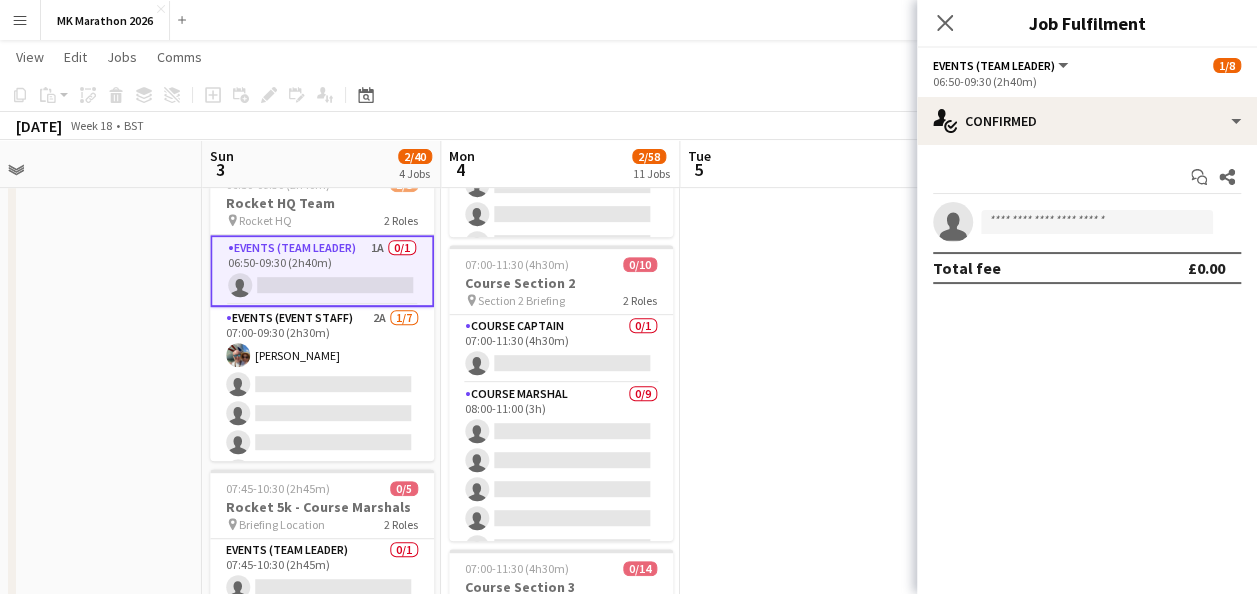 scroll, scrollTop: 386, scrollLeft: 0, axis: vertical 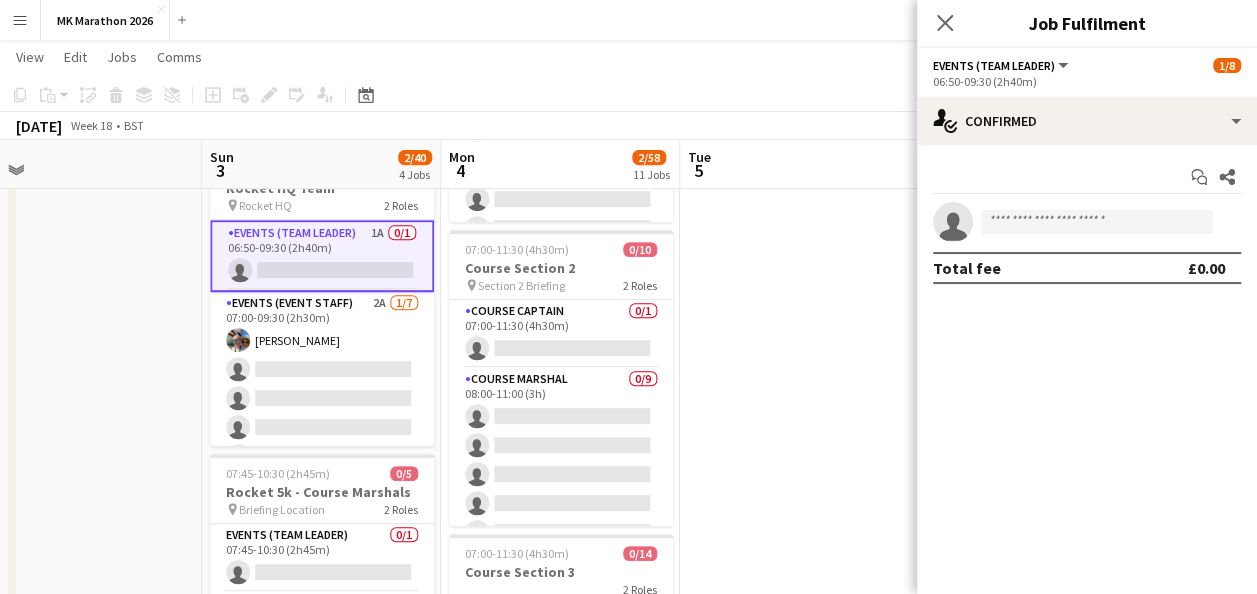 click on "Events (Team Leader)" 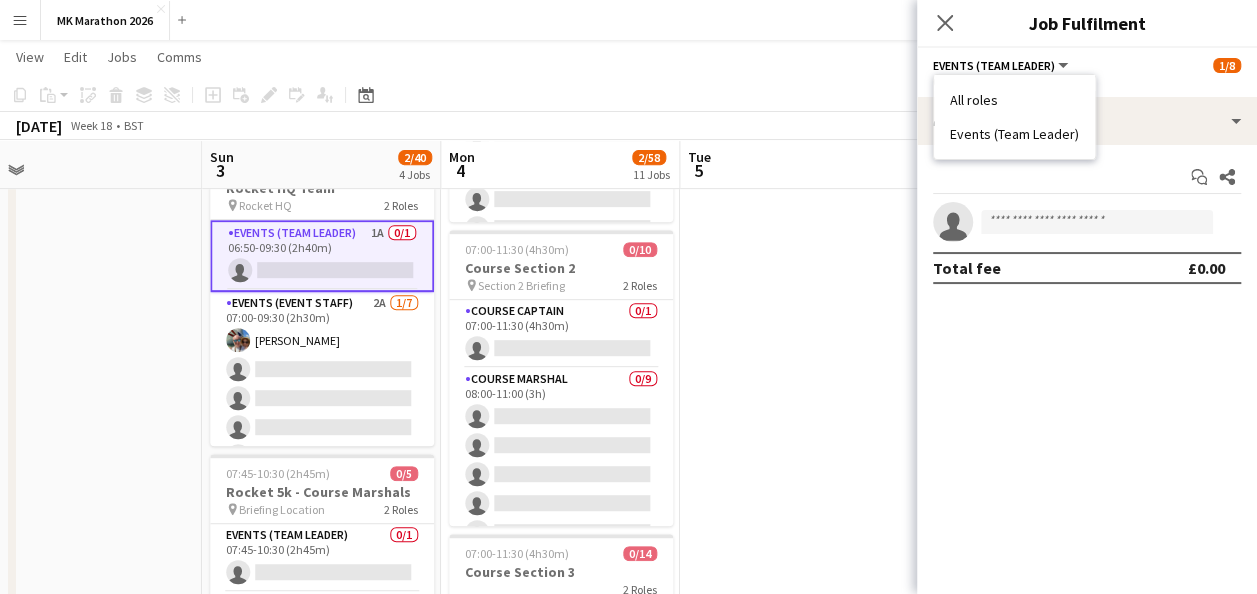 click on "Events (Team Leader)" at bounding box center (1014, 134) 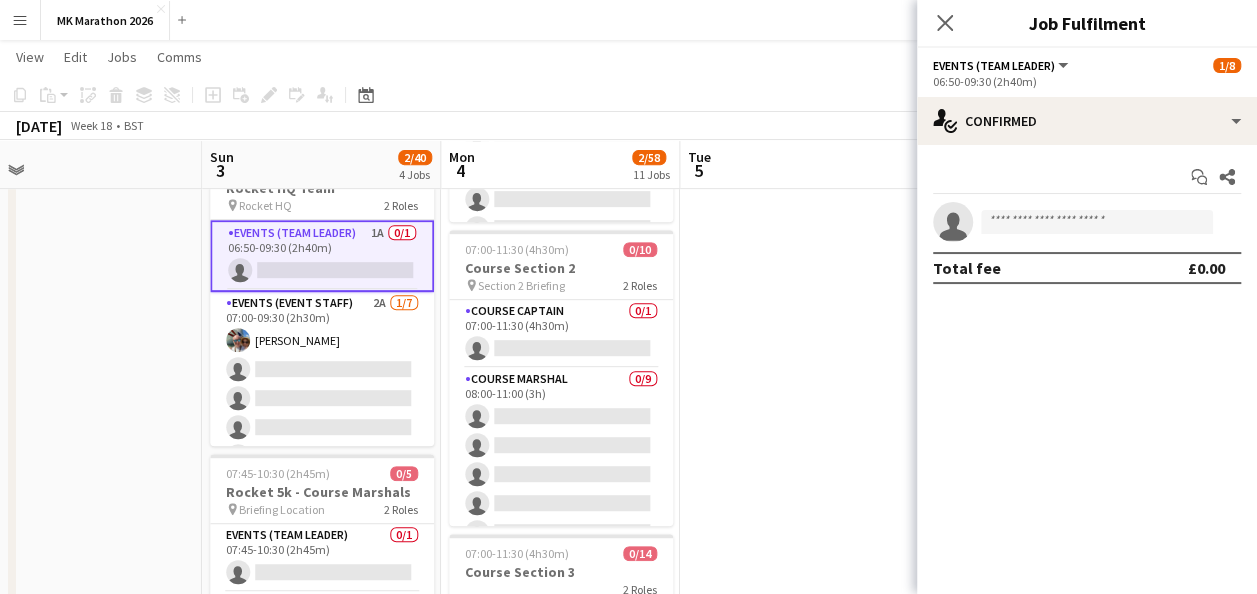 click on "1/8" 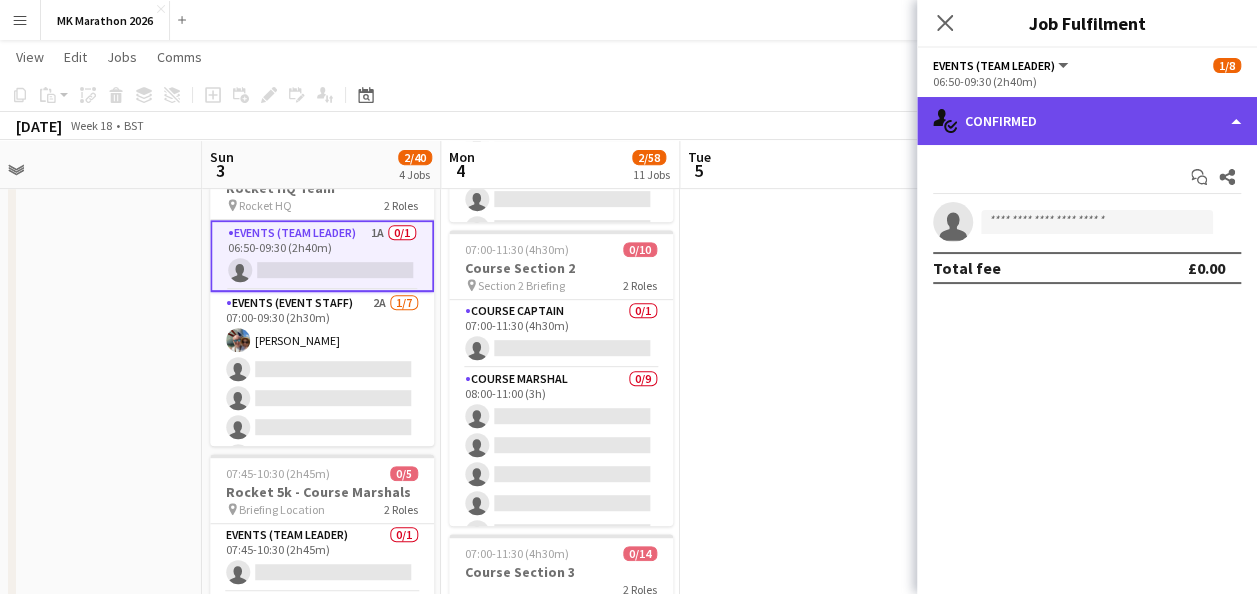 click on "single-neutral-actions-check-2
Confirmed" 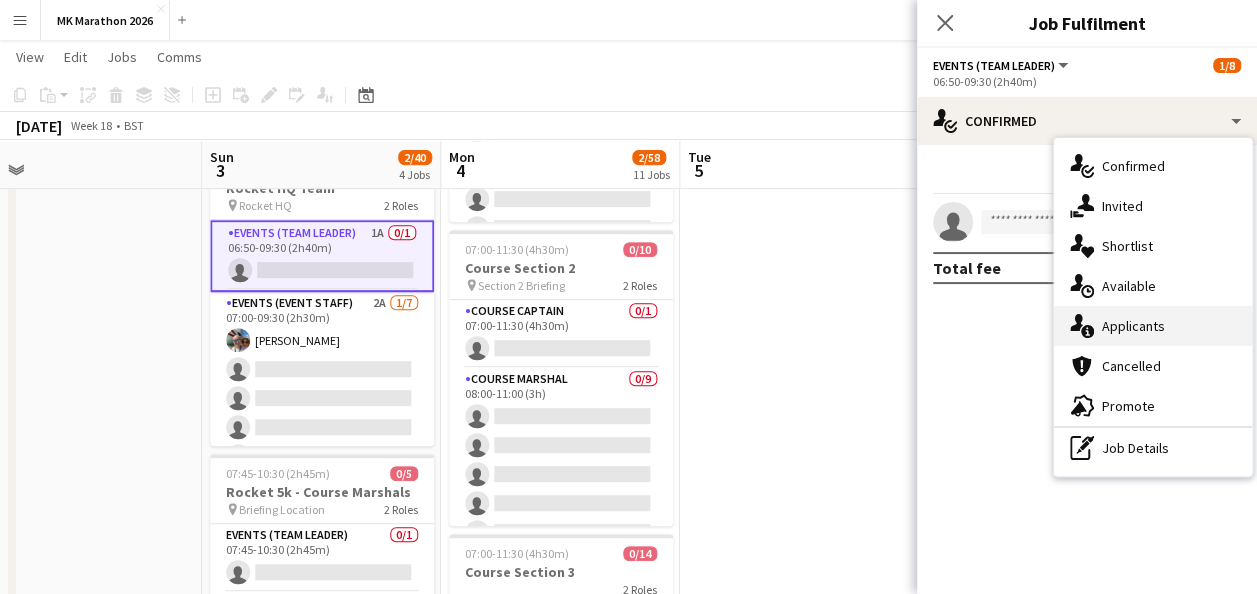 click on "single-neutral-actions-information
Applicants" at bounding box center [1153, 326] 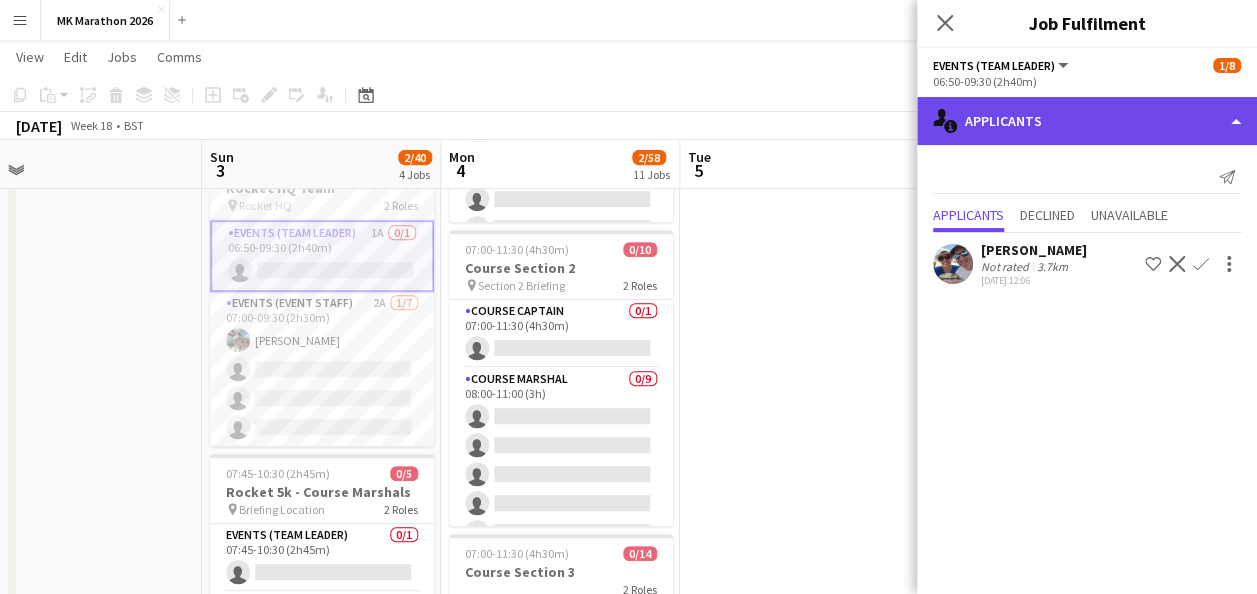 click on "single-neutral-actions-information
Applicants" 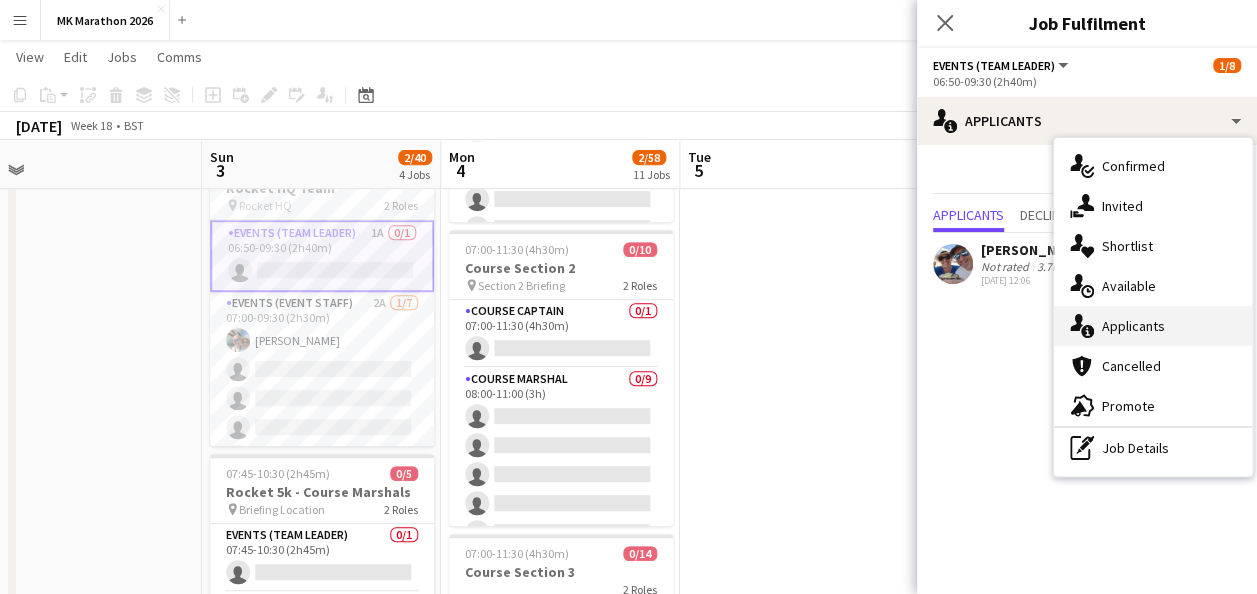 click on "single-neutral-actions-information
Applicants" at bounding box center (1153, 326) 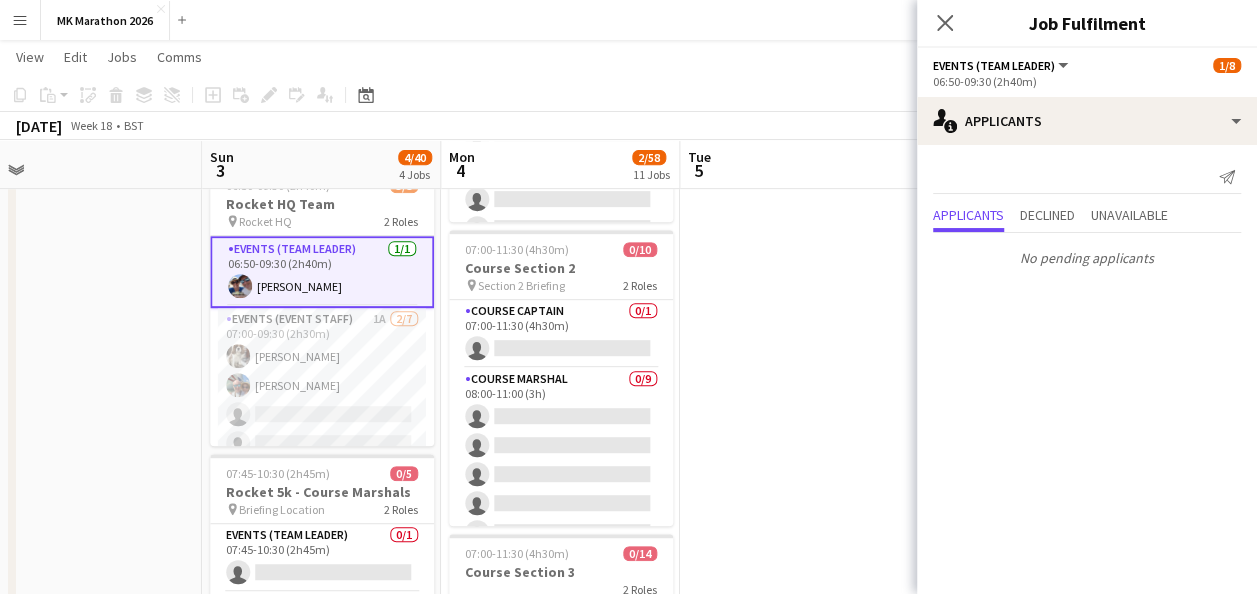 click on "Copy
Paste
Paste   Ctrl+V Paste with crew  Ctrl+Shift+V
Paste linked Job
[GEOGRAPHIC_DATA]
Group
Ungroup
Add job
Add linked Job
Edit
Edit linked Job
Applicants
Date picker
[DATE] [DATE] [DATE] M [DATE] T [DATE] W [DATE] T [DATE] F [DATE] S [DATE] S  [DATE]   2   3   4   5   6   7   8   9   10   11   12   13   14   15   16   17   18   19   20   21   22   23   24   25   26   27   28   29   30   31
Comparison range
Comparison range
[DATE]" 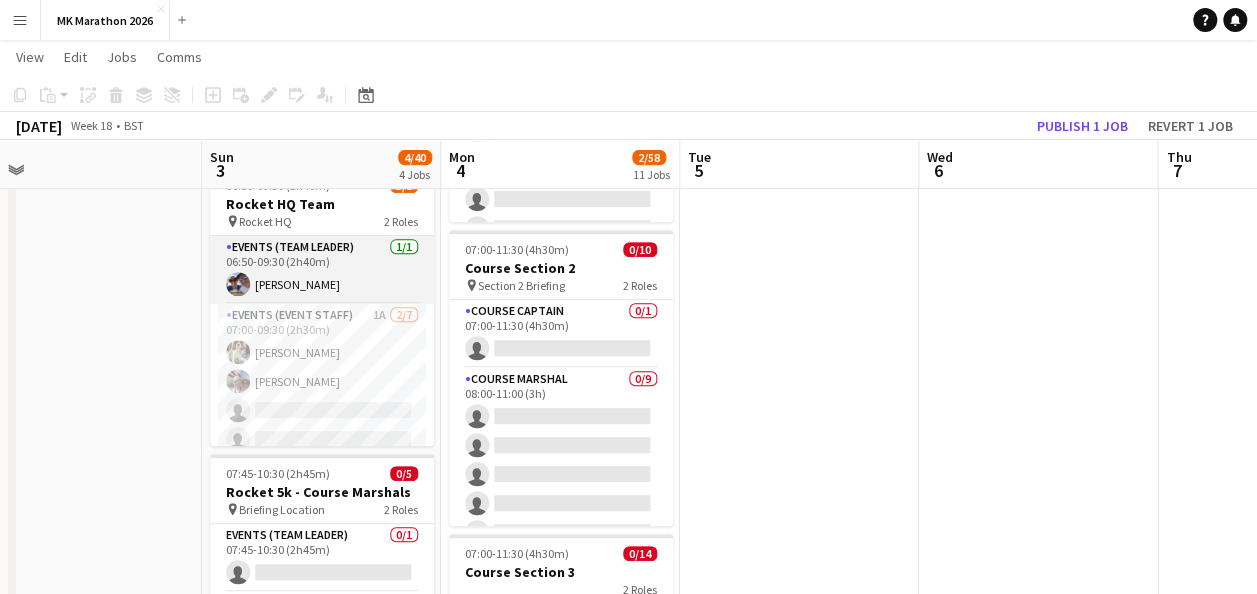 click on "Events (Team Leader)   [DATE]   06:50-09:30 (2h40m)
[PERSON_NAME]" at bounding box center (322, 270) 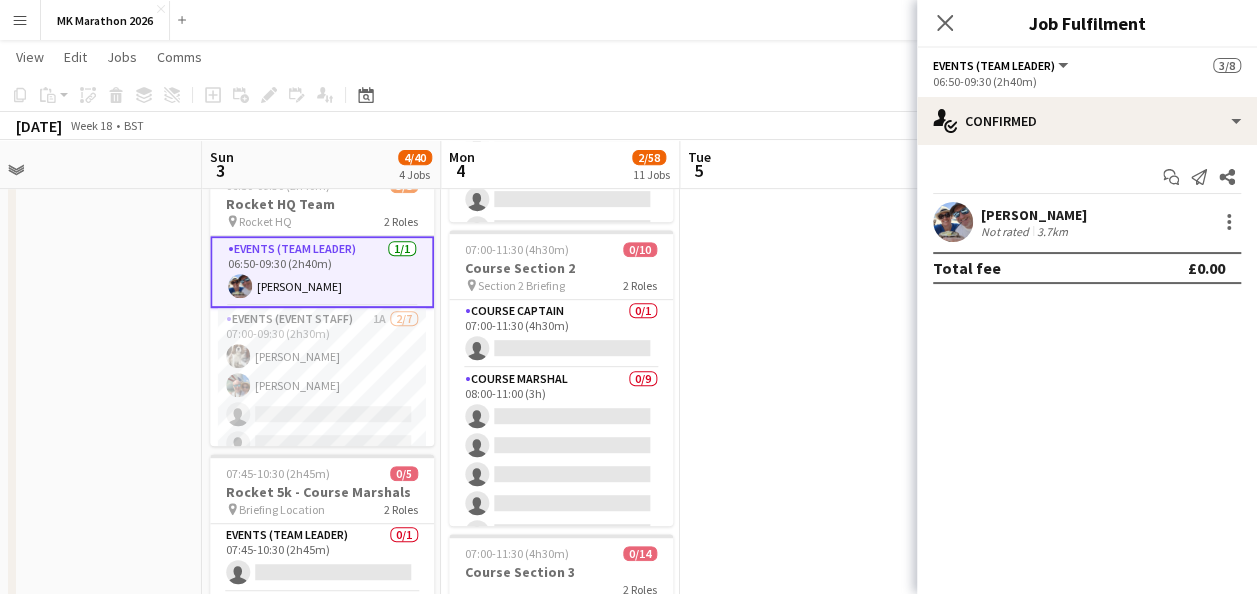 click at bounding box center (82, 937) 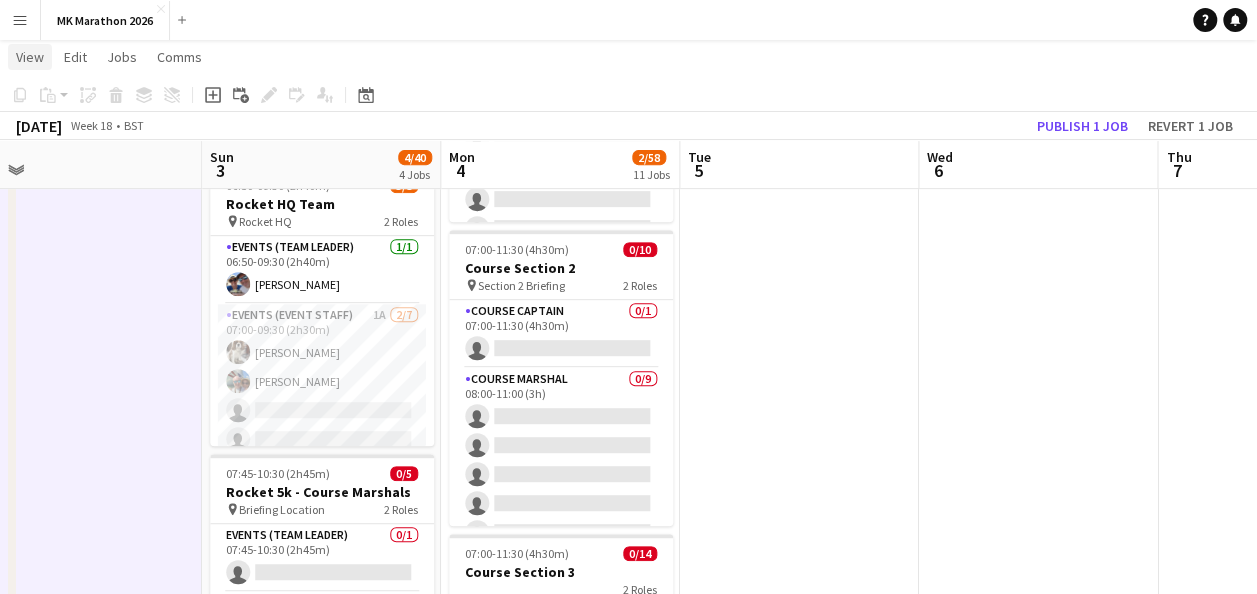 click on "View" 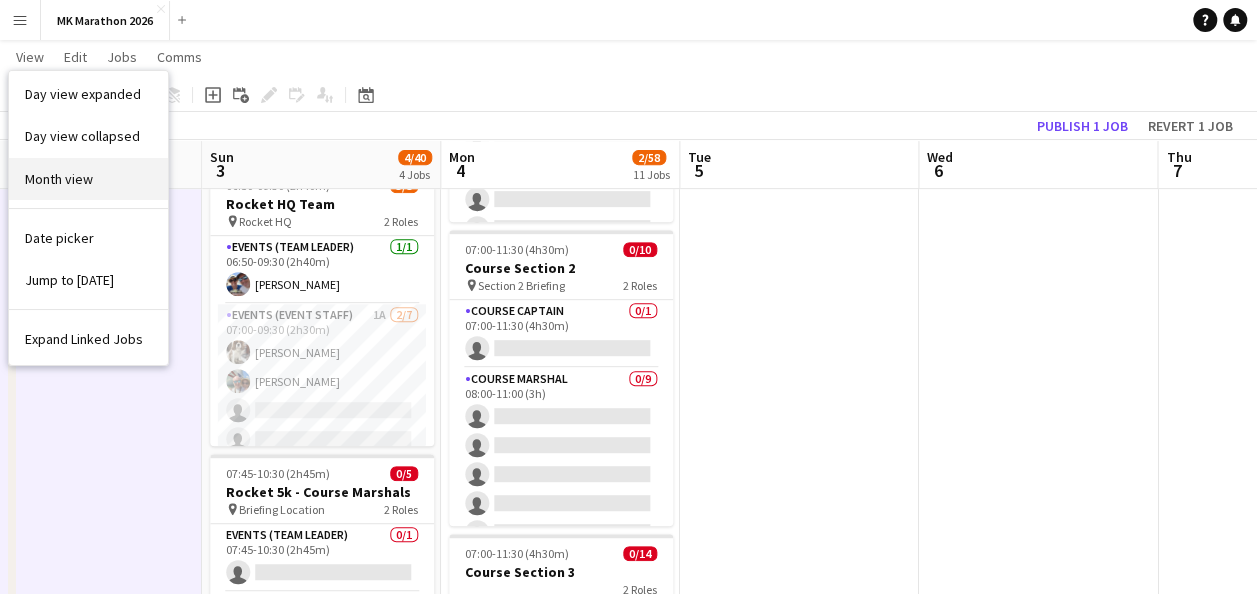 scroll, scrollTop: 7, scrollLeft: 0, axis: vertical 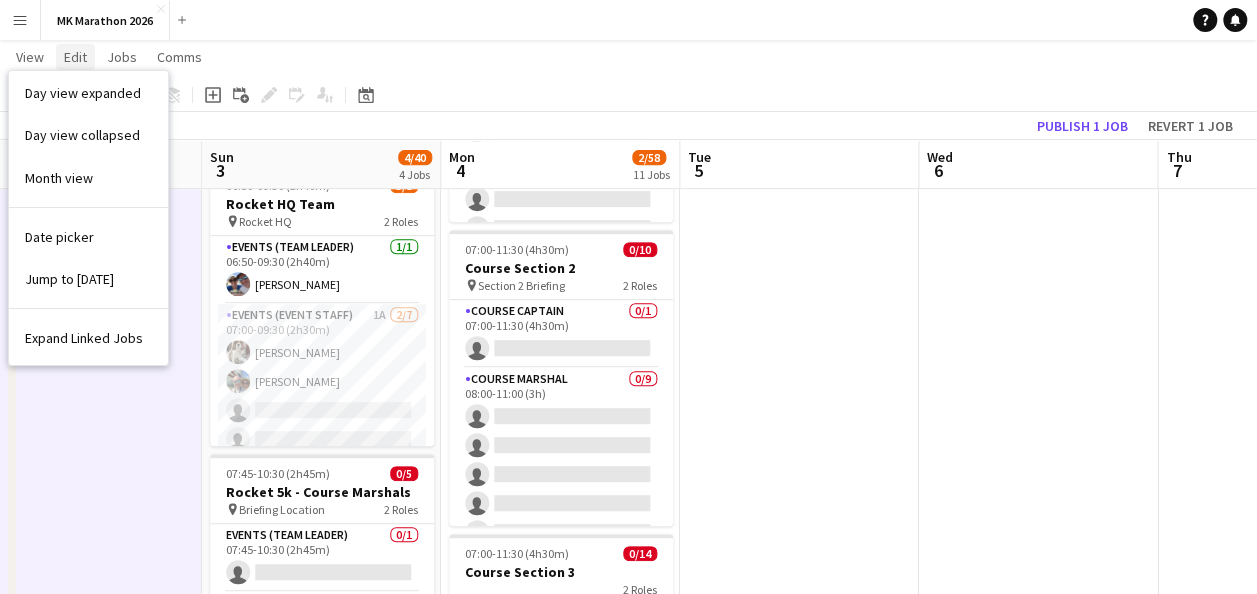click on "Edit" 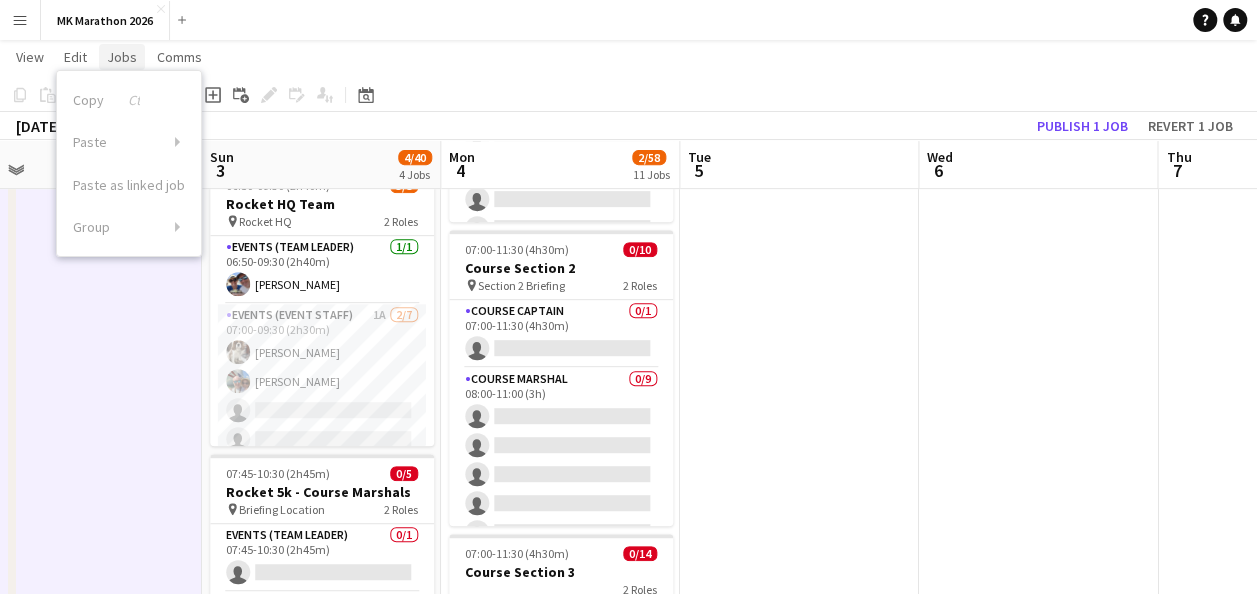 click on "Jobs" 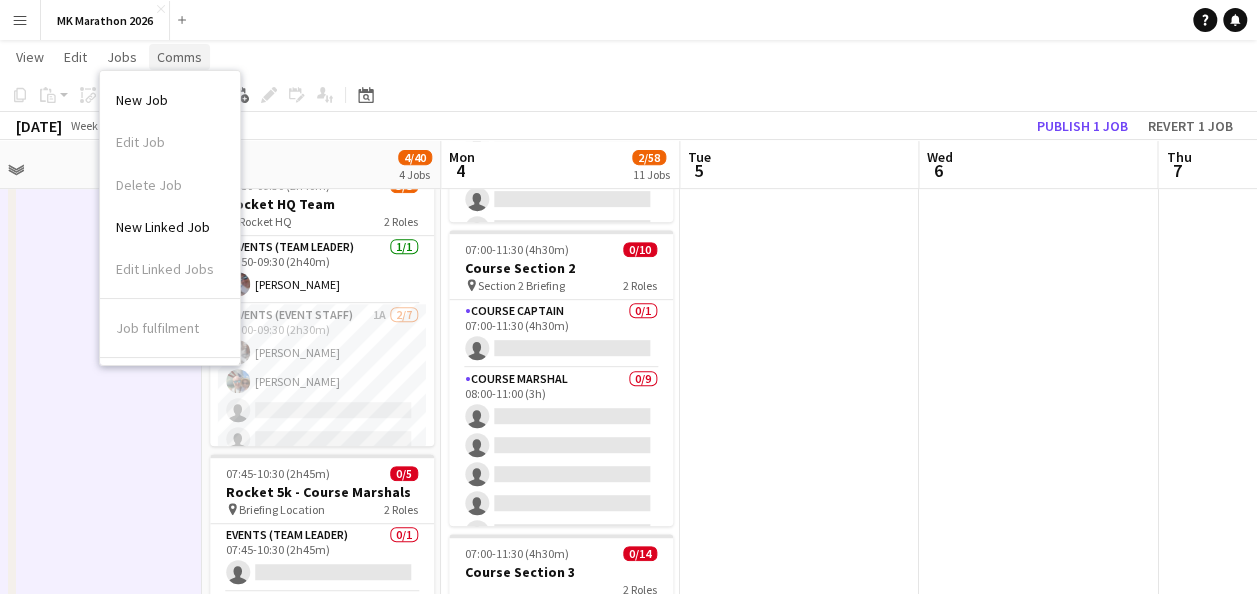 click on "Comms" 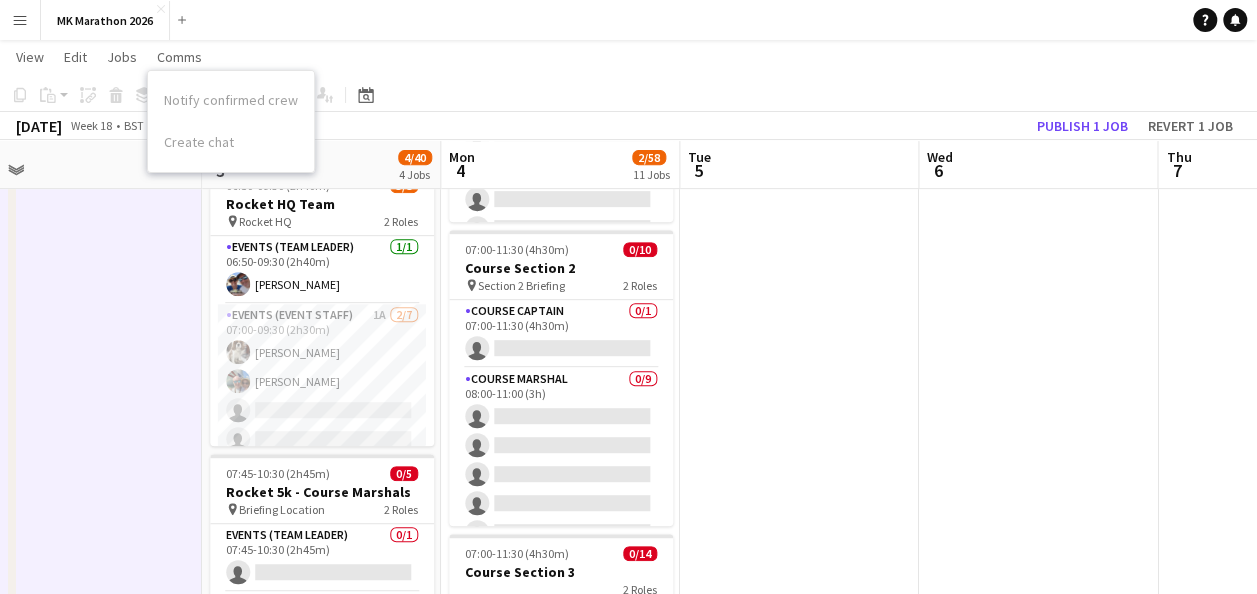 click on "View  Day view expanded Day view collapsed Month view Date picker Jump to [DATE] Expand Linked Jobs Collapse Linked Jobs  Edit  Copy Ctrl+C  Paste  Without Crew Ctrl+V With Crew Ctrl+Shift+V Paste as linked job  Group  Group Ungroup  Jobs  New Job Edit Job Delete Job New Linked Job Edit Linked Jobs Job fulfilment Promote Role Copy Role URL  Comms  Notify confirmed crew Create chat" 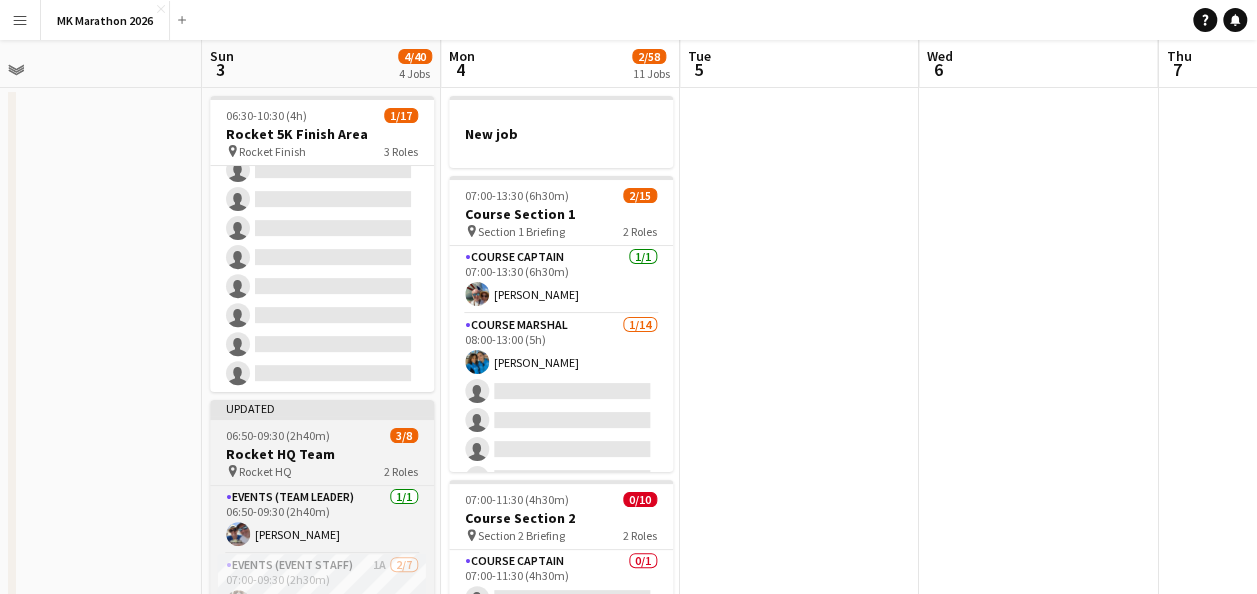 scroll, scrollTop: 0, scrollLeft: 0, axis: both 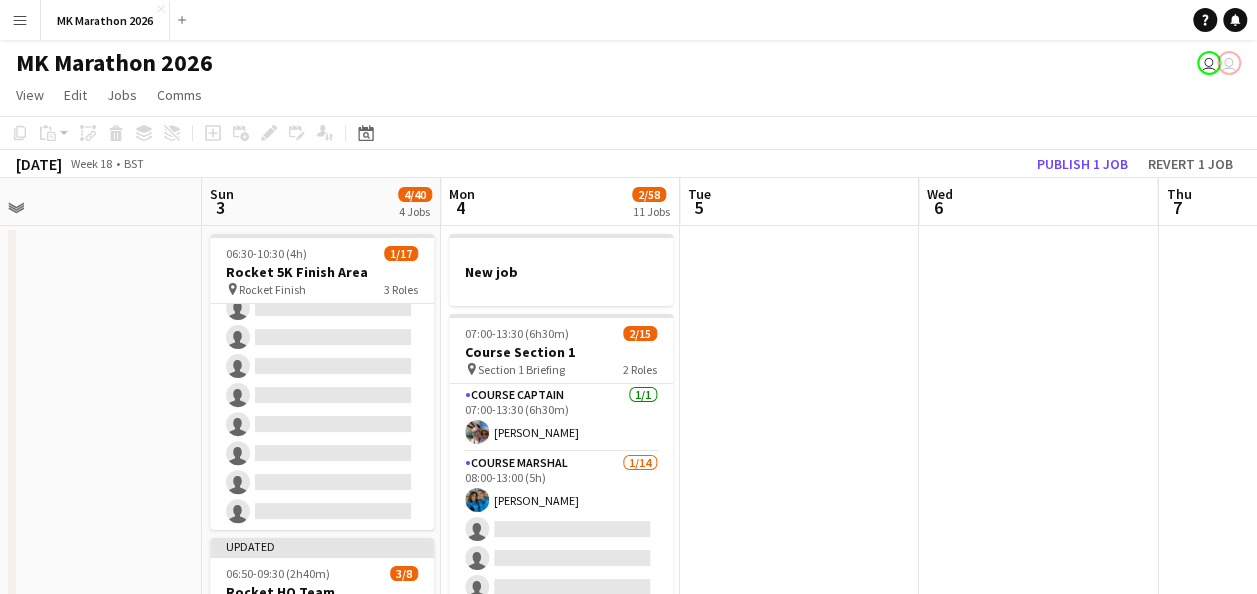 click on "Sun   3   4/40   4 Jobs" at bounding box center [321, 202] 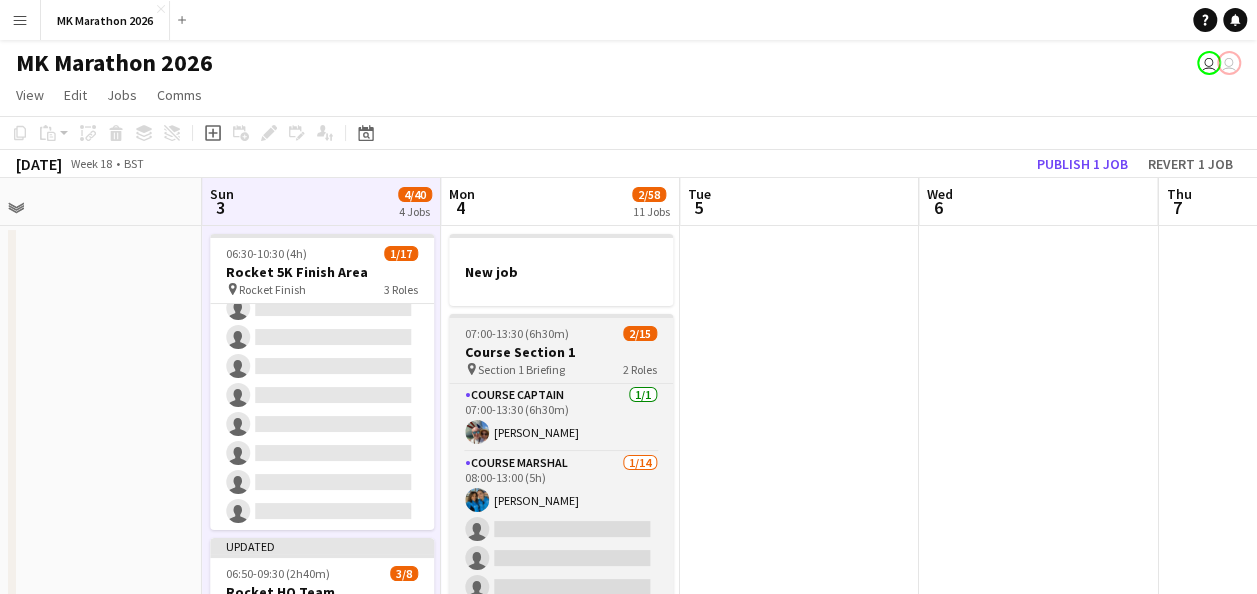 click on "Section 1 Briefing" at bounding box center (521, 369) 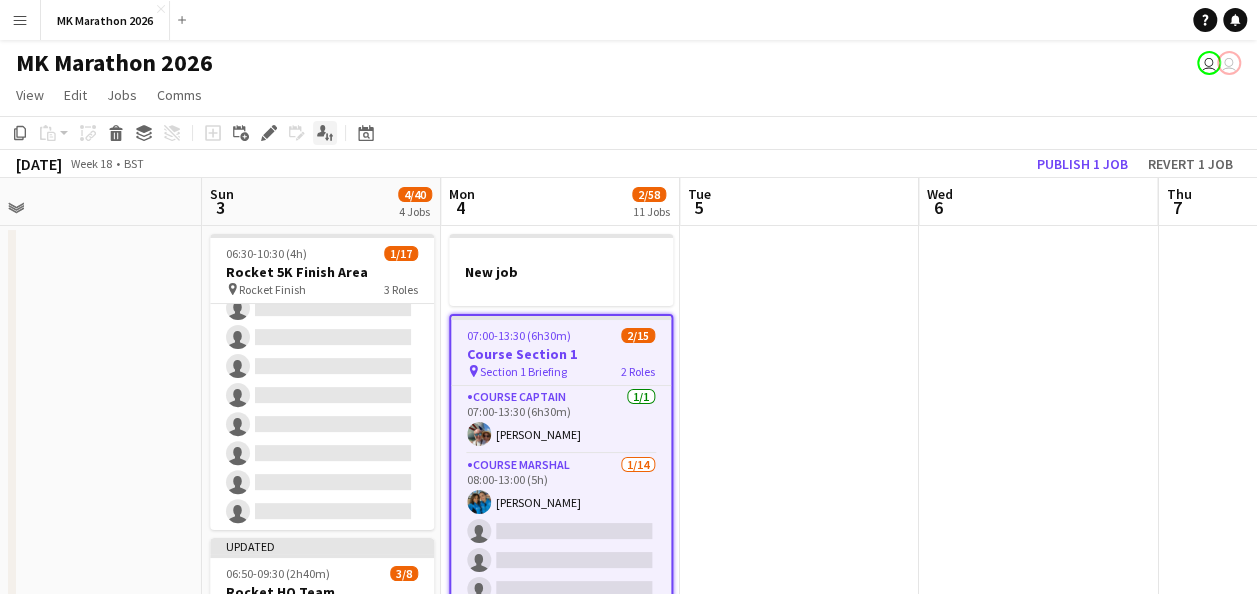 click on "Applicants" 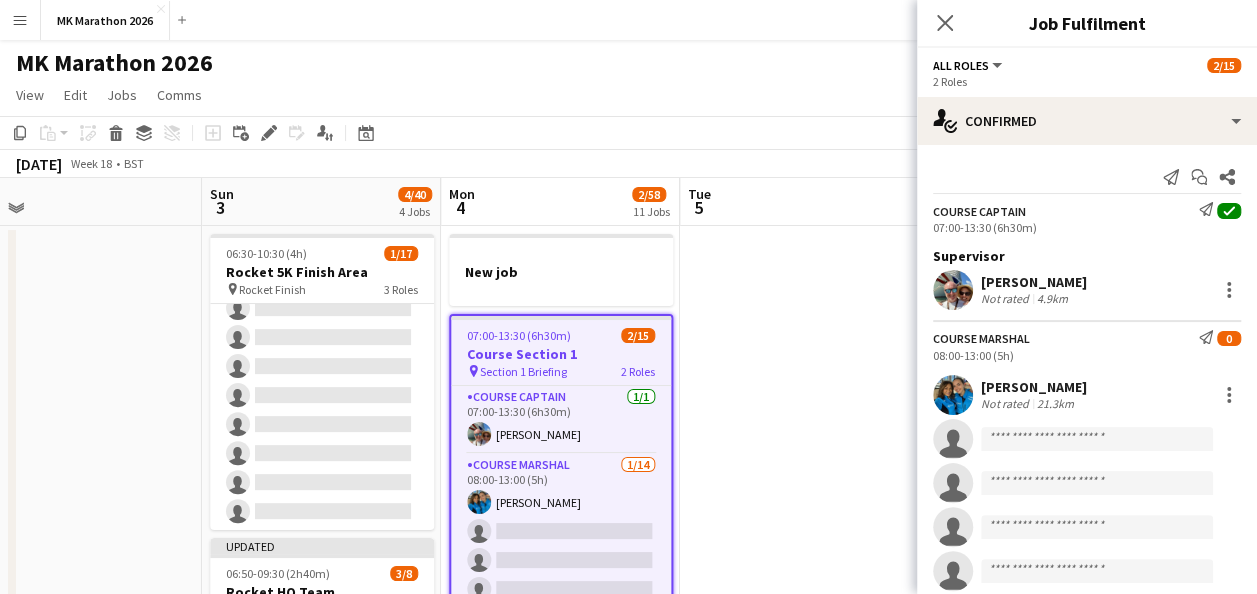 click on "07:00-13:30 (6h30m)" at bounding box center (519, 335) 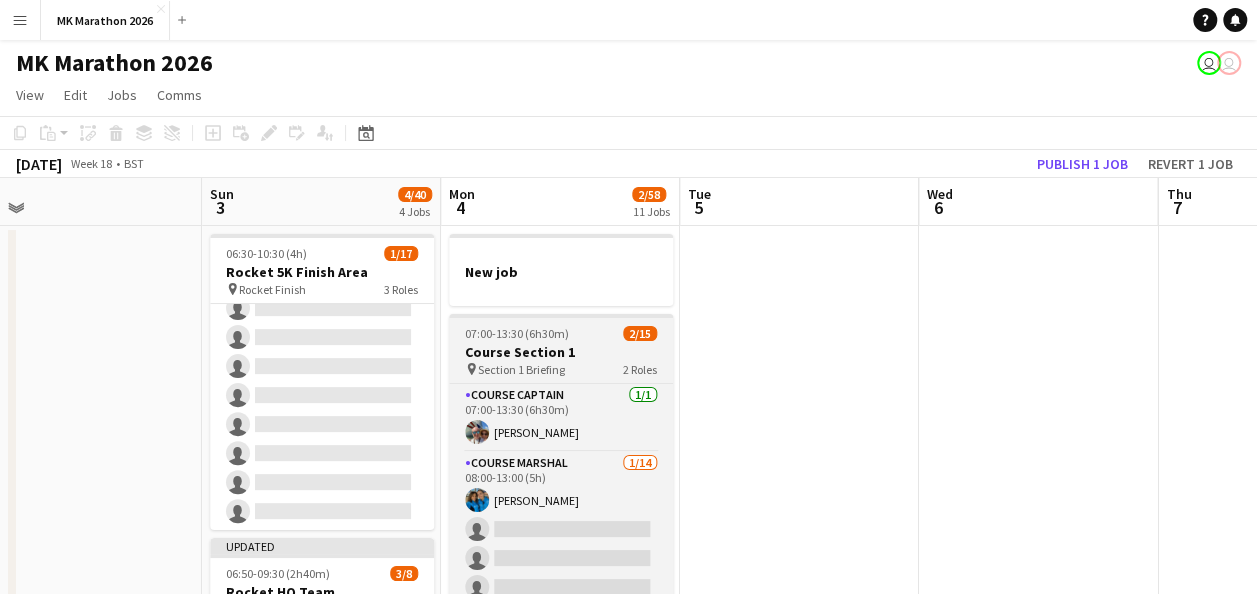 click on "Section 1 Briefing" at bounding box center [521, 369] 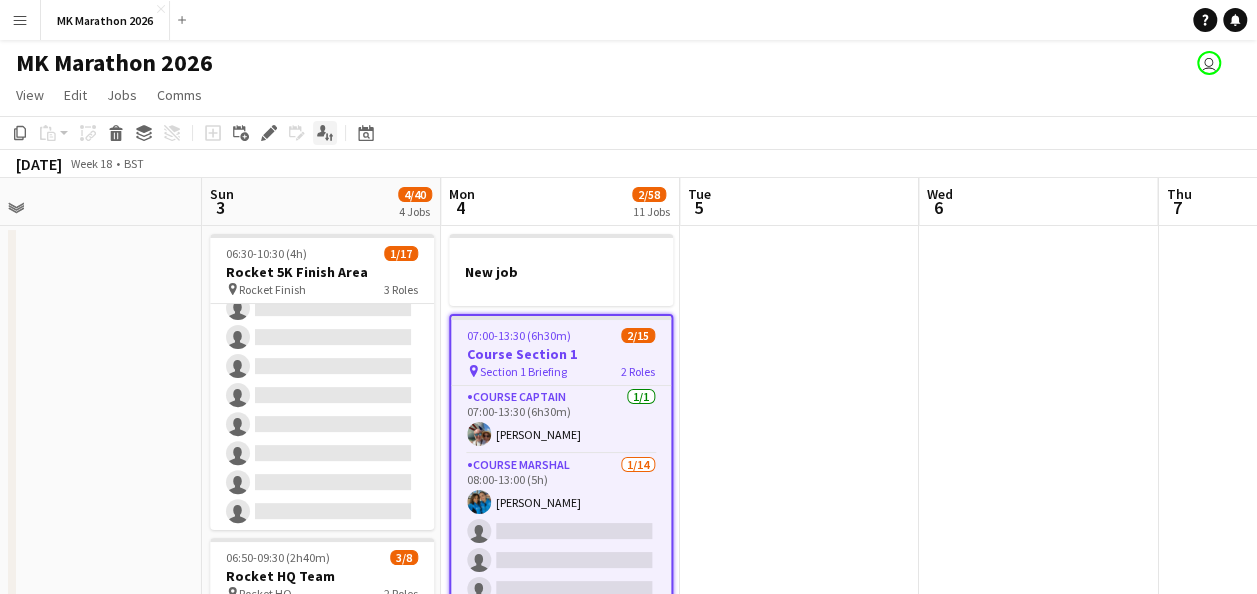 click on "Applicants" at bounding box center (325, 133) 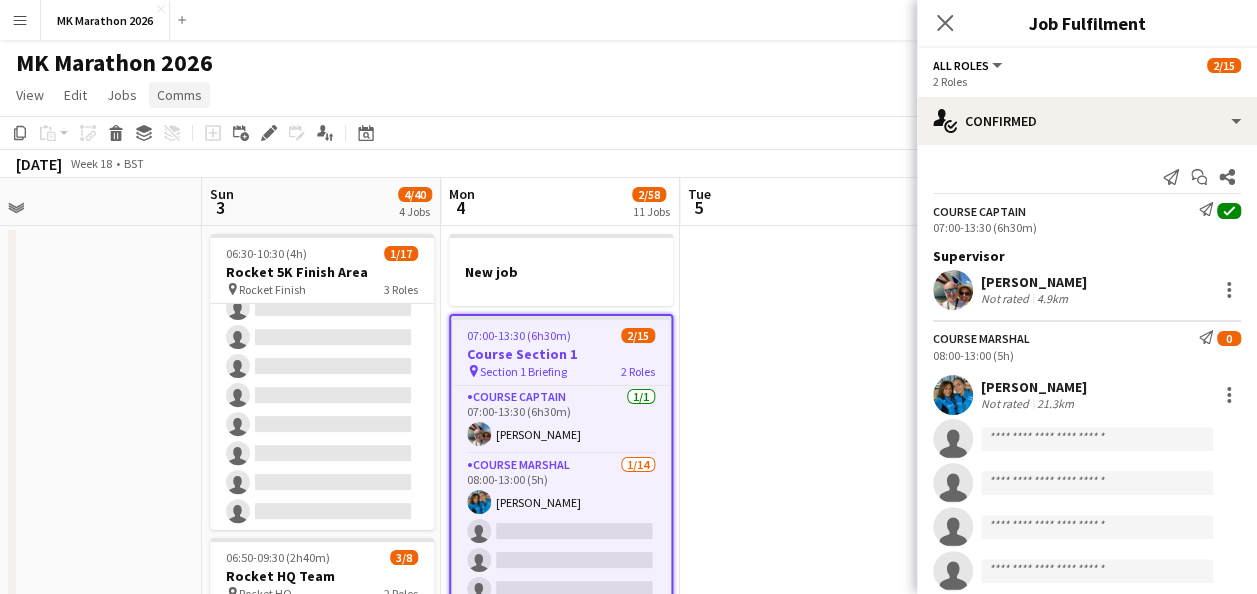 click on "Comms" 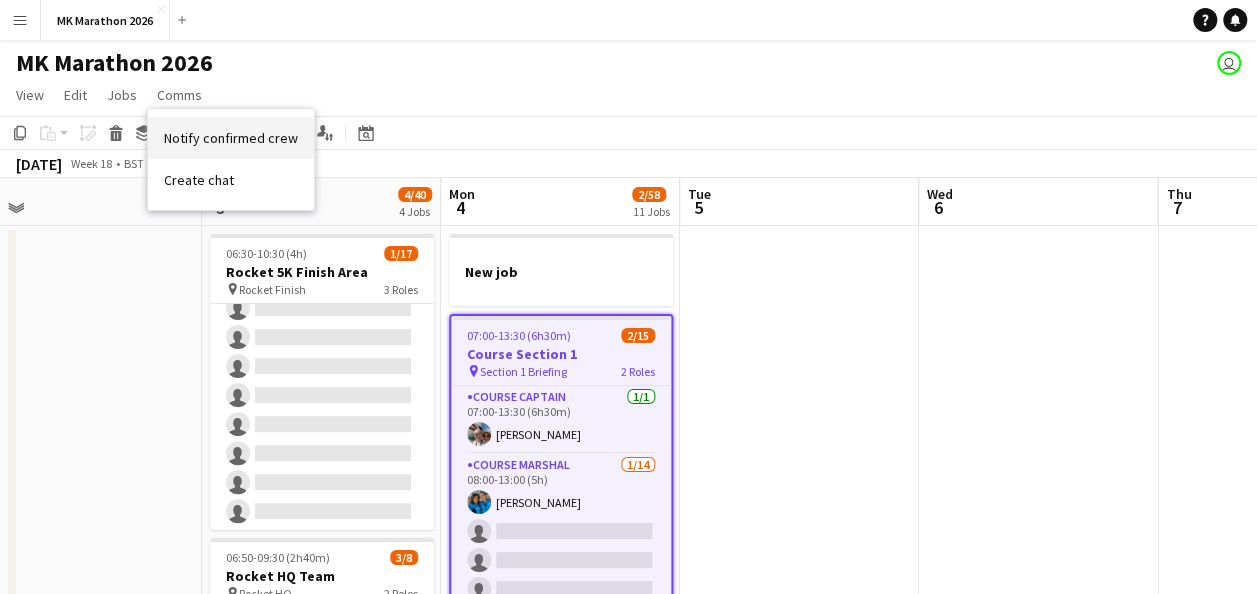 click on "Notify confirmed crew" at bounding box center [231, 138] 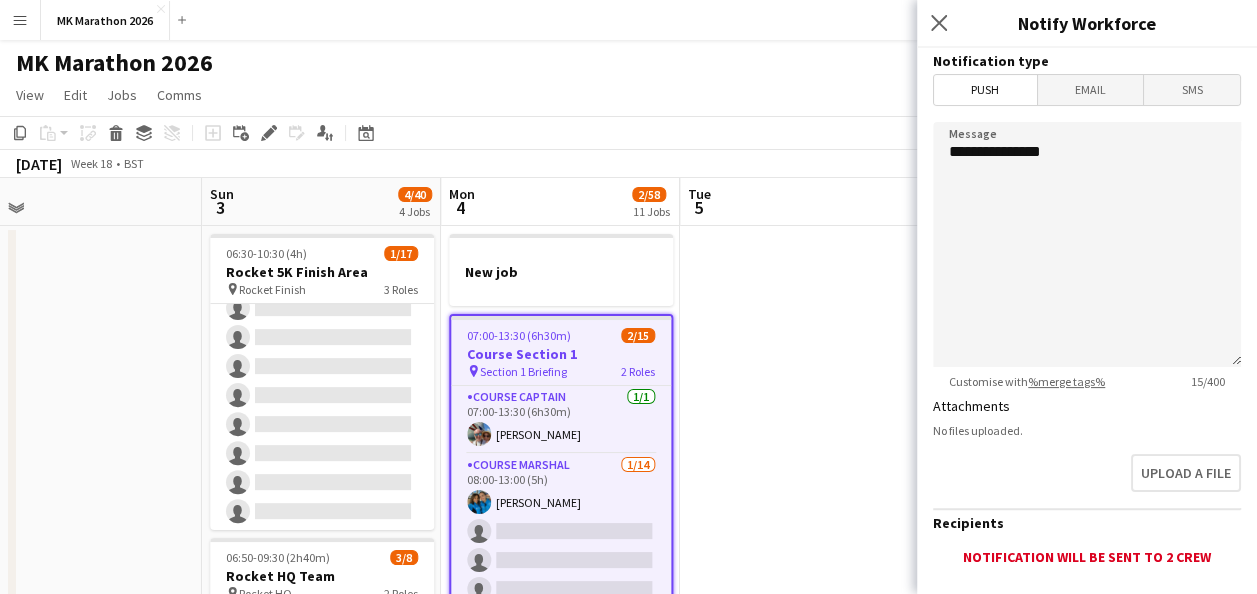 click on "Menu" at bounding box center (20, 20) 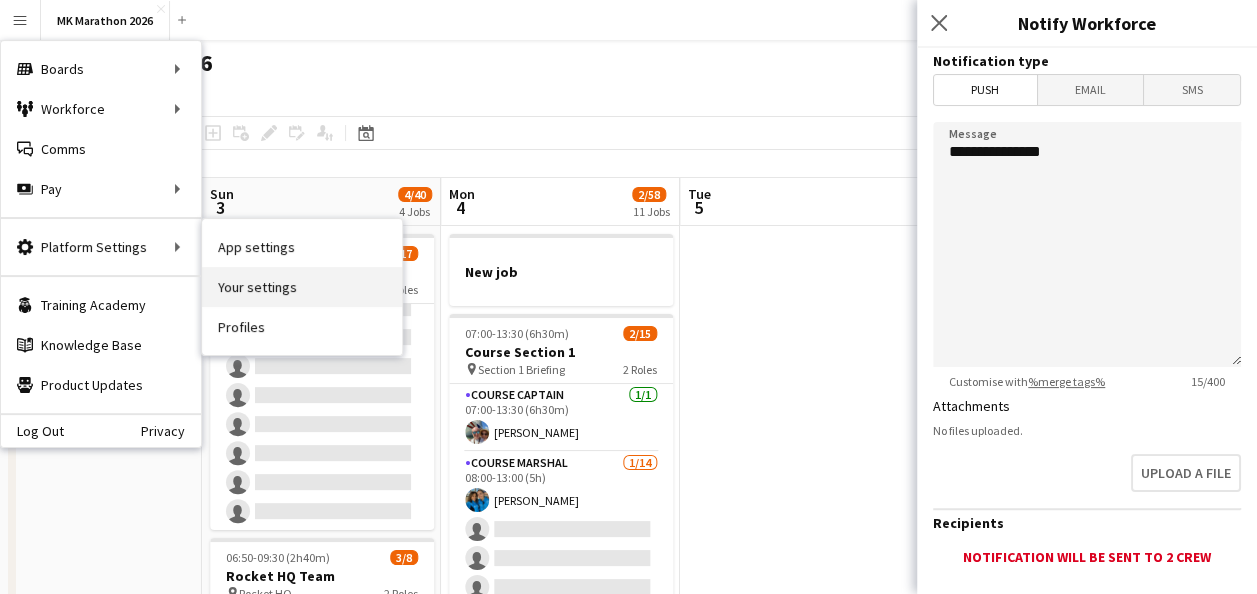 click on "Your settings" at bounding box center [302, 287] 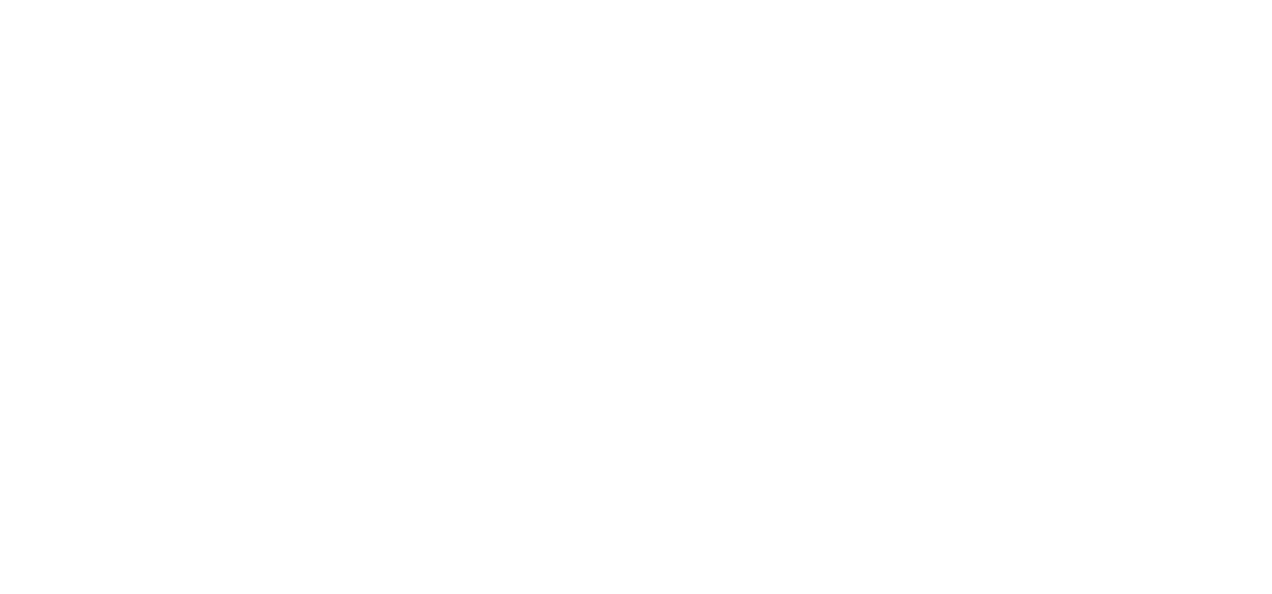 scroll, scrollTop: 0, scrollLeft: 0, axis: both 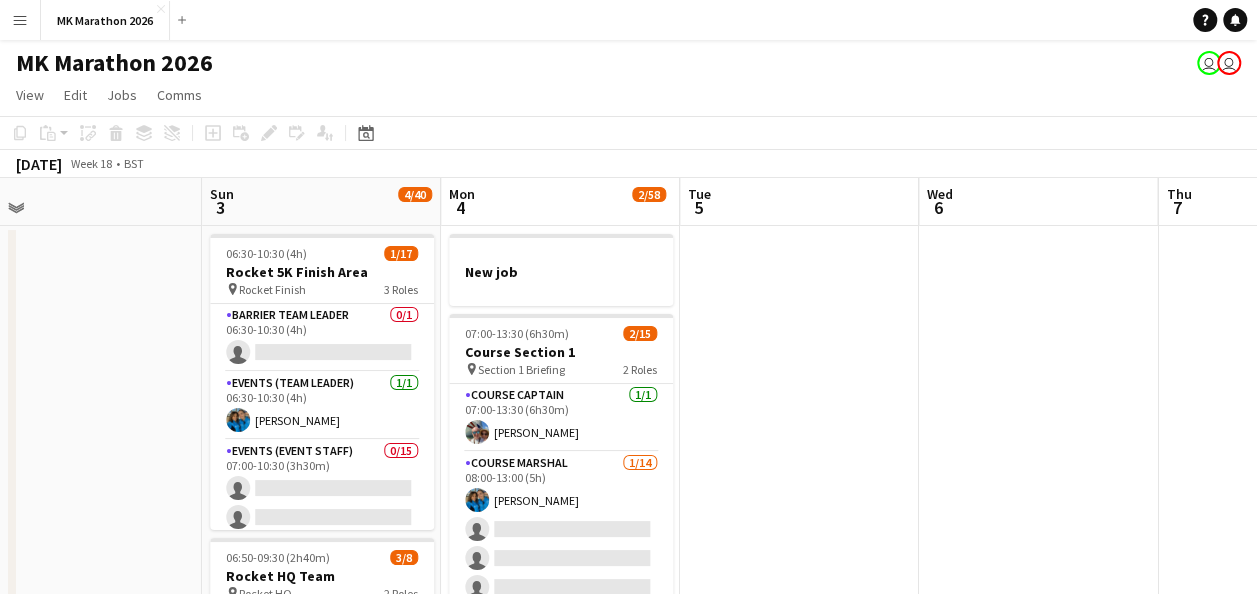 click on "Menu" at bounding box center [20, 20] 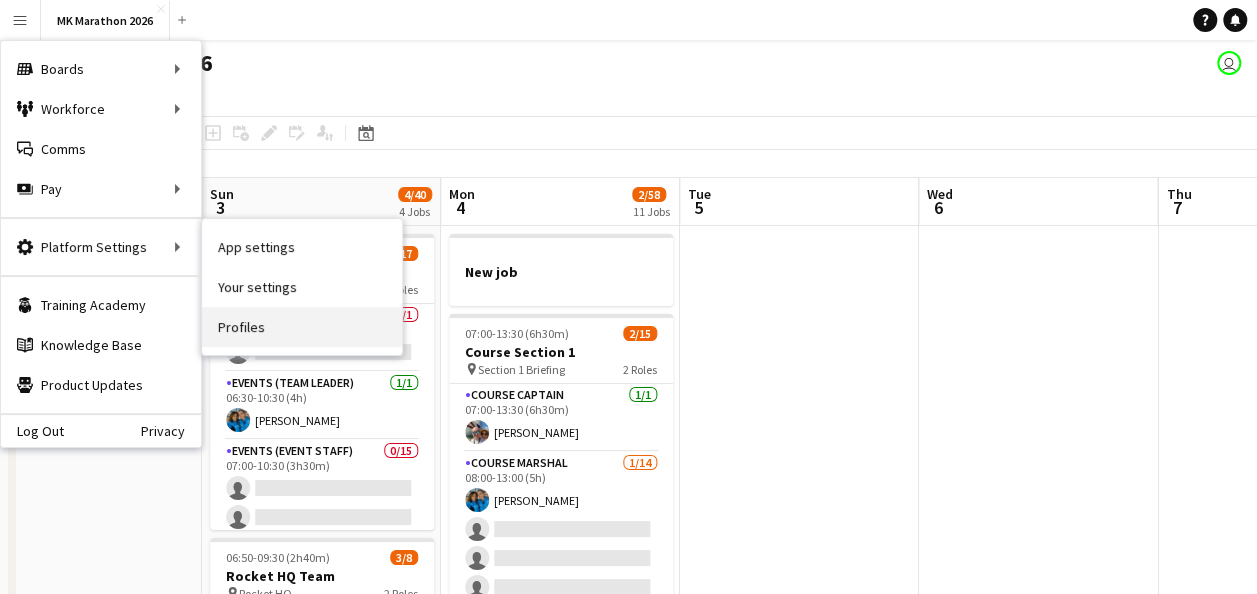 click on "Profiles" at bounding box center (302, 327) 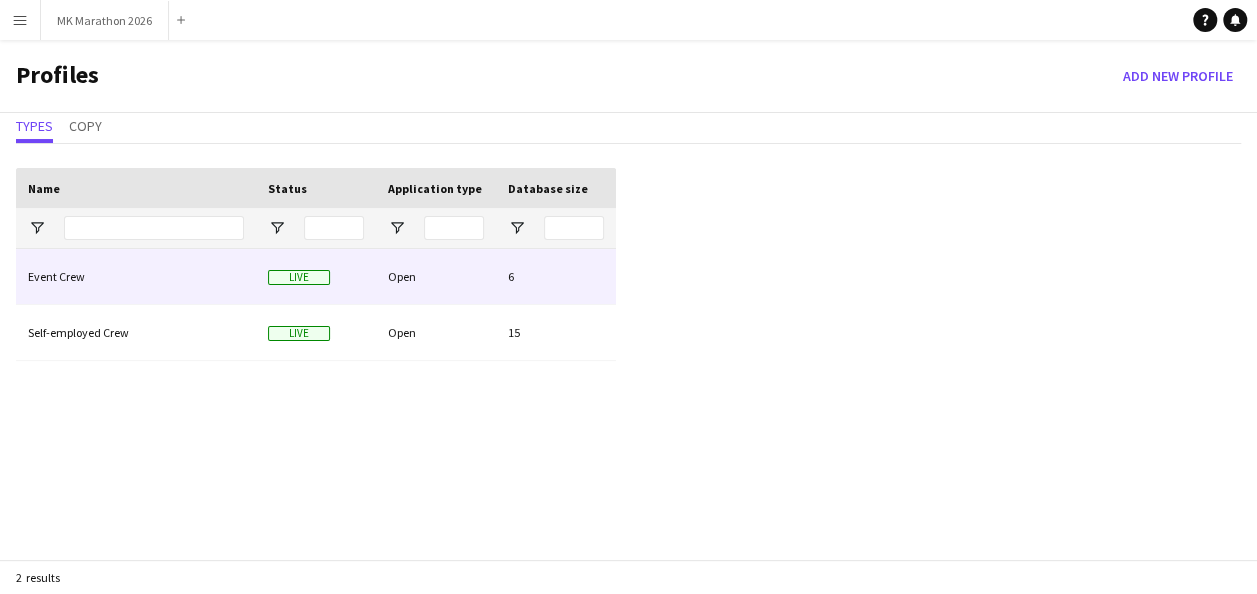 click on "Event Crew" 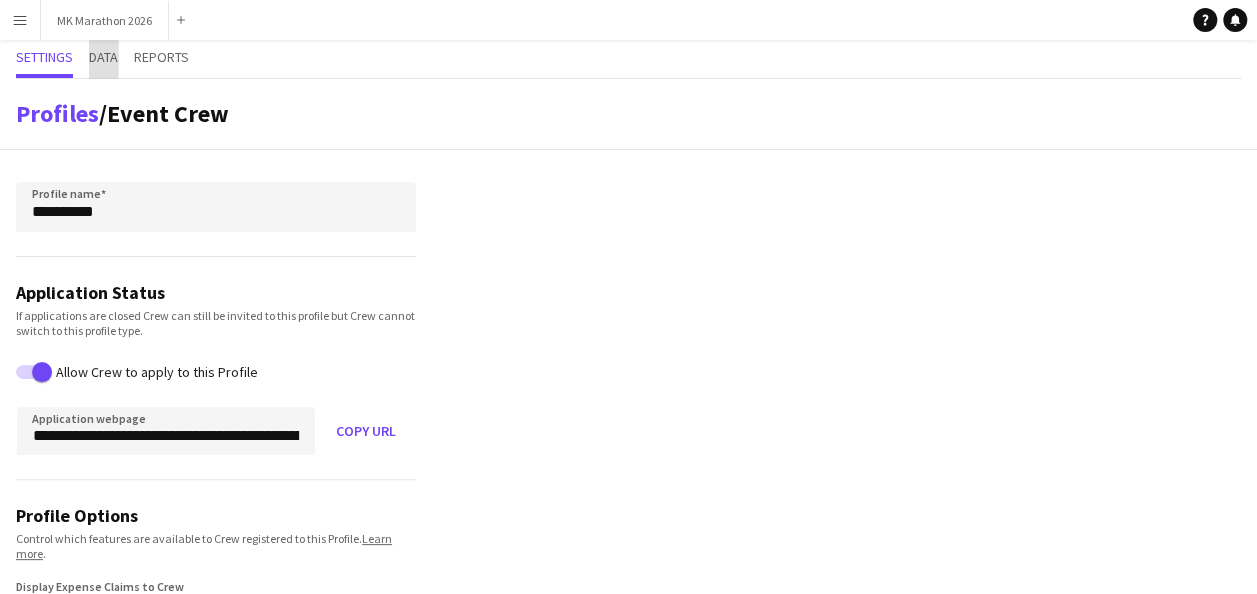 click on "Data" at bounding box center (103, 57) 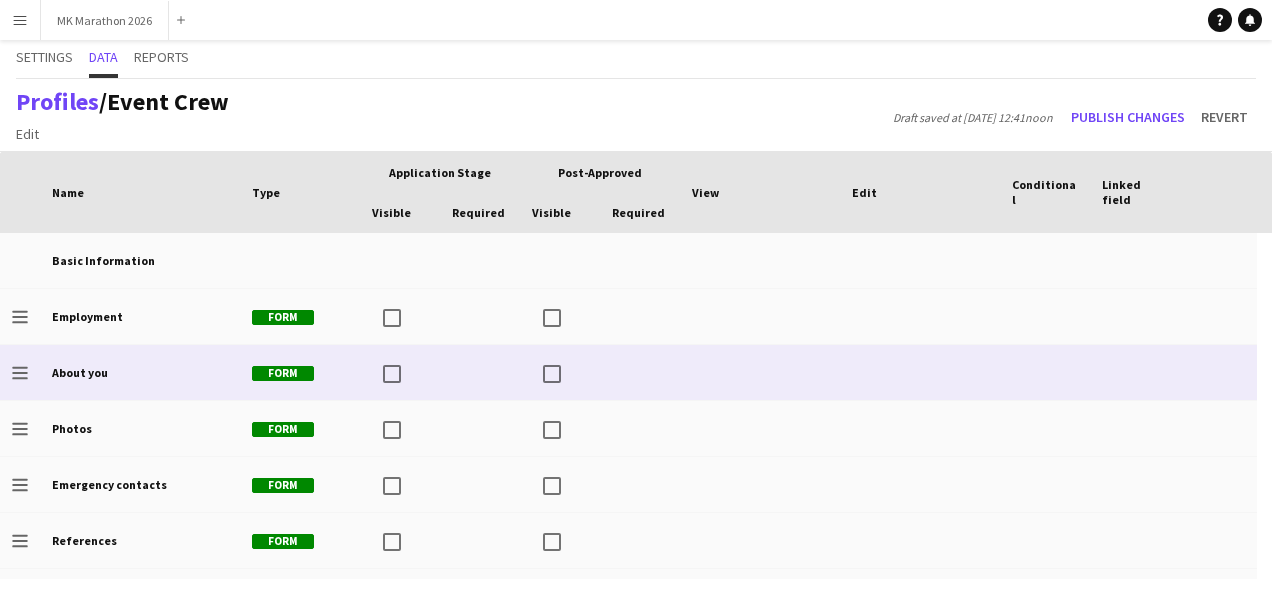 scroll, scrollTop: 6, scrollLeft: 0, axis: vertical 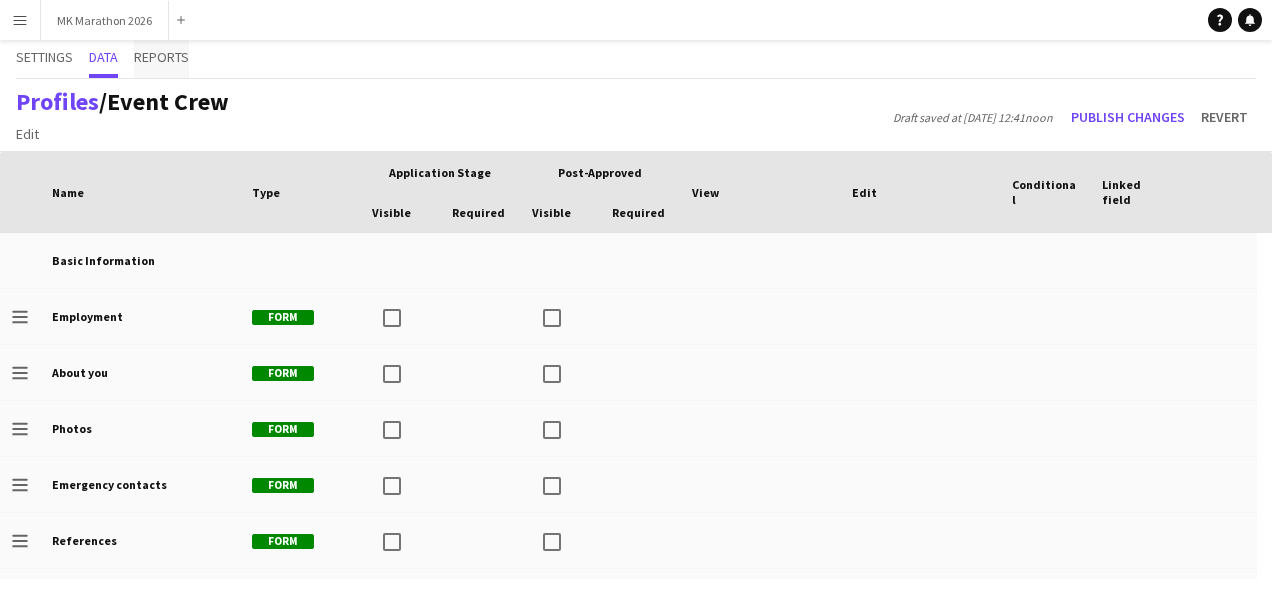 click on "Reports" at bounding box center [161, 57] 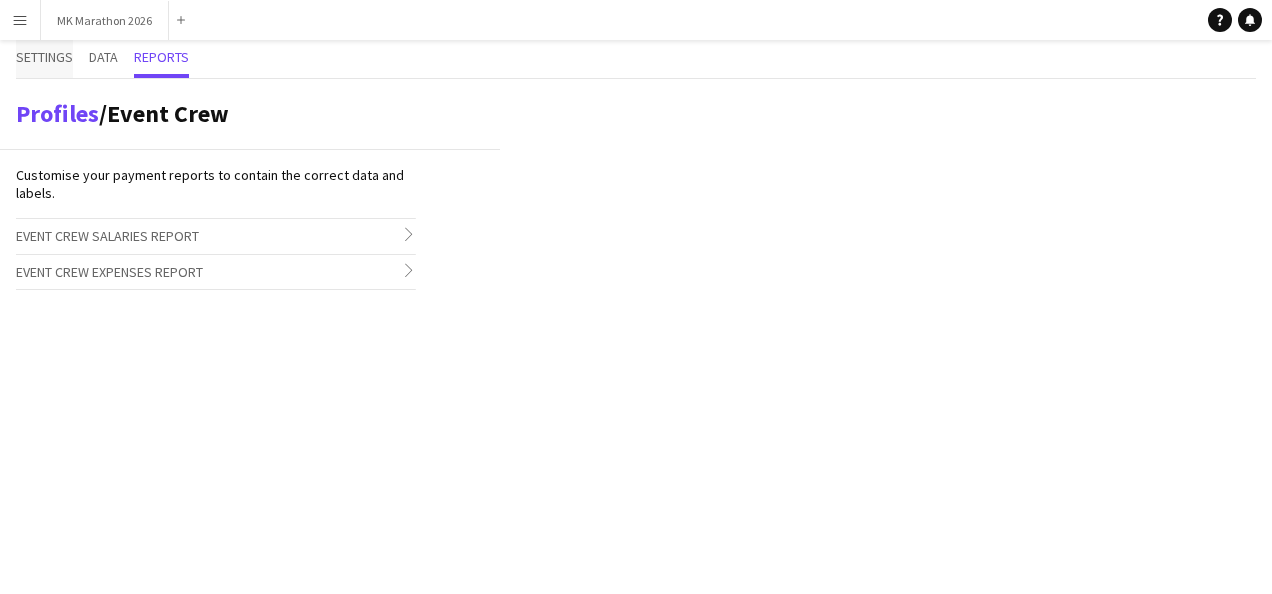 click on "Settings" at bounding box center (44, 59) 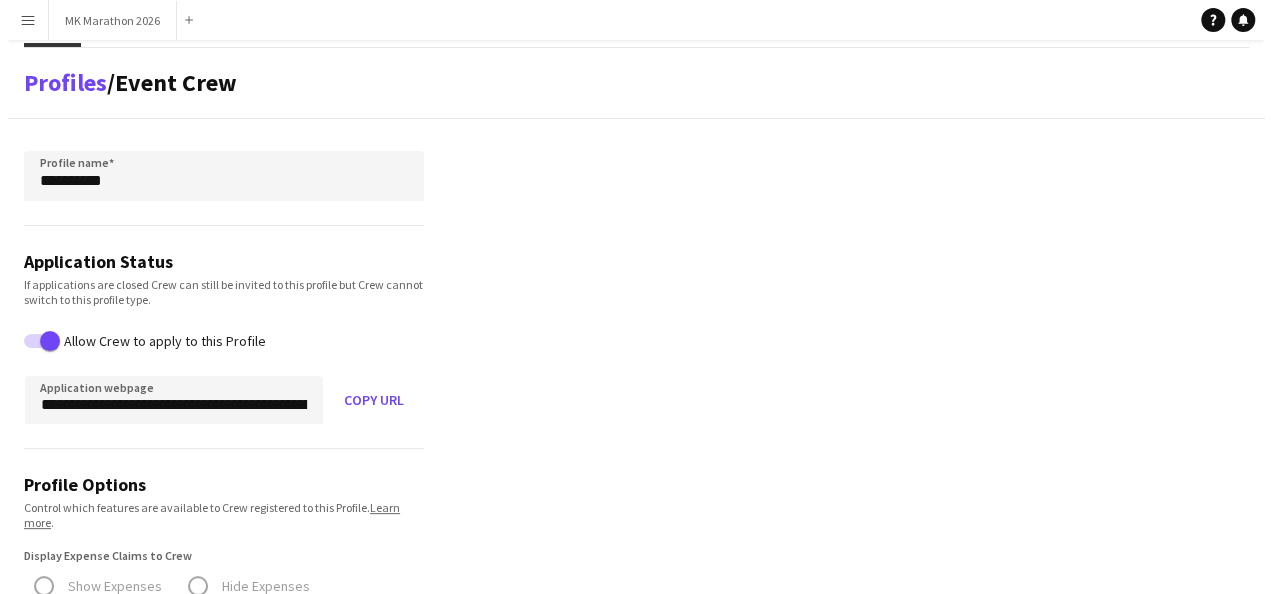 scroll, scrollTop: 0, scrollLeft: 0, axis: both 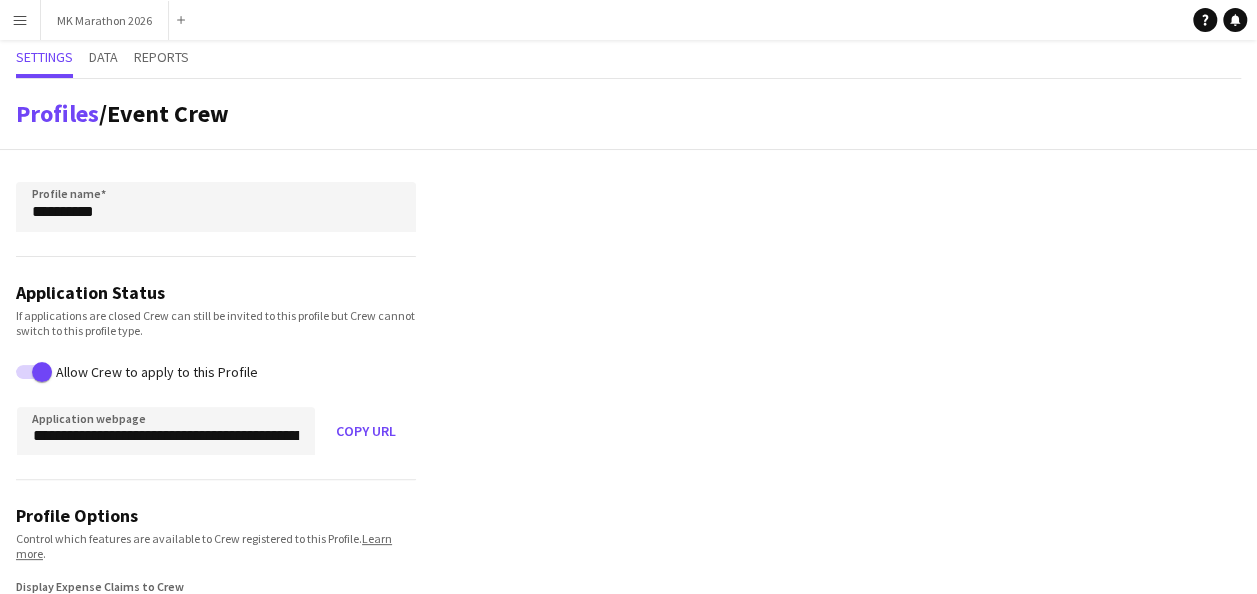 click on "Menu" at bounding box center (20, 20) 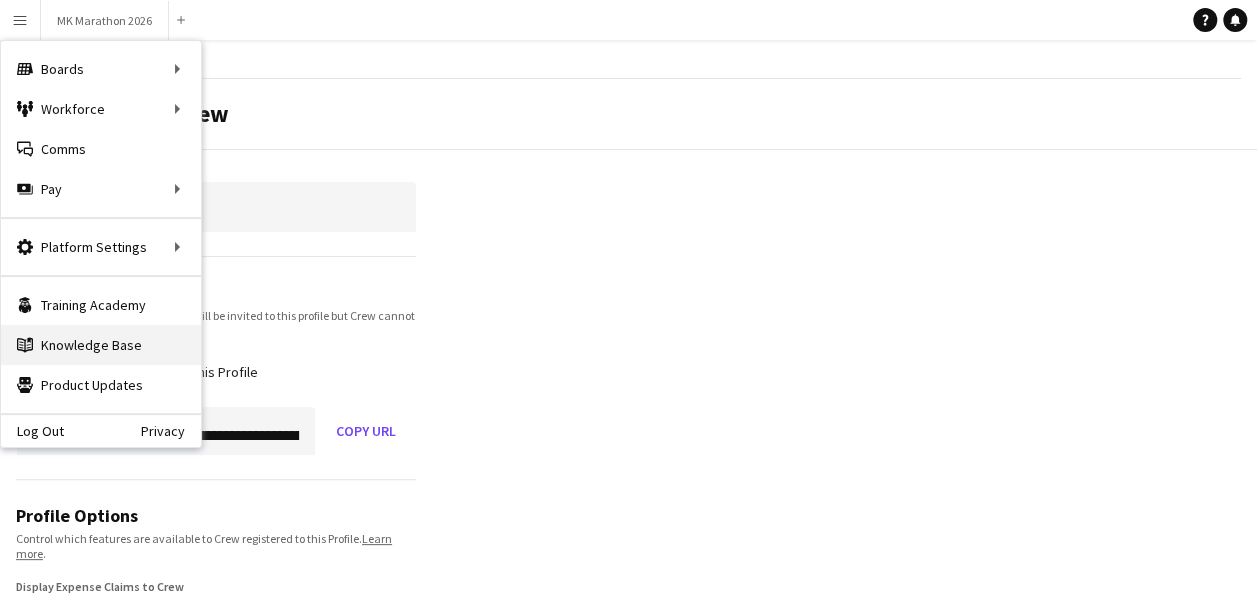click on "Knowledge Base
Knowledge Base" at bounding box center [101, 345] 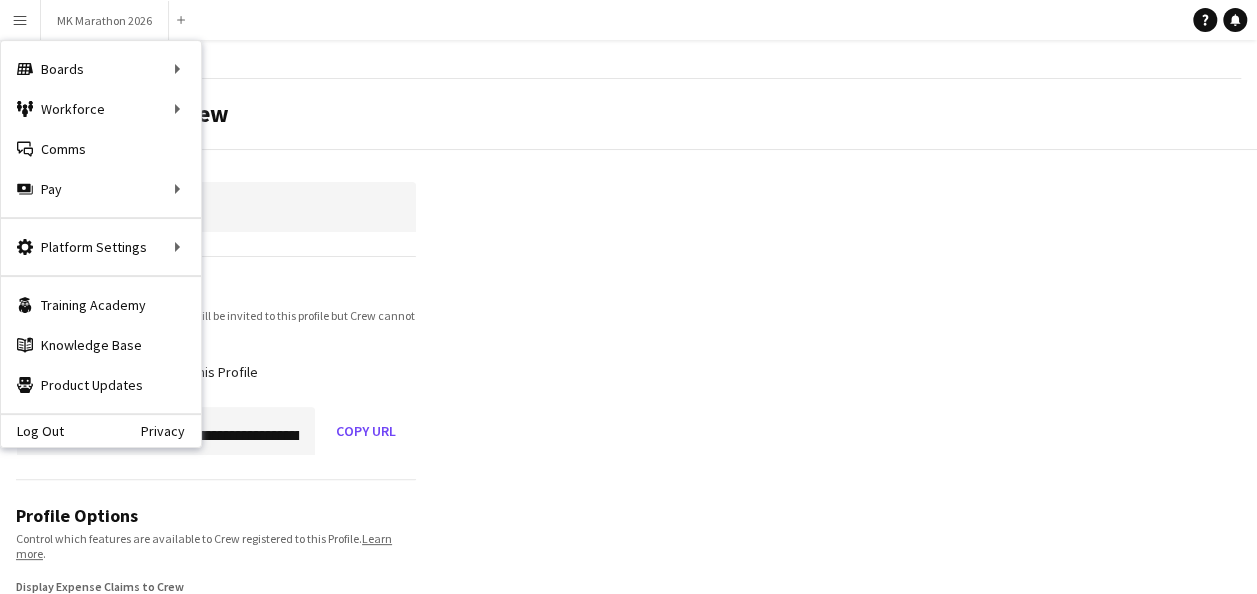 click on "Menu" at bounding box center (20, 20) 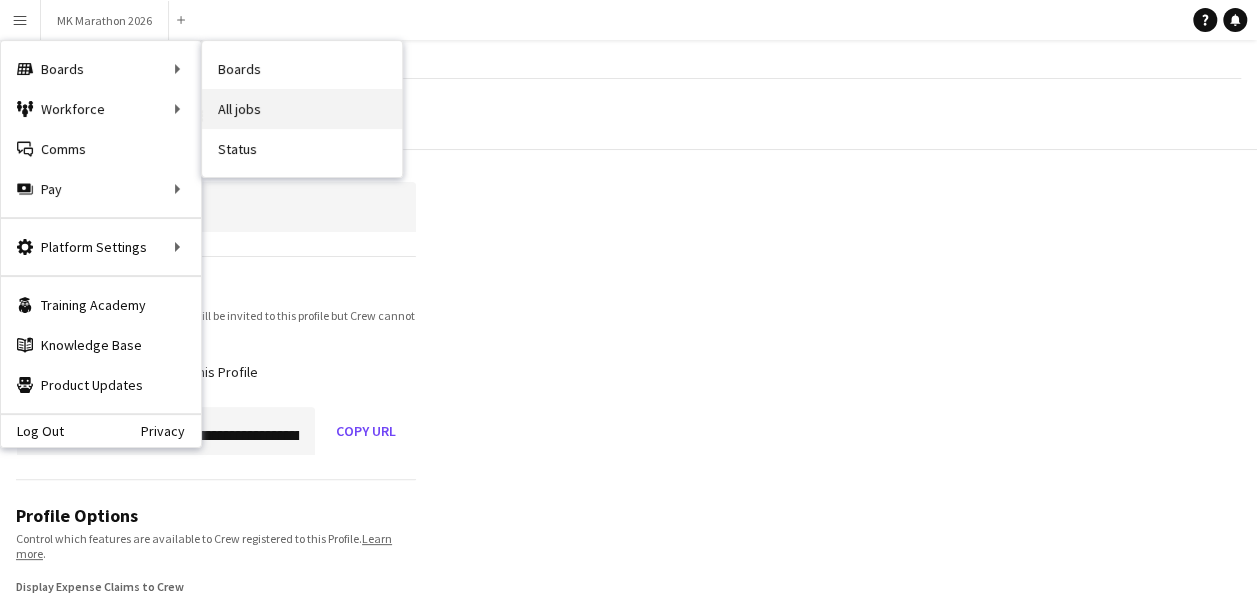click on "All jobs" at bounding box center [302, 109] 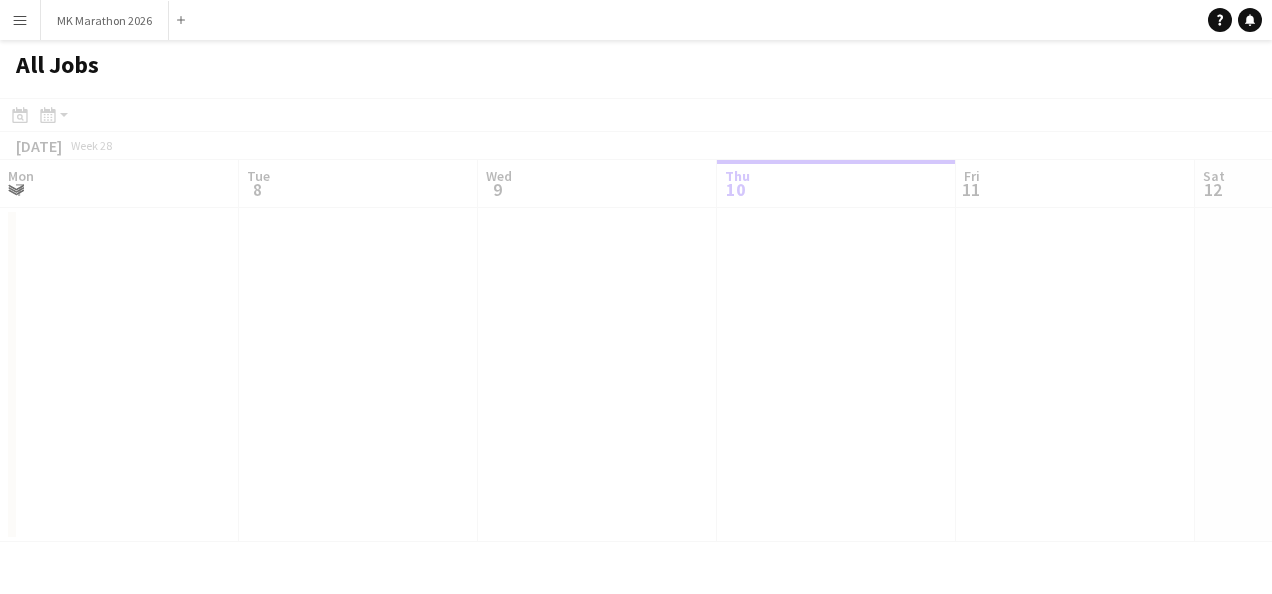 scroll, scrollTop: 0, scrollLeft: 478, axis: horizontal 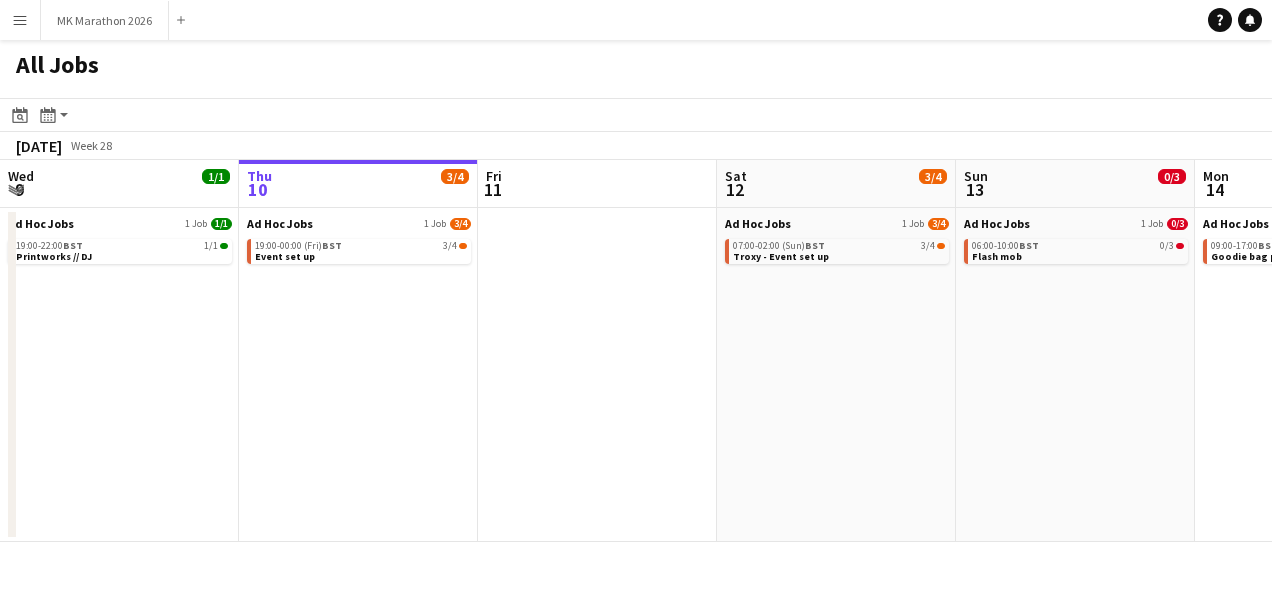click on "Menu" at bounding box center (20, 20) 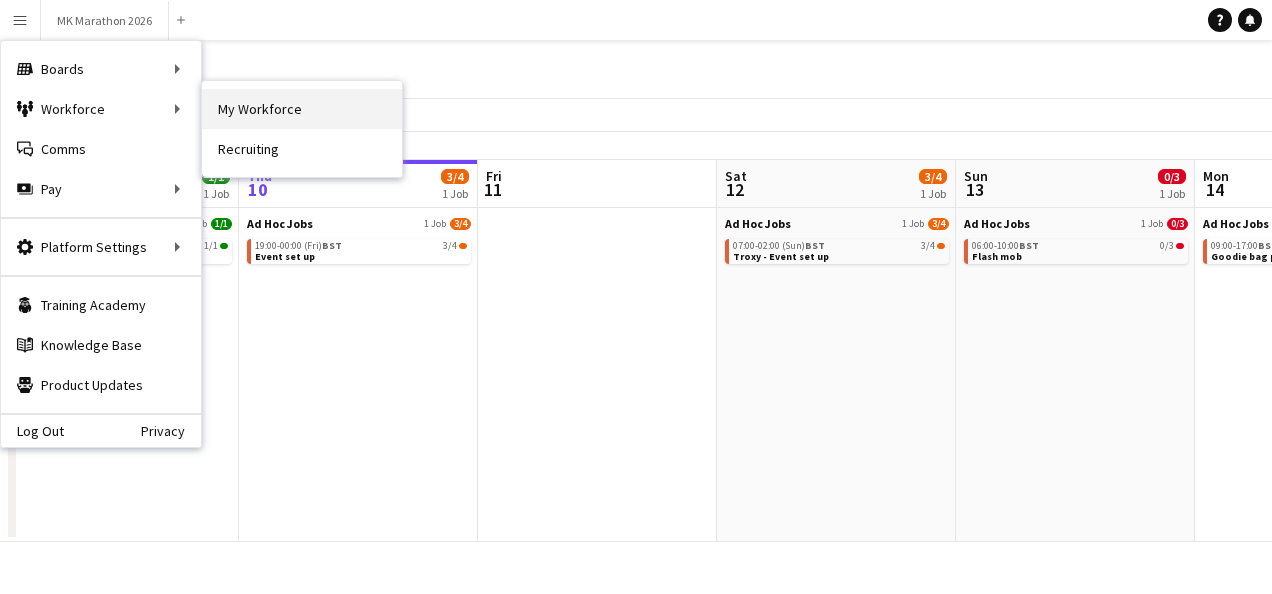 click on "My Workforce" at bounding box center [302, 109] 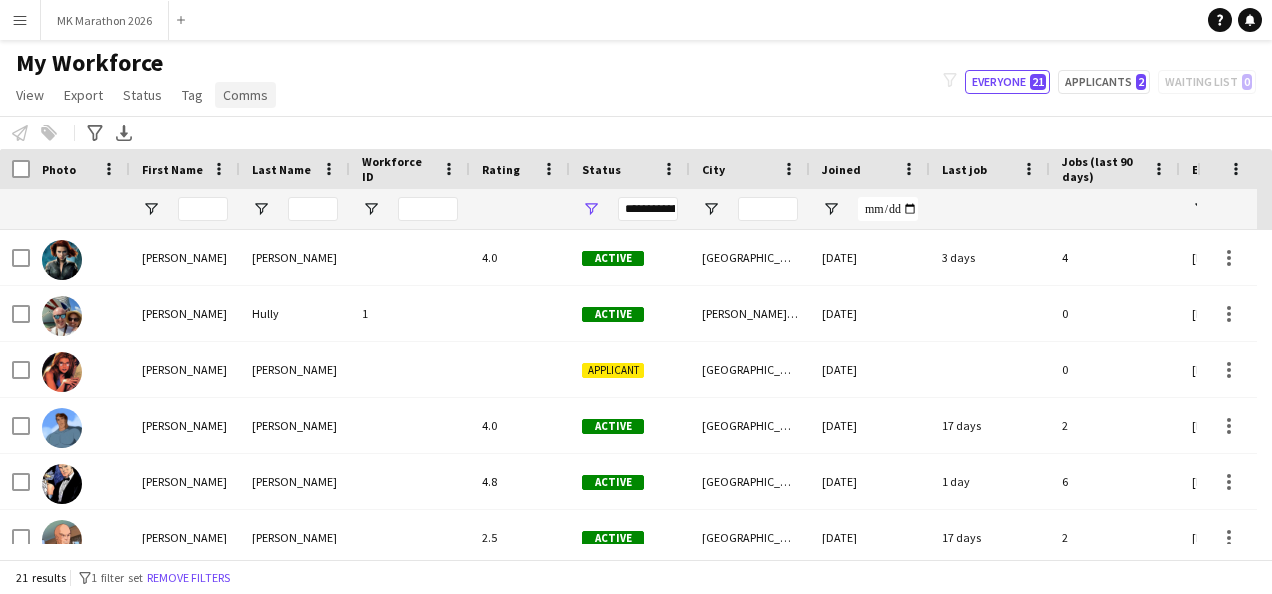 click on "Comms" 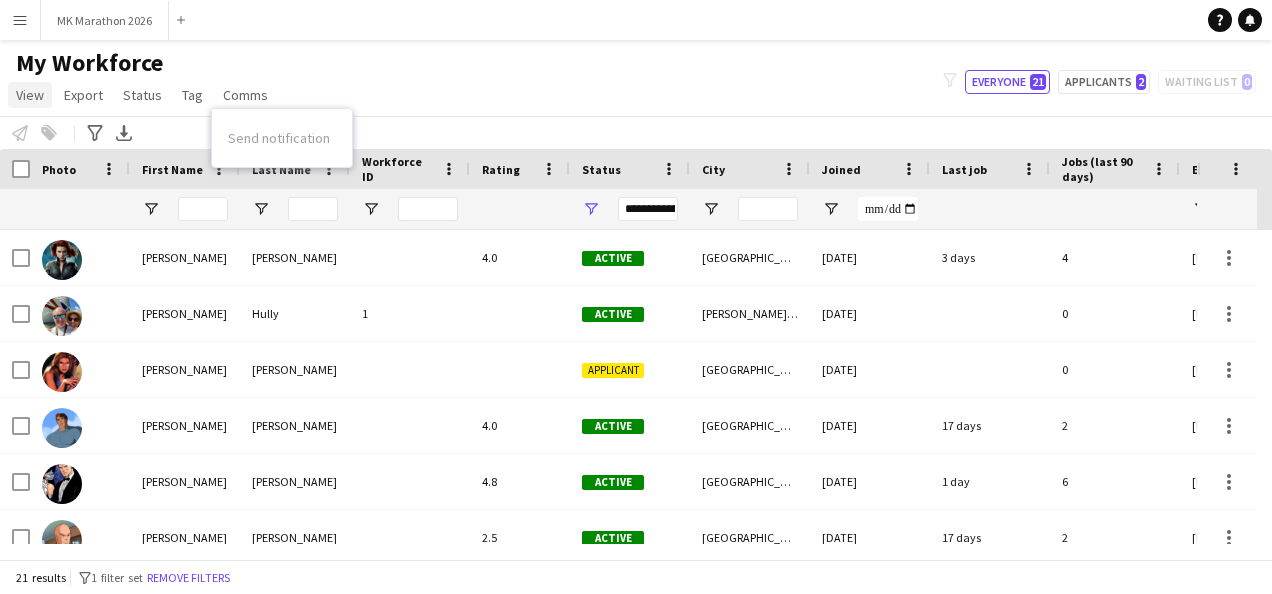 click on "View" 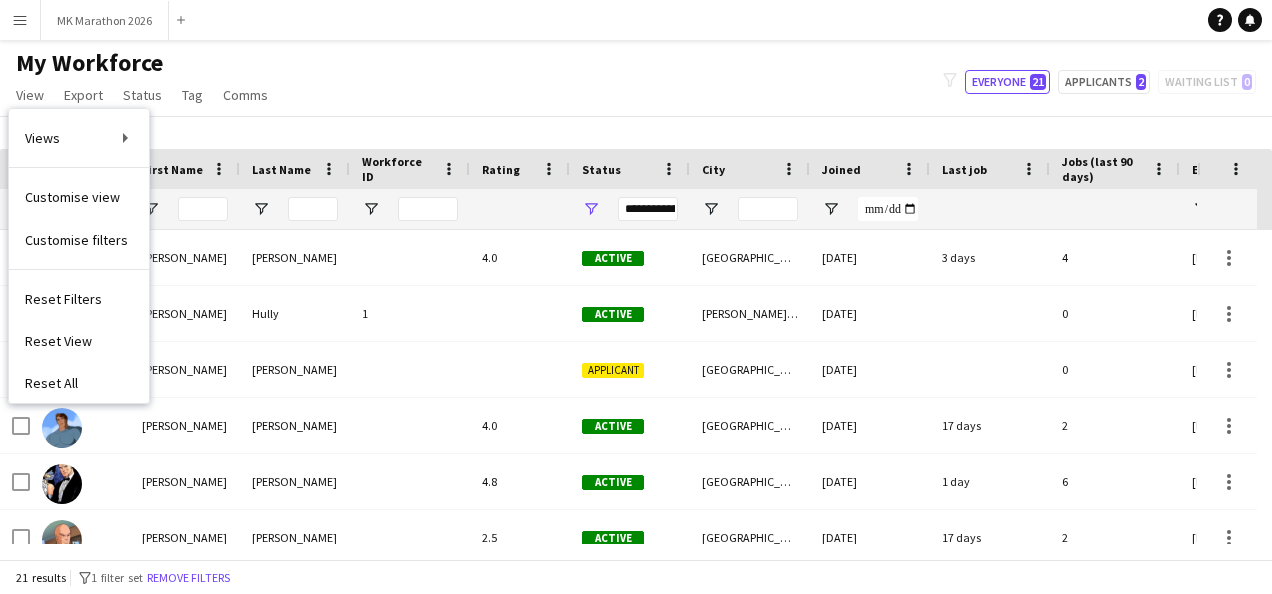 click on "My Workforce" 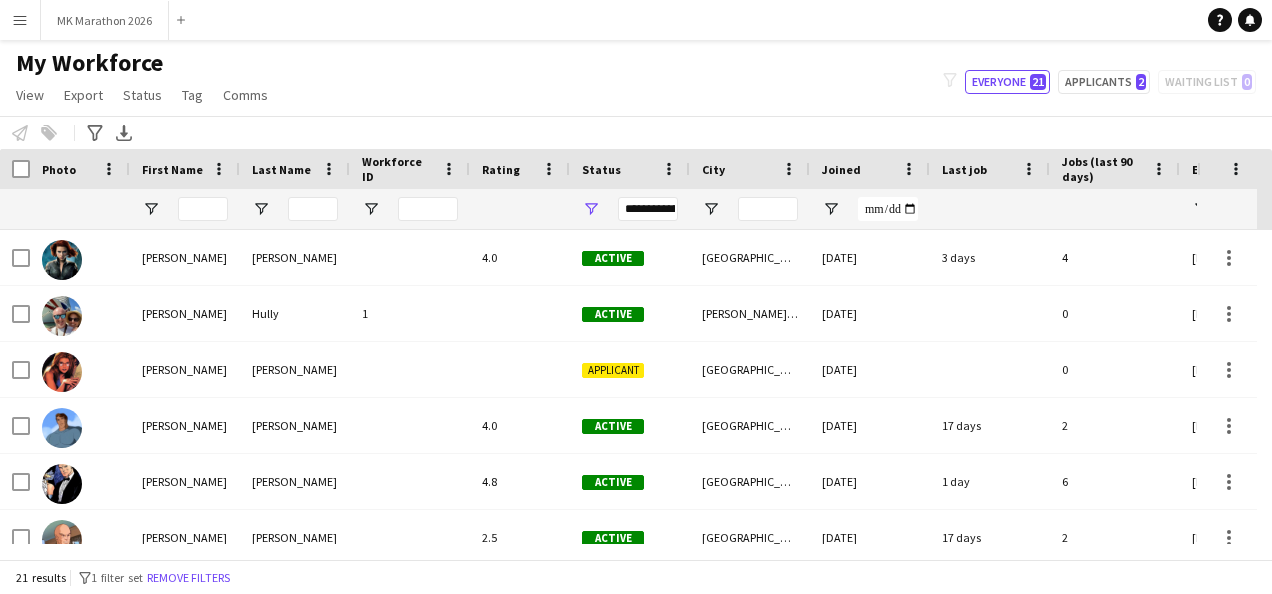 click on "Menu" at bounding box center (20, 20) 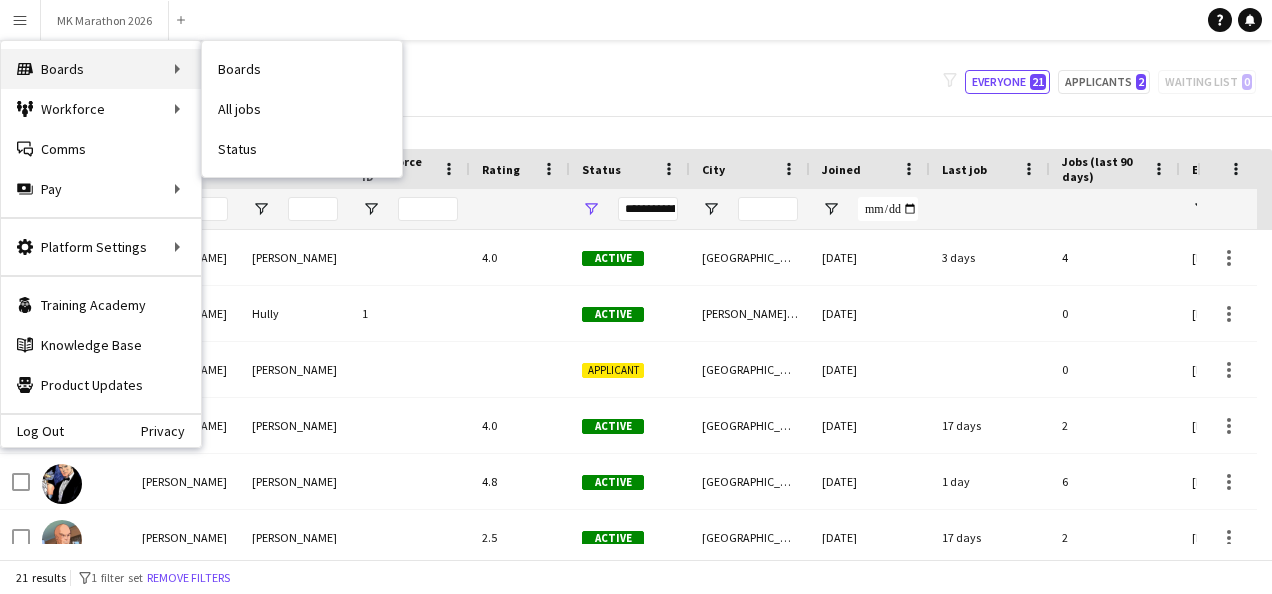 click on "Boards
Boards" at bounding box center (101, 69) 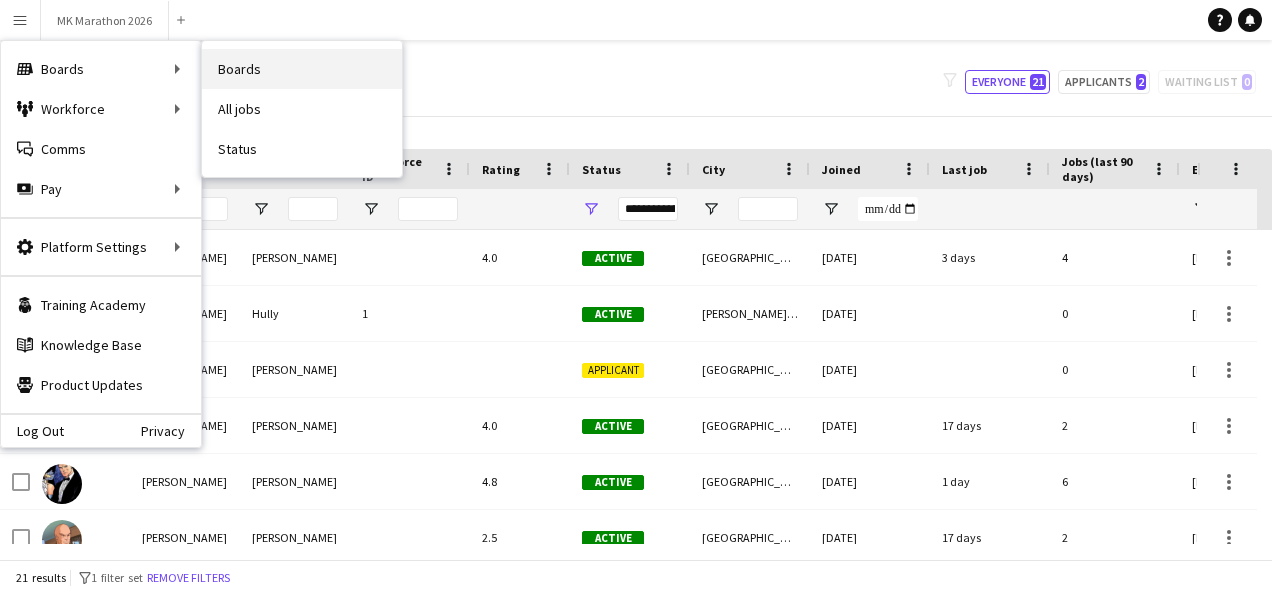 click on "Boards" at bounding box center (302, 69) 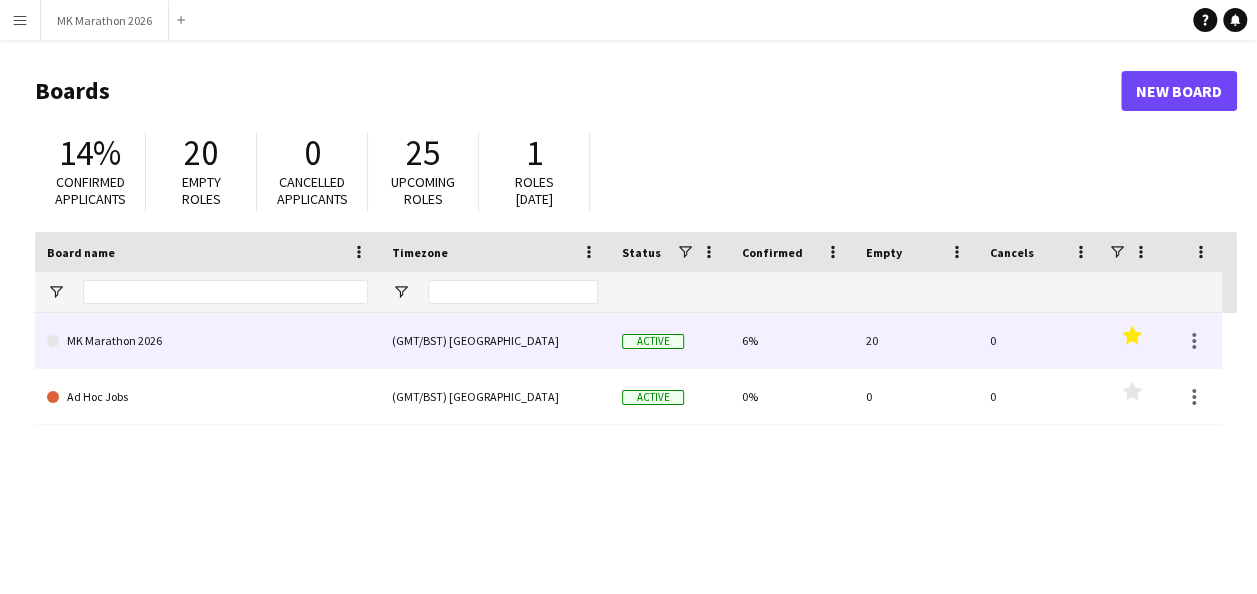 click on "MK Marathon 2026" 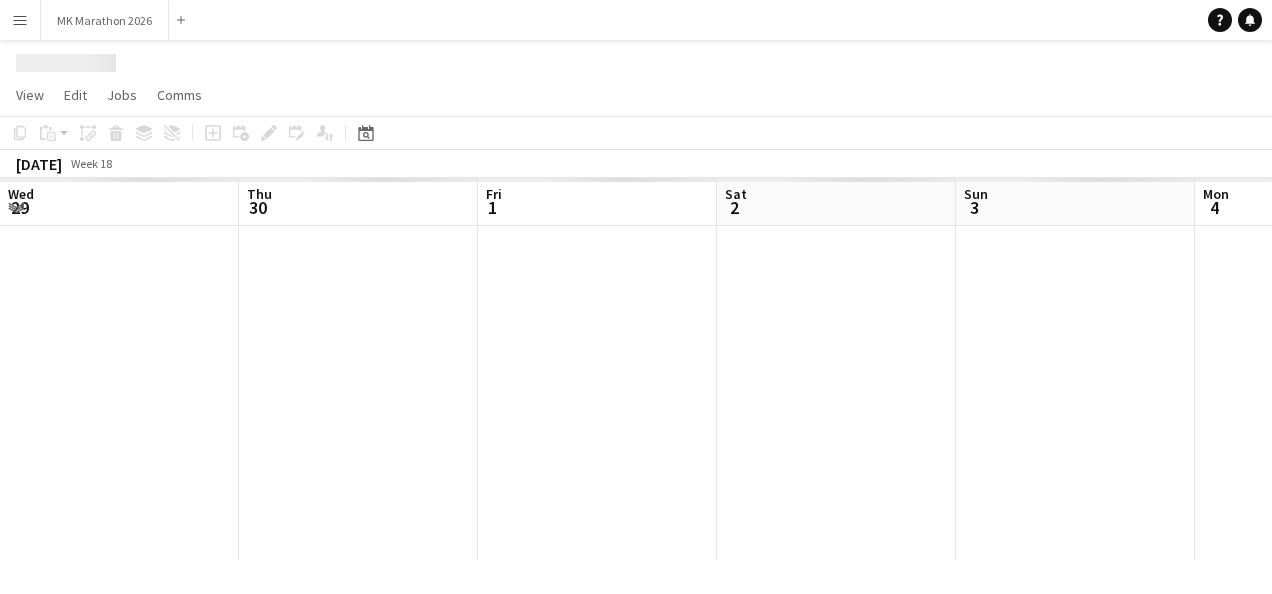 scroll, scrollTop: 0, scrollLeft: 754, axis: horizontal 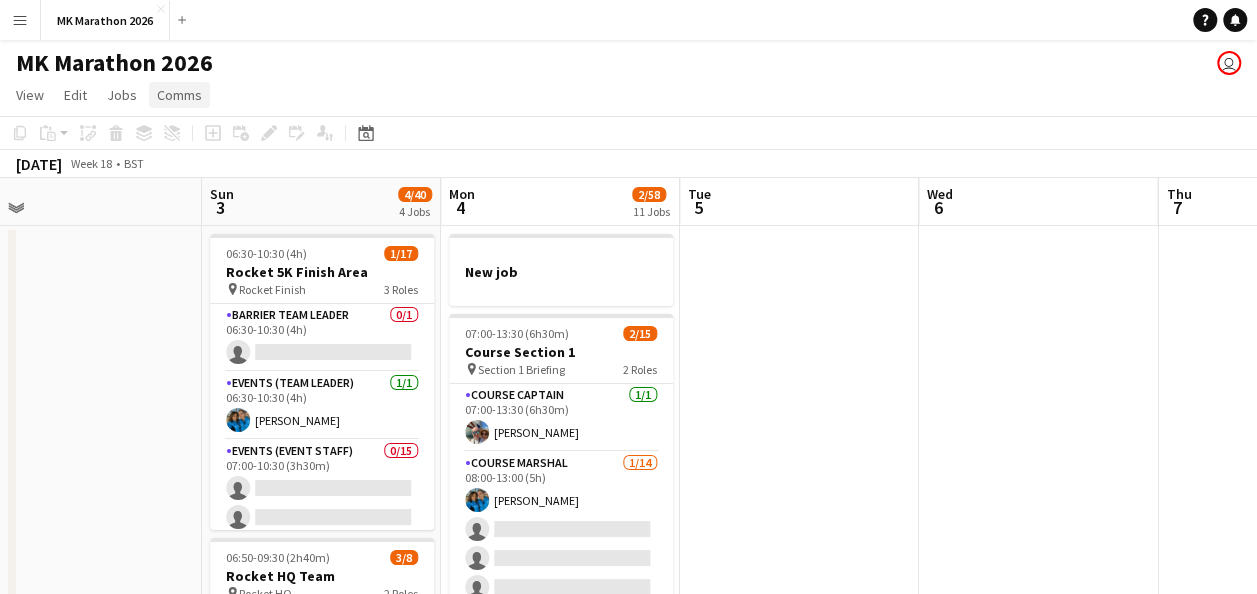 click on "Comms" 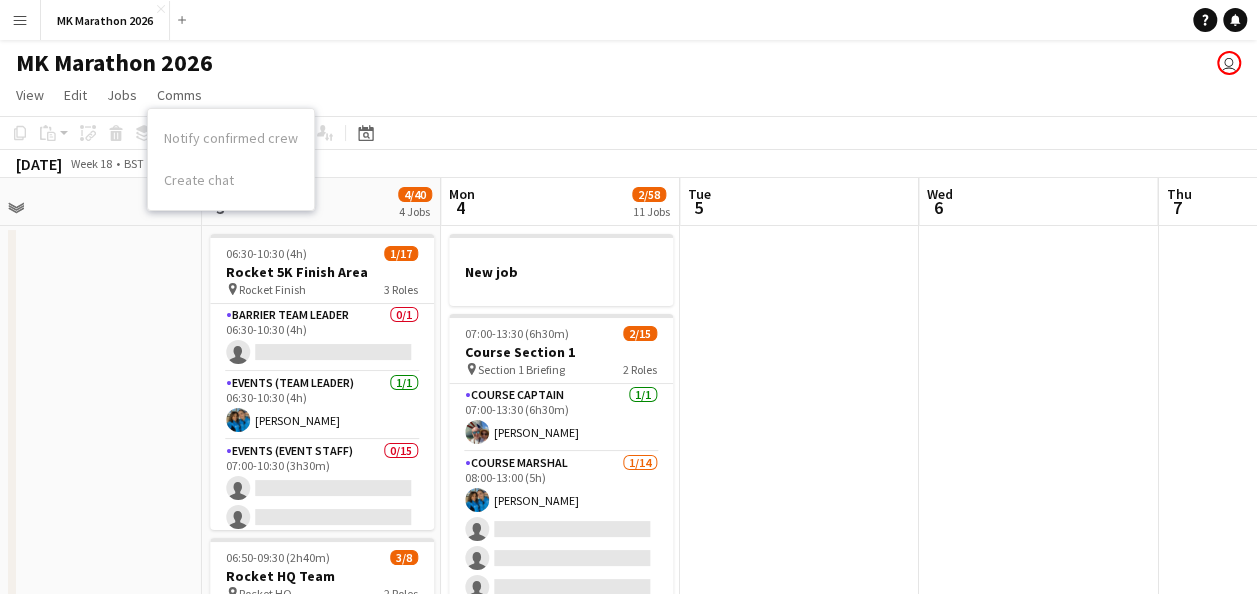 click on "View  Day view expanded Day view collapsed Month view Date picker Jump to [DATE] Expand Linked Jobs Collapse Linked Jobs  Edit  Copy Ctrl+C  Paste  Without Crew Ctrl+V With Crew Ctrl+Shift+V Paste as linked job  Group  Group Ungroup  Jobs  New Job Edit Job Delete Job New Linked Job Edit Linked Jobs Job fulfilment Promote Role Copy Role URL  Comms  Notify confirmed crew Create chat" 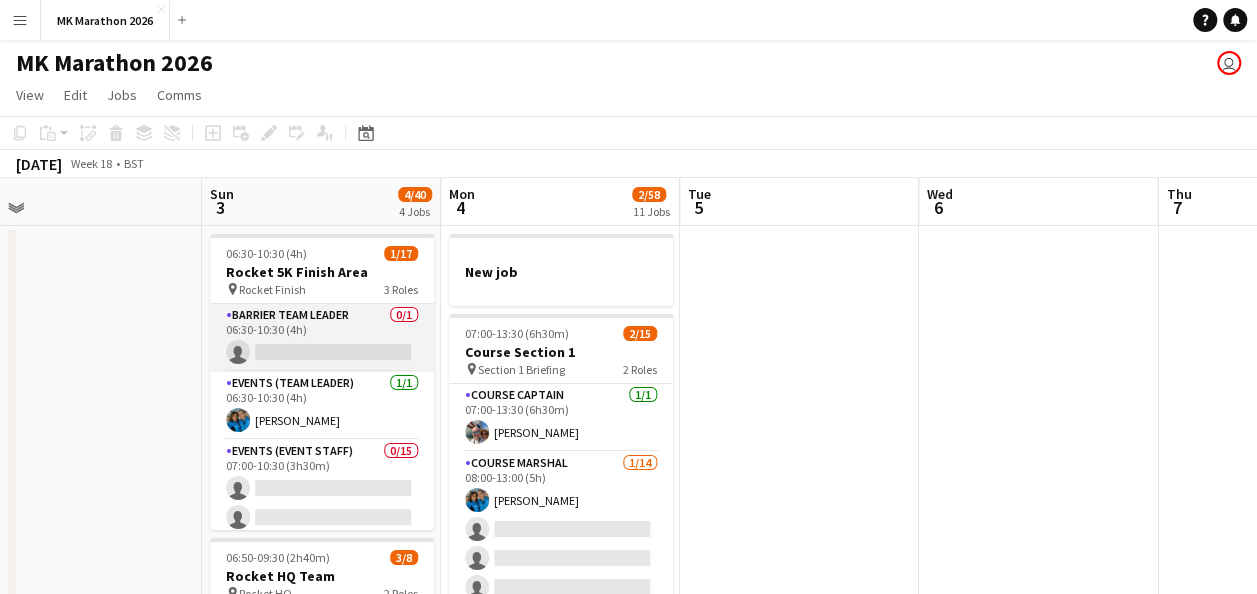 click on "Barrier Team Leader   0/1   06:30-10:30 (4h)
single-neutral-actions" at bounding box center [322, 338] 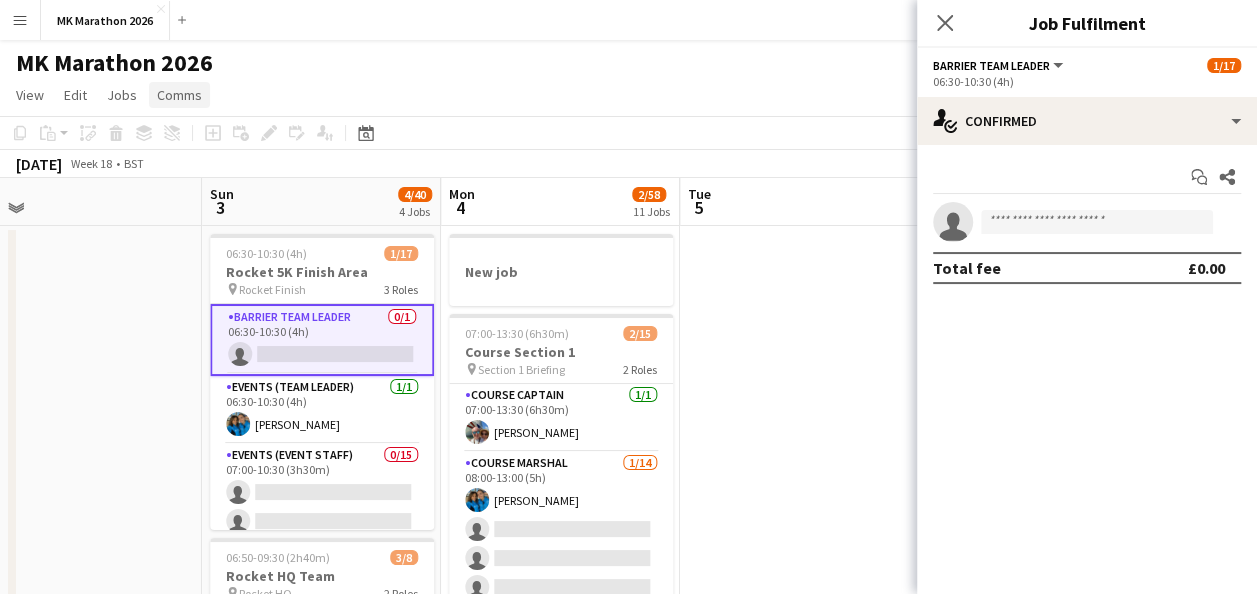 click on "Comms" 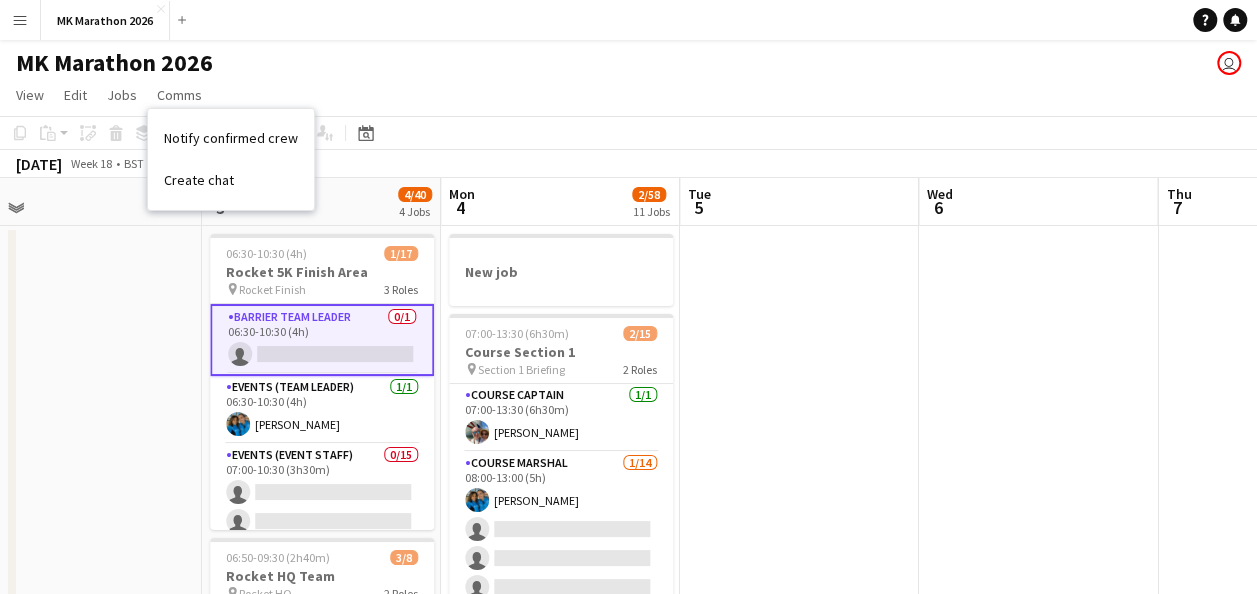 click on "View  Day view expanded Day view collapsed Month view Date picker Jump to [DATE] Expand Linked Jobs Collapse Linked Jobs  Edit  Copy Ctrl+C  Paste  Without Crew Ctrl+V With Crew Ctrl+Shift+V Paste as linked job  Group  Group Ungroup  Jobs  New Job Edit Job Delete Job New Linked Job Edit Linked Jobs Job fulfilment Promote Role Copy Role URL  Comms  Notify confirmed crew Create chat" 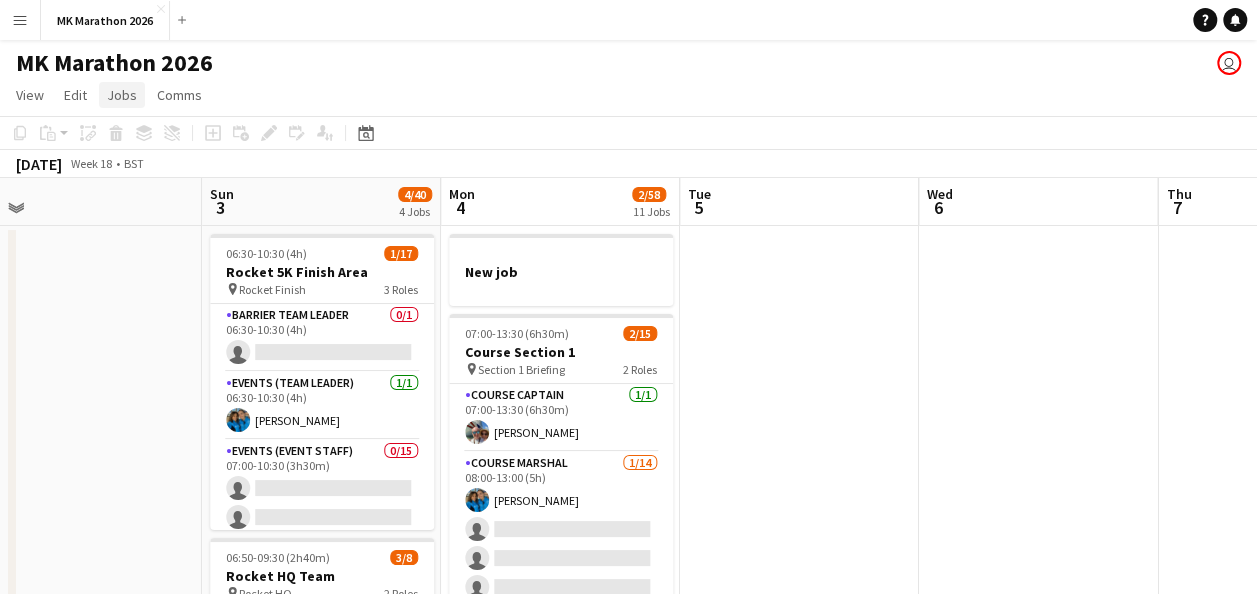 click on "Jobs" 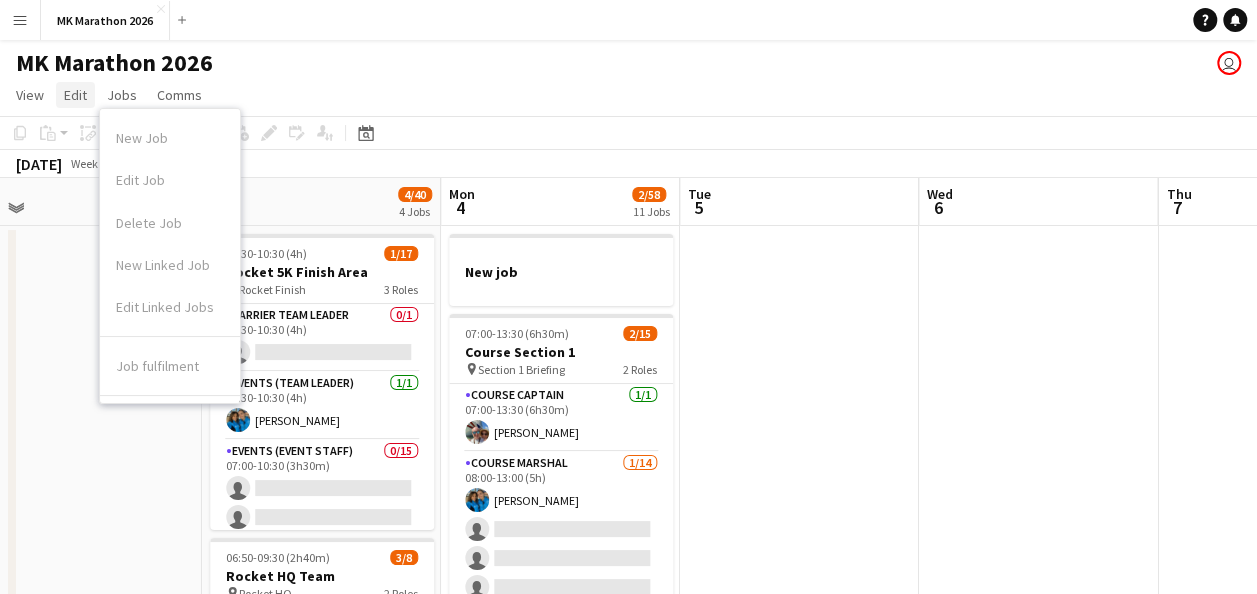 click on "Edit" 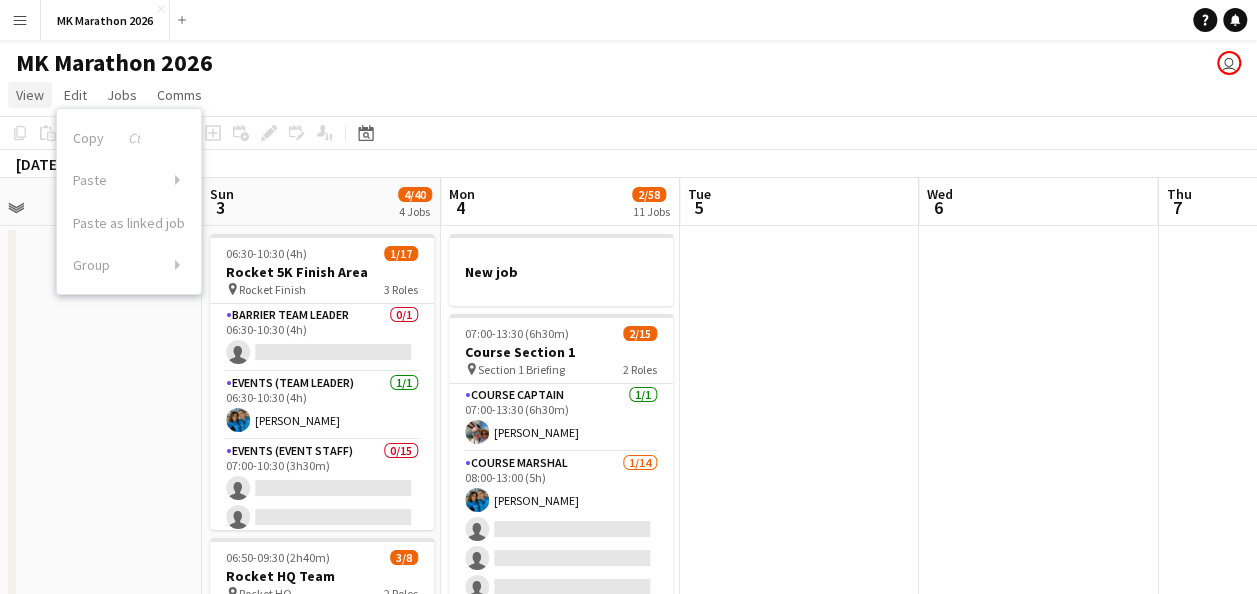 click on "View" 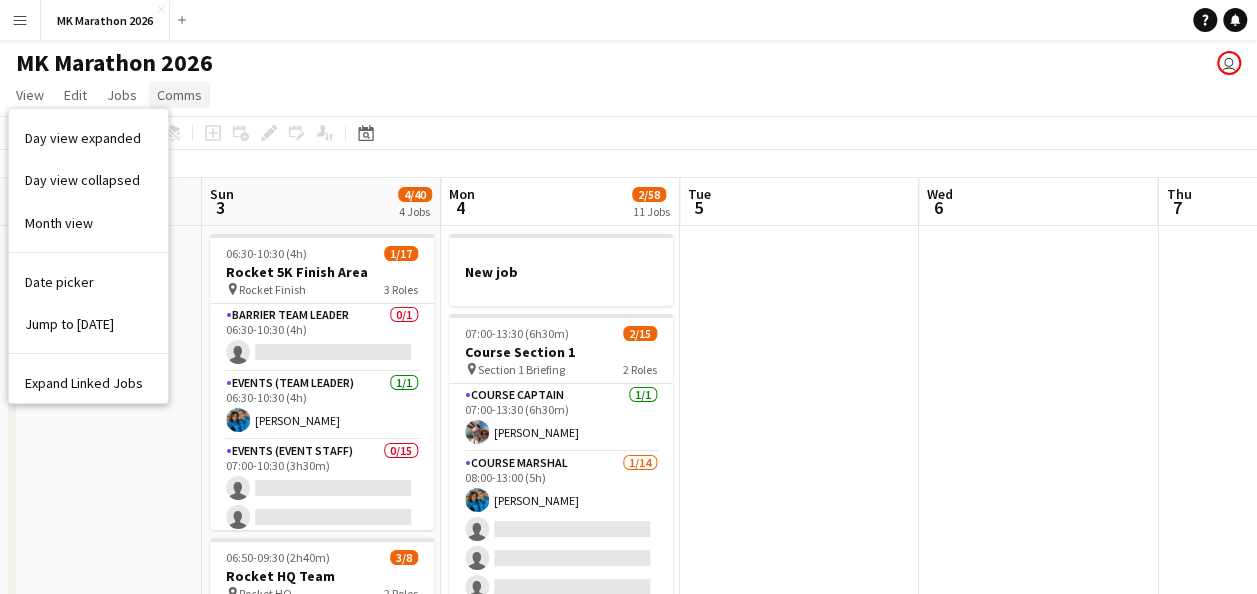 click on "Comms" 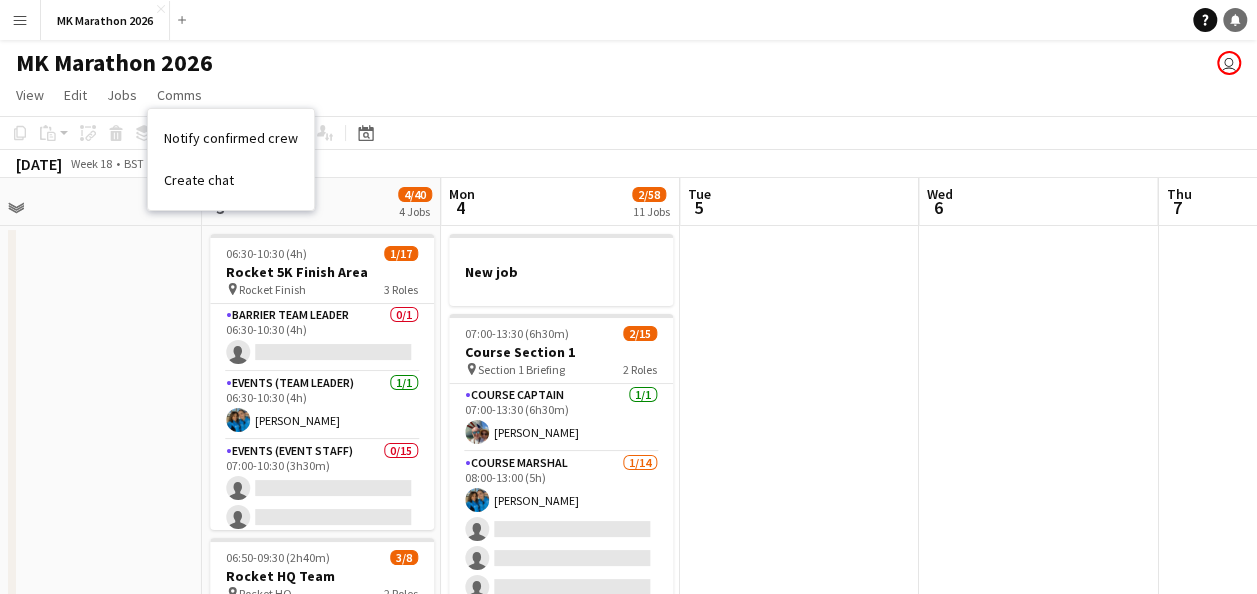 click on "Notifications" 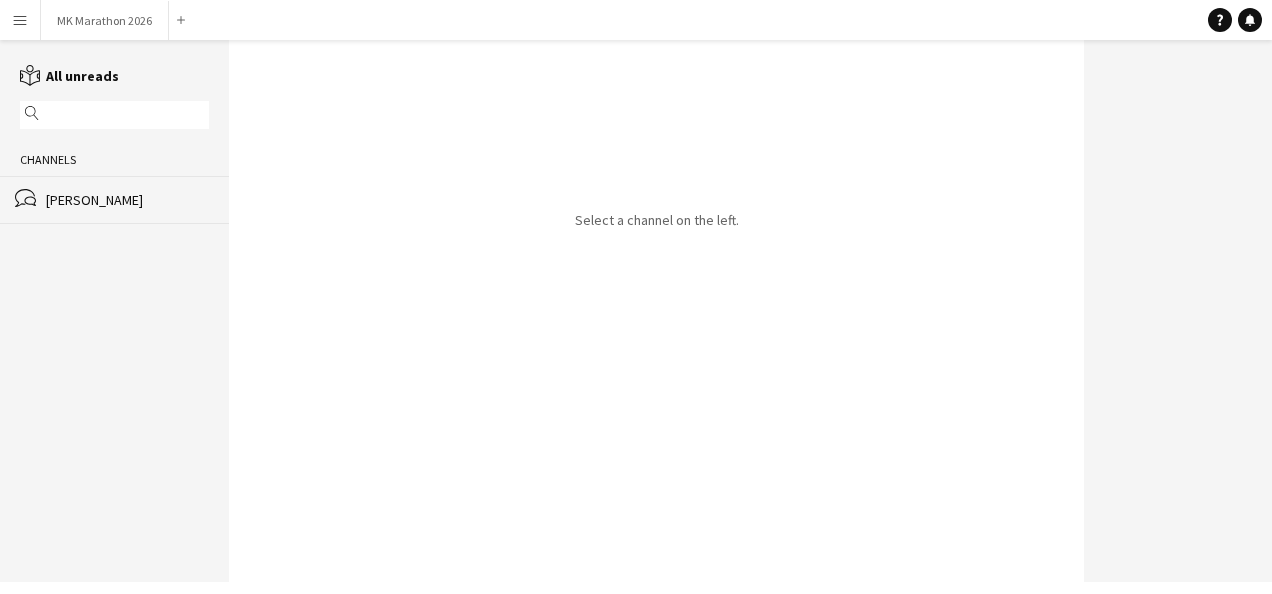 click 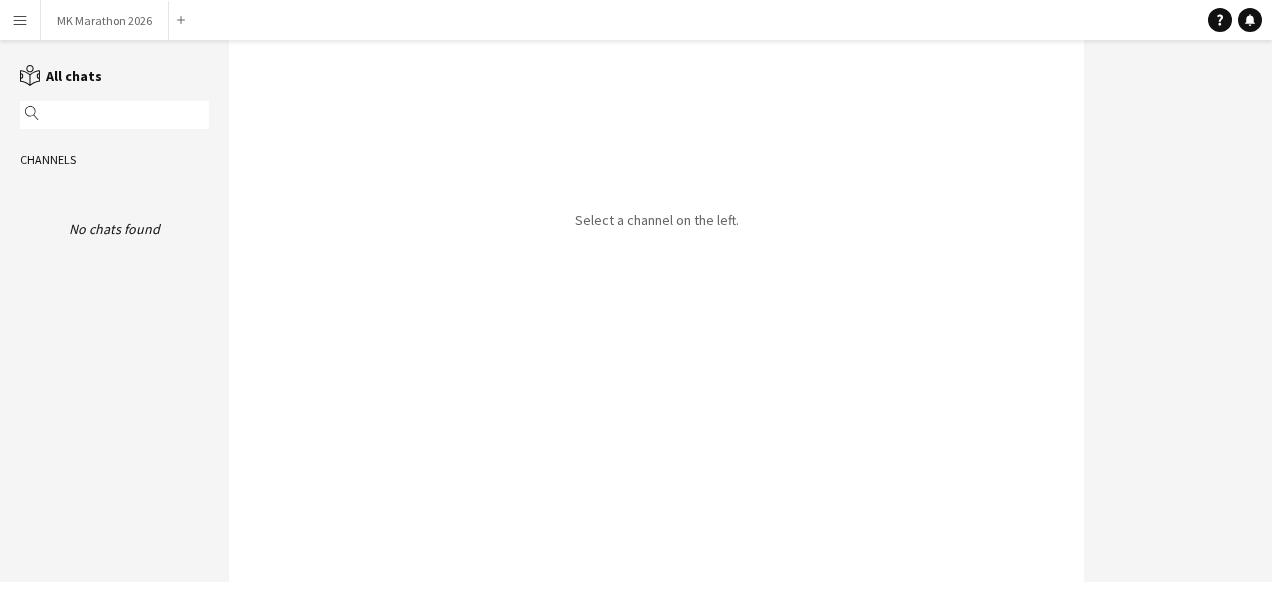 click 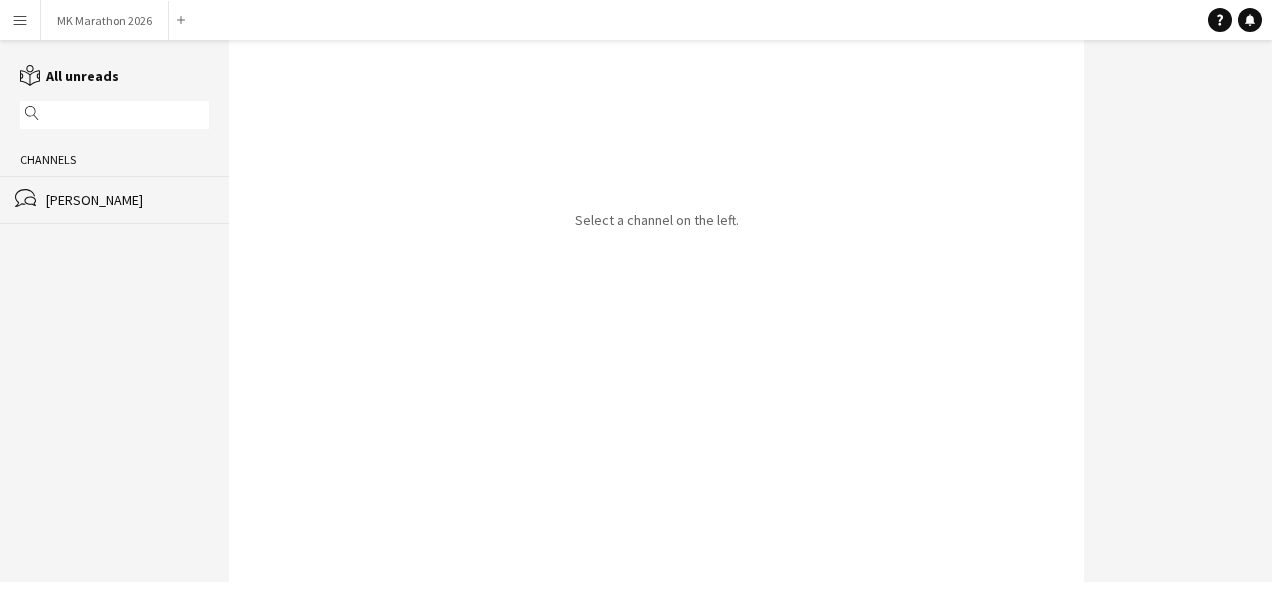 click on "Menu" at bounding box center (20, 20) 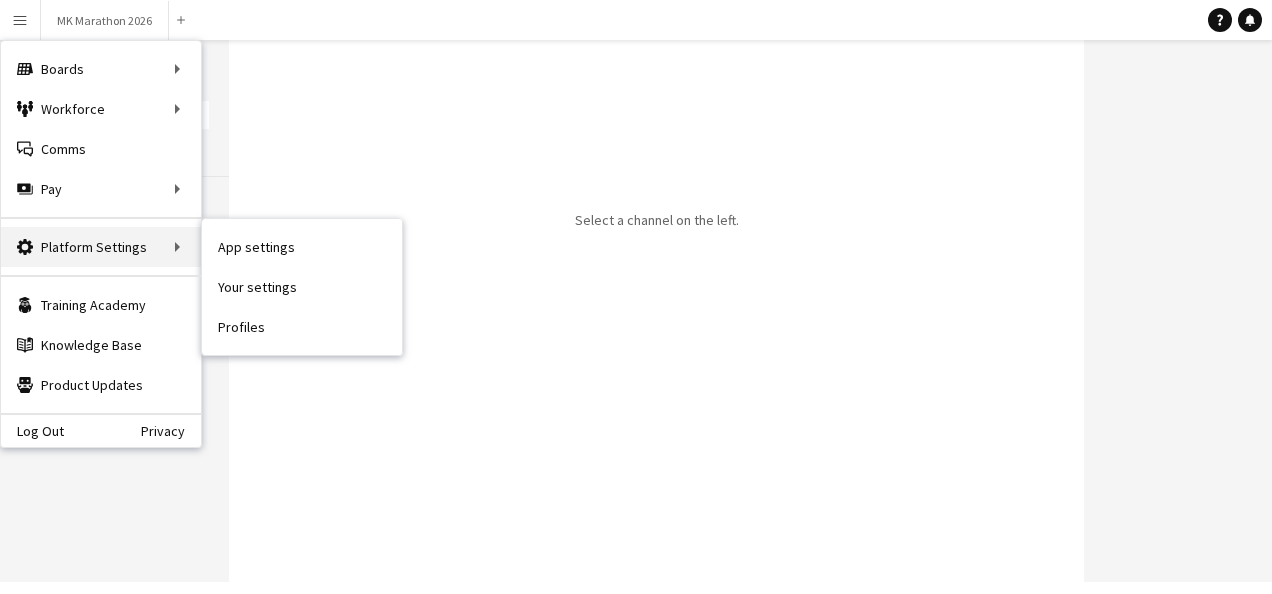 click on "Platform Settings
Platform Settings" at bounding box center (101, 247) 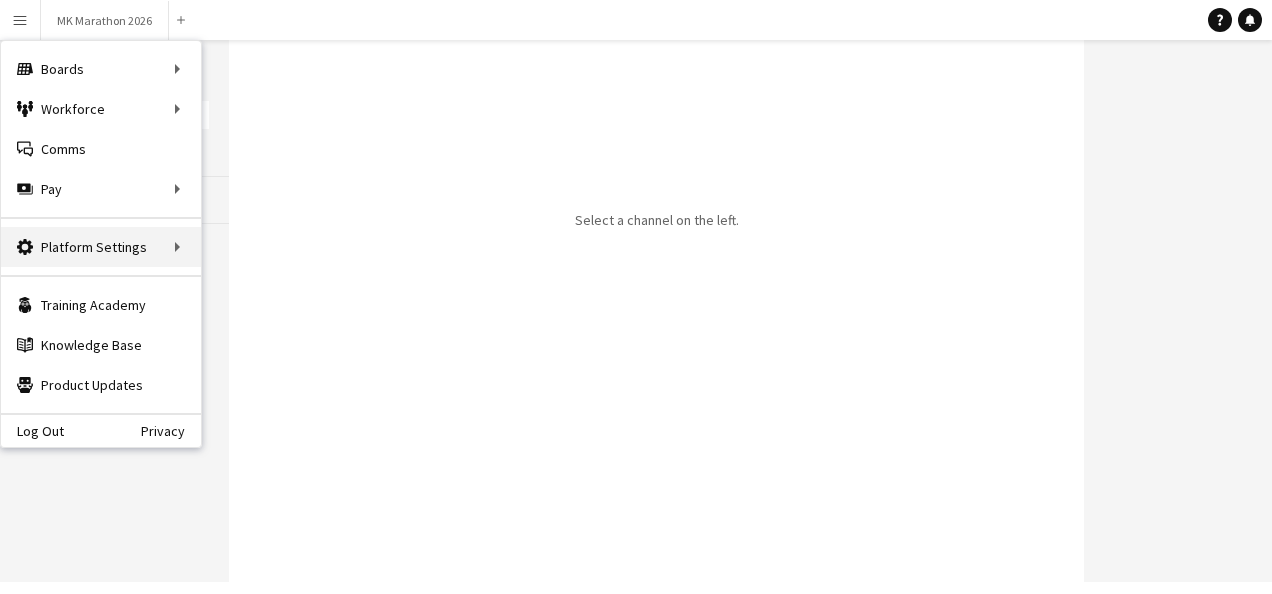 click on "Platform Settings
Platform Settings" at bounding box center (101, 247) 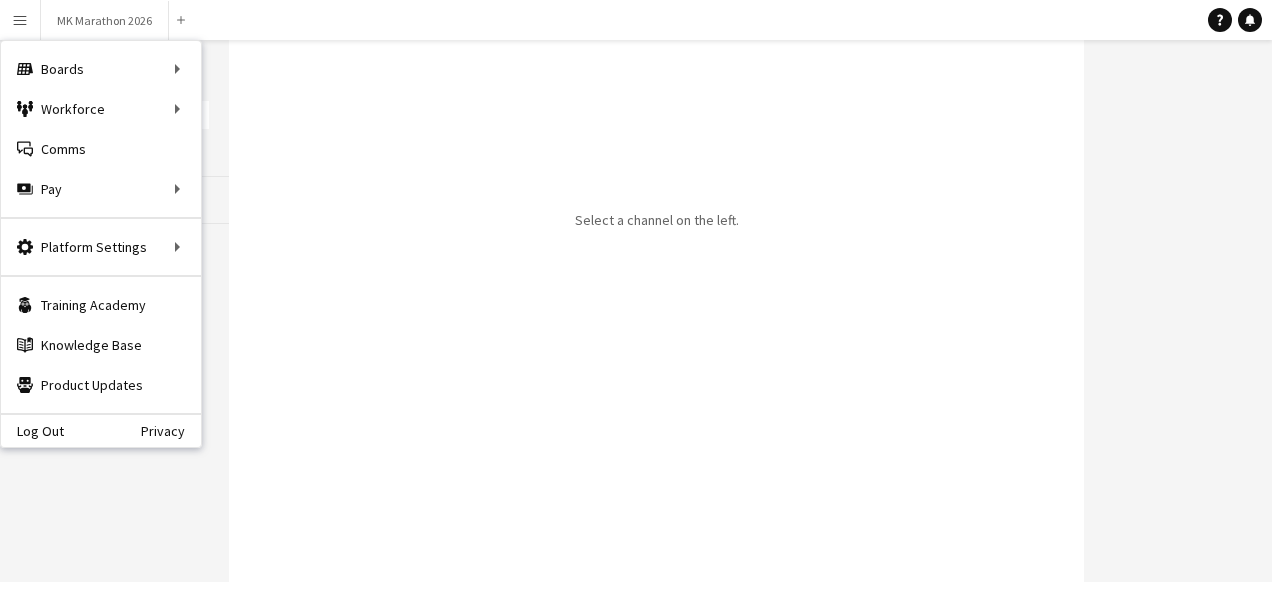 click on "reading
All unreads
magnifier
Channels
bubbles
CORINNE HULLY" 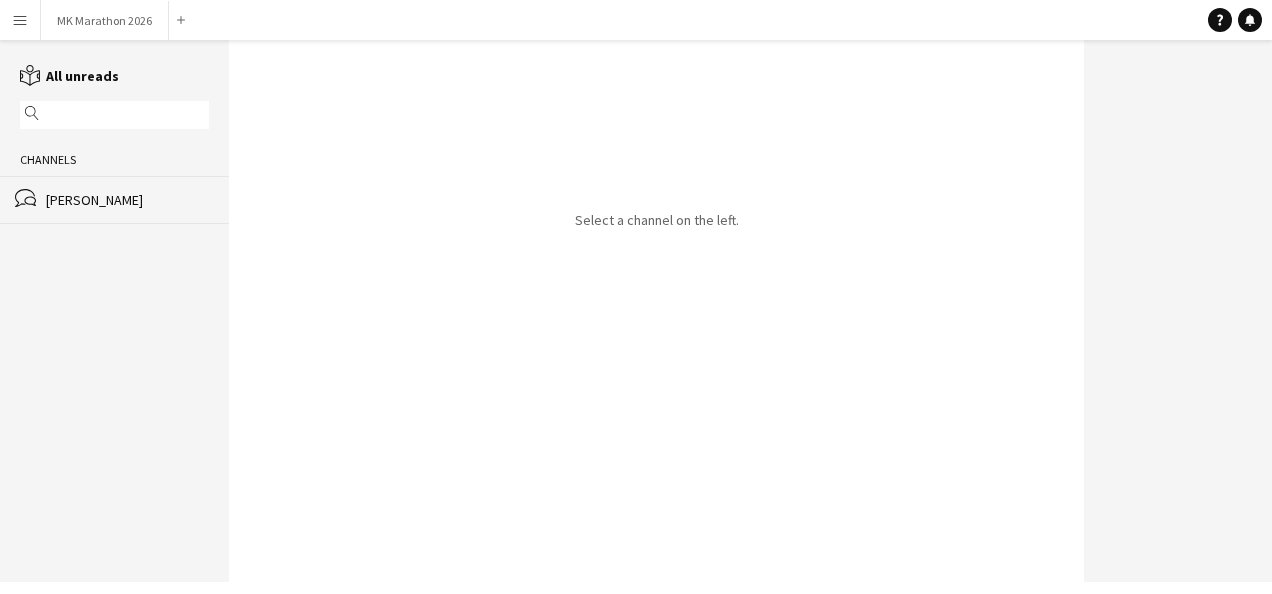 click on "Menu" at bounding box center (20, 20) 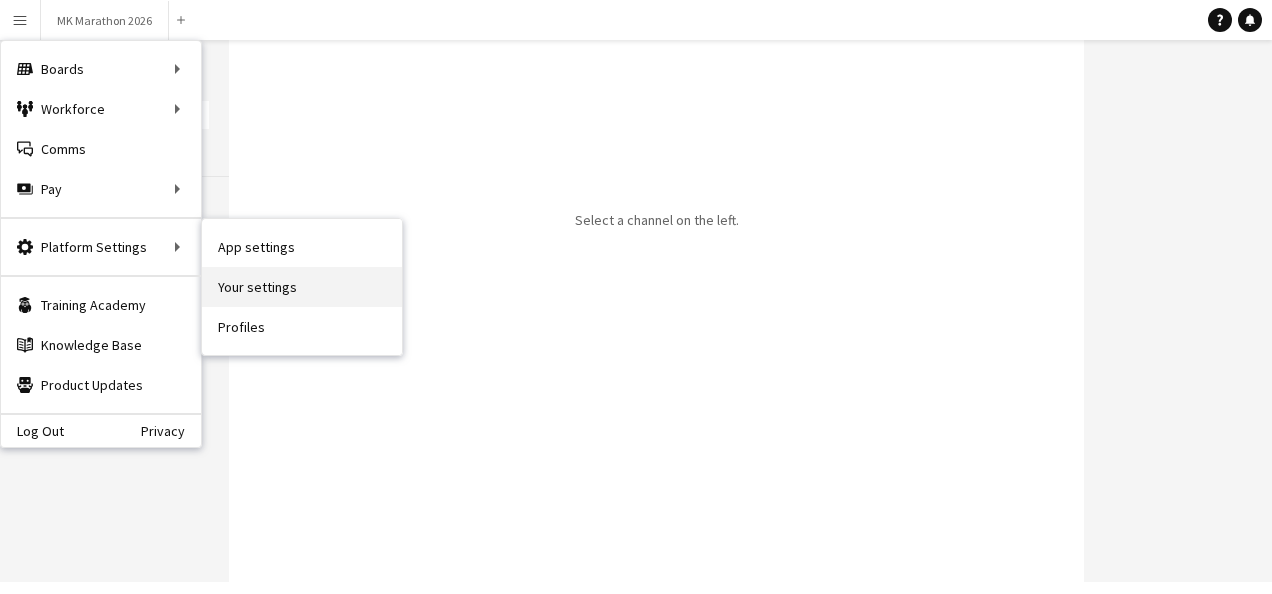 click on "Your settings" at bounding box center [302, 287] 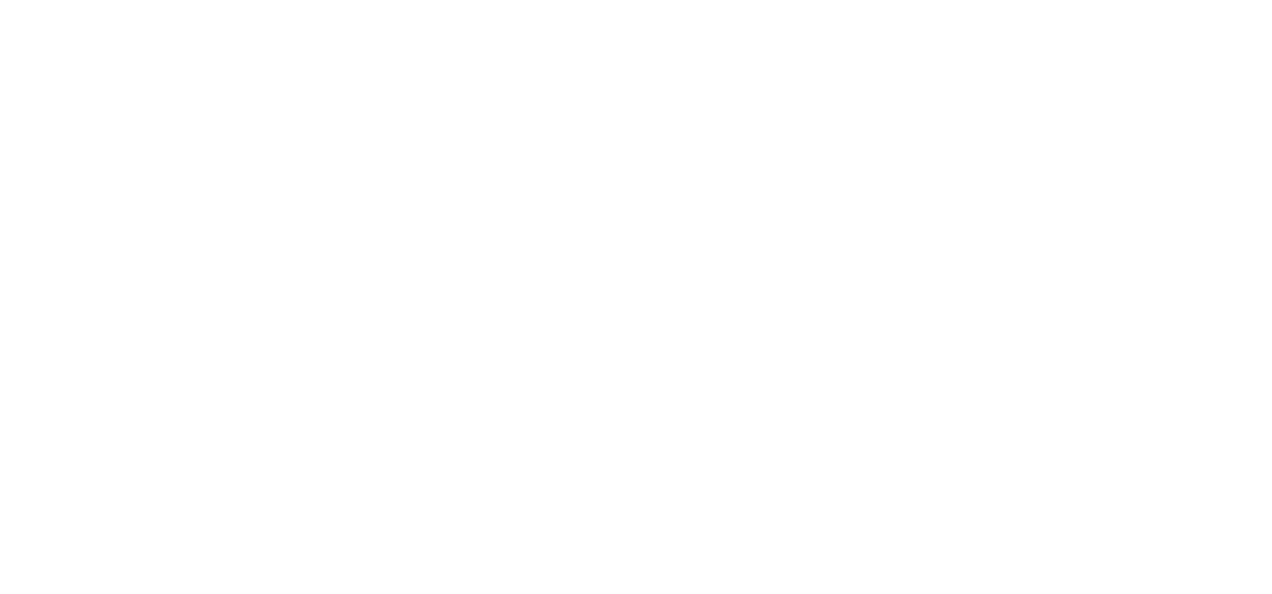 scroll, scrollTop: 0, scrollLeft: 0, axis: both 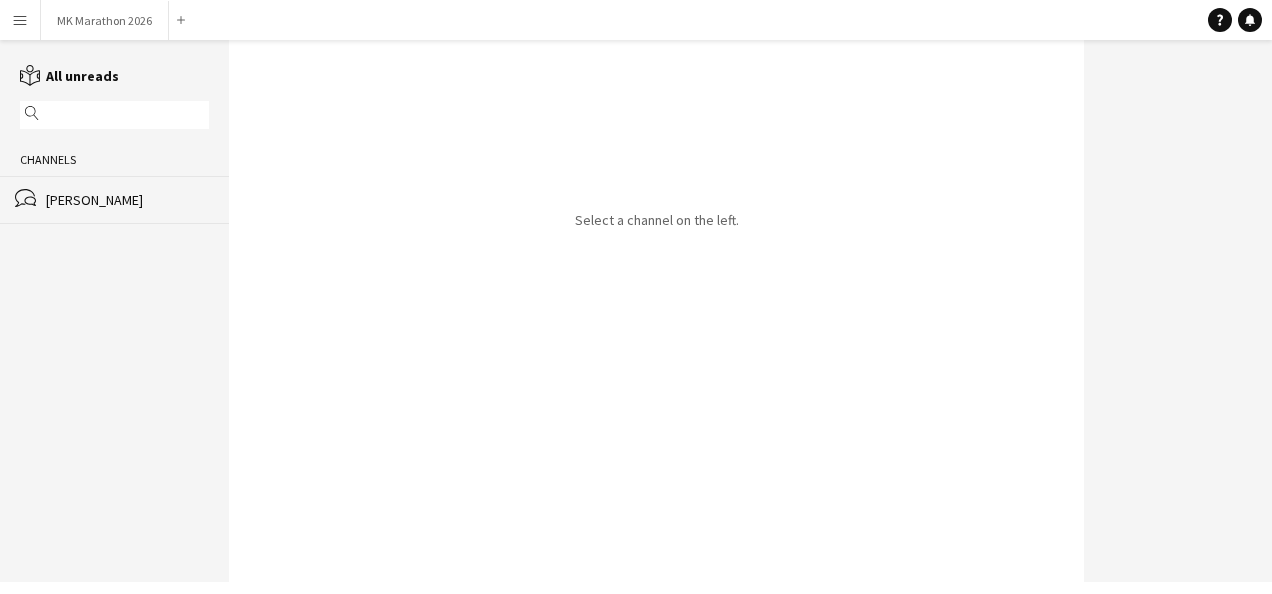 click on "Menu" at bounding box center [20, 20] 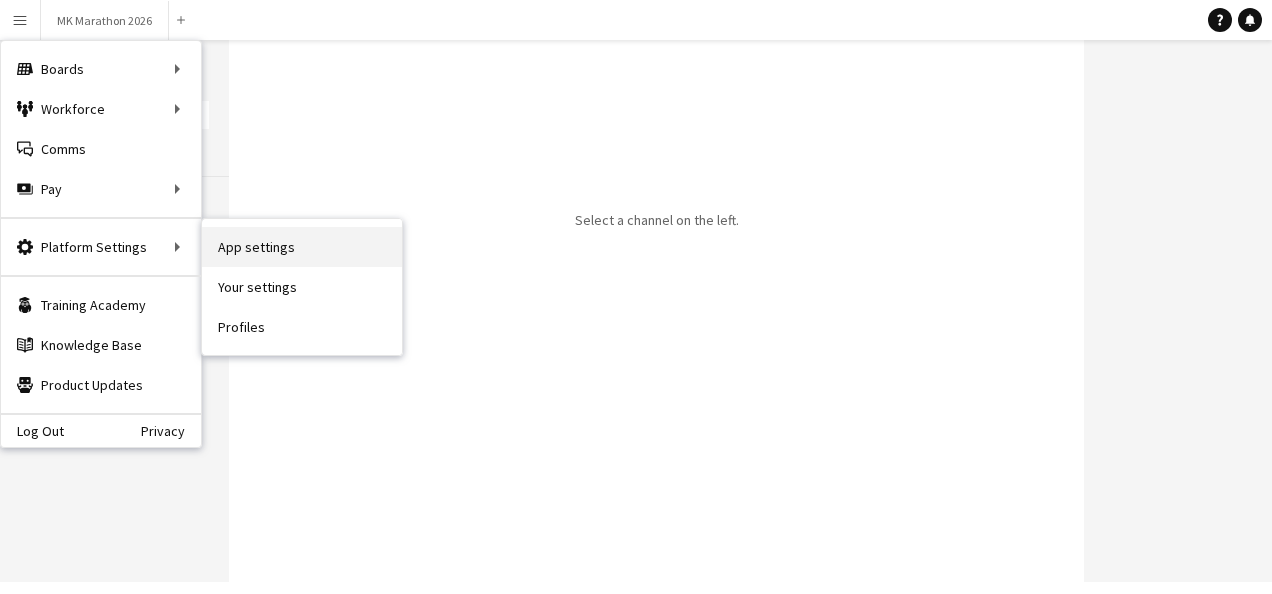 click on "App settings" at bounding box center (302, 247) 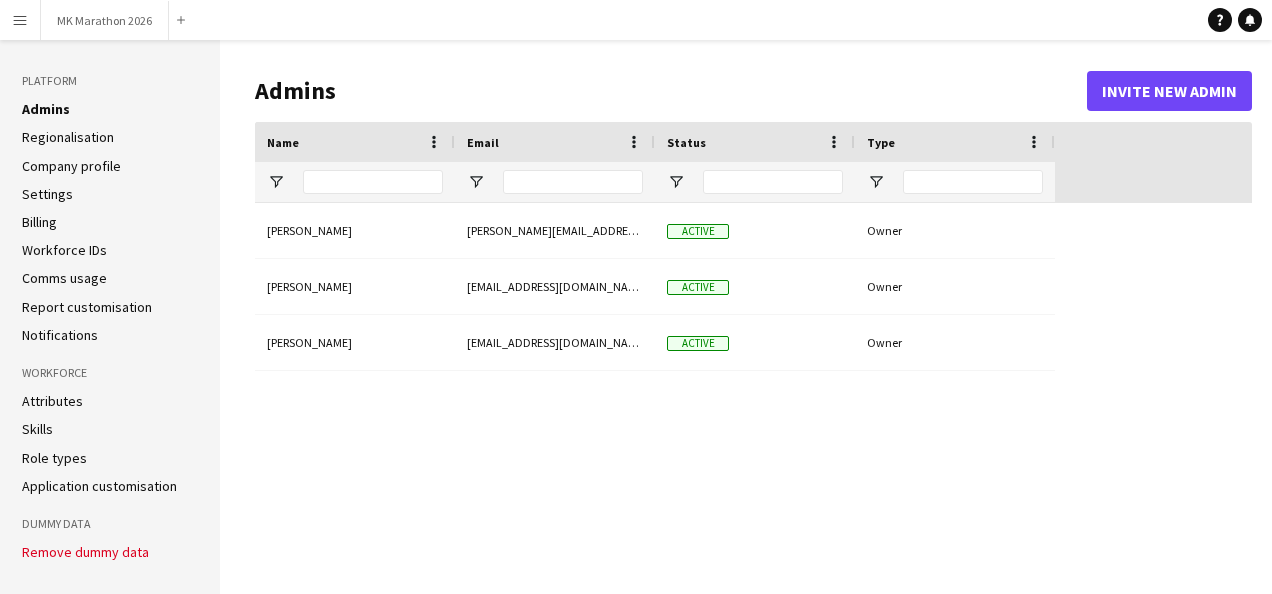 type on "**********" 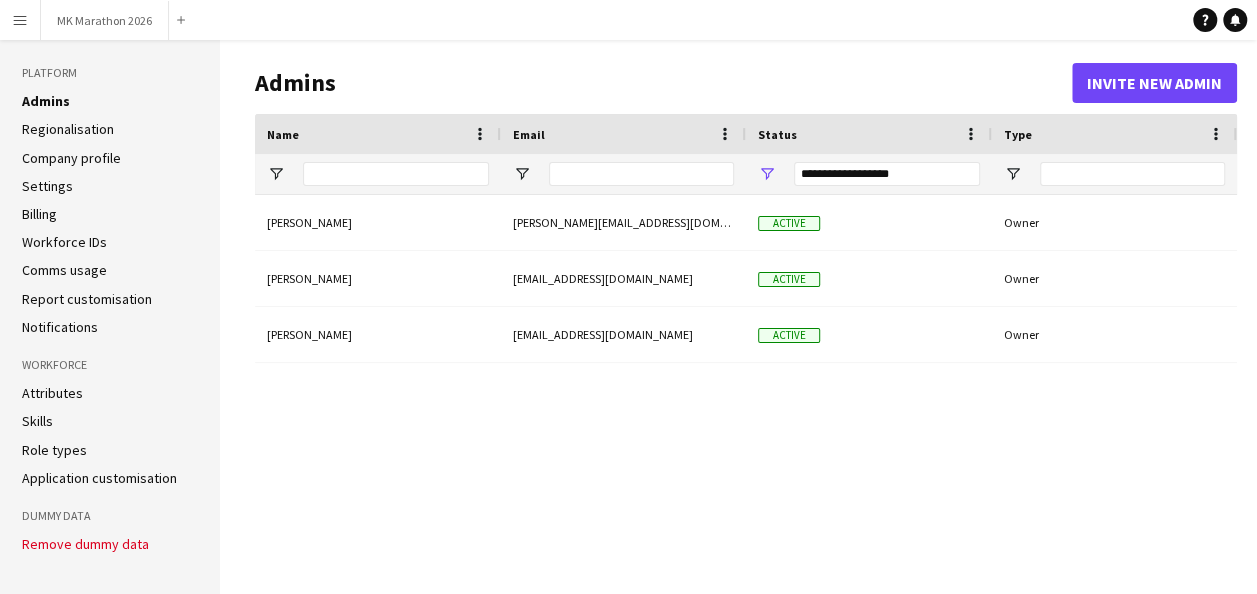 scroll, scrollTop: 9, scrollLeft: 0, axis: vertical 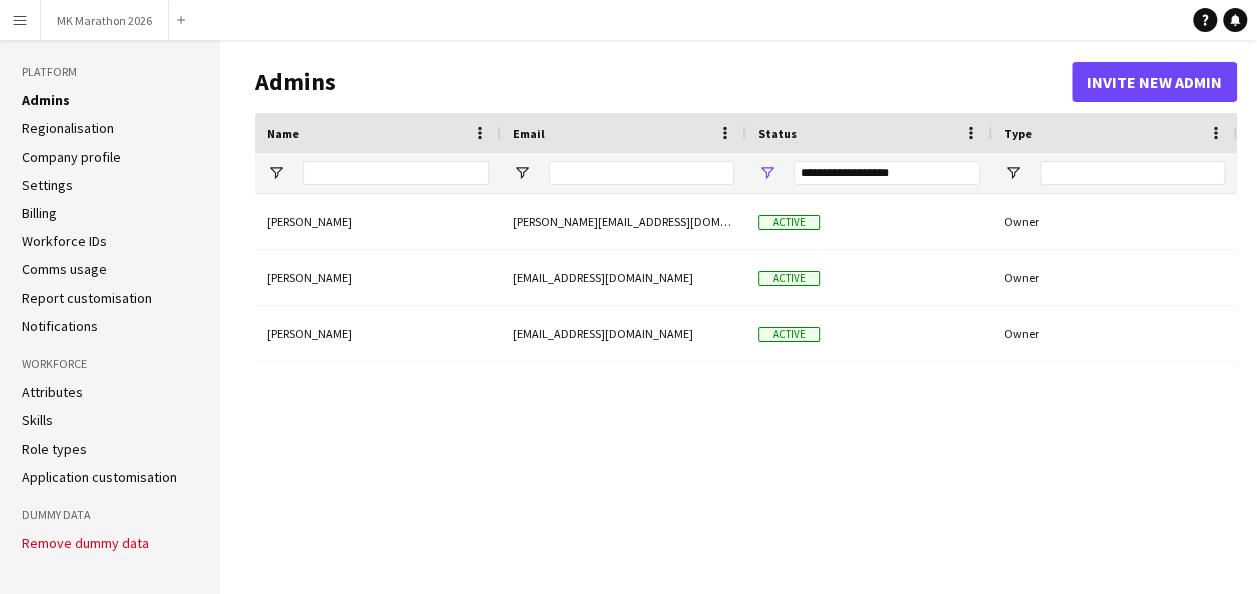 click on "Notifications" 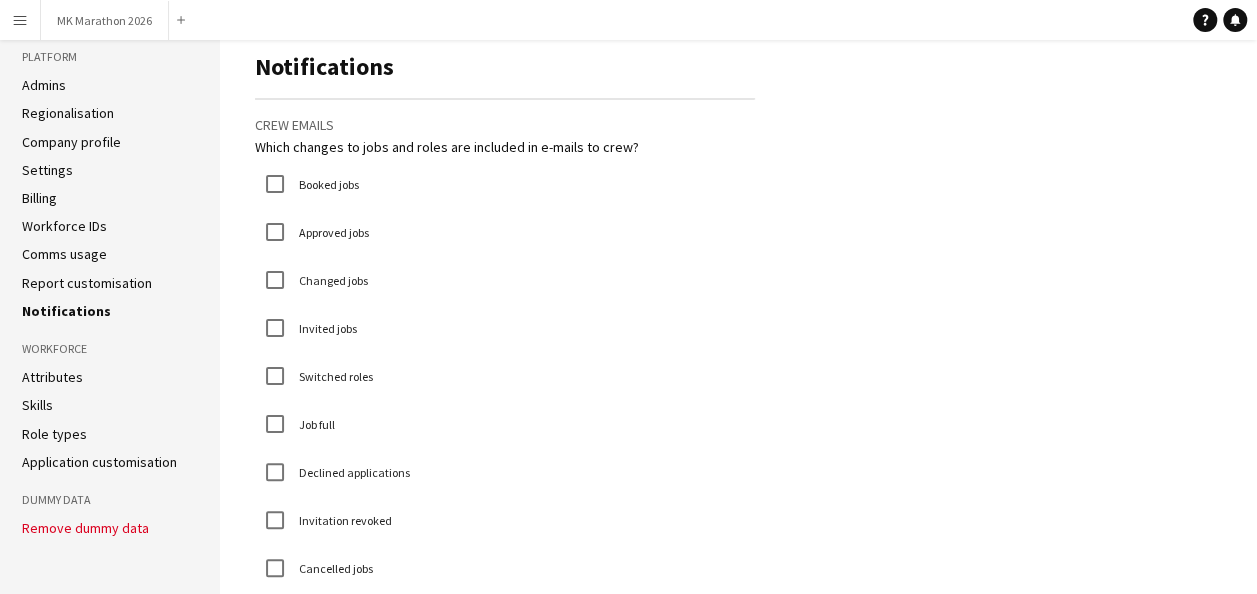 scroll, scrollTop: 27, scrollLeft: 0, axis: vertical 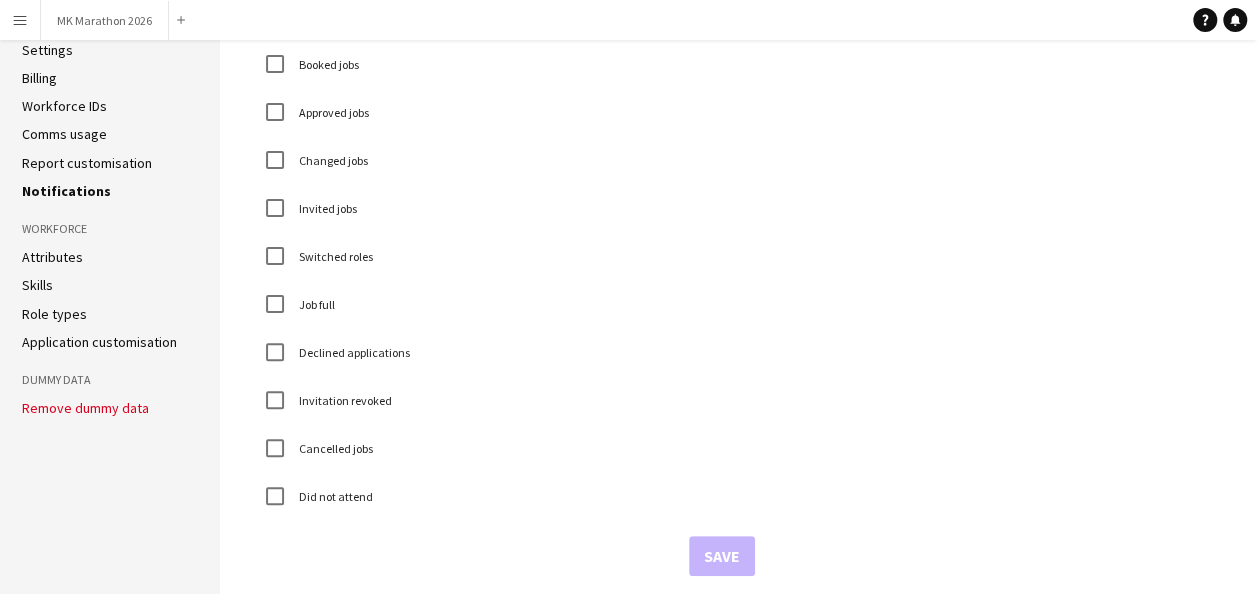 click on "Comms usage" 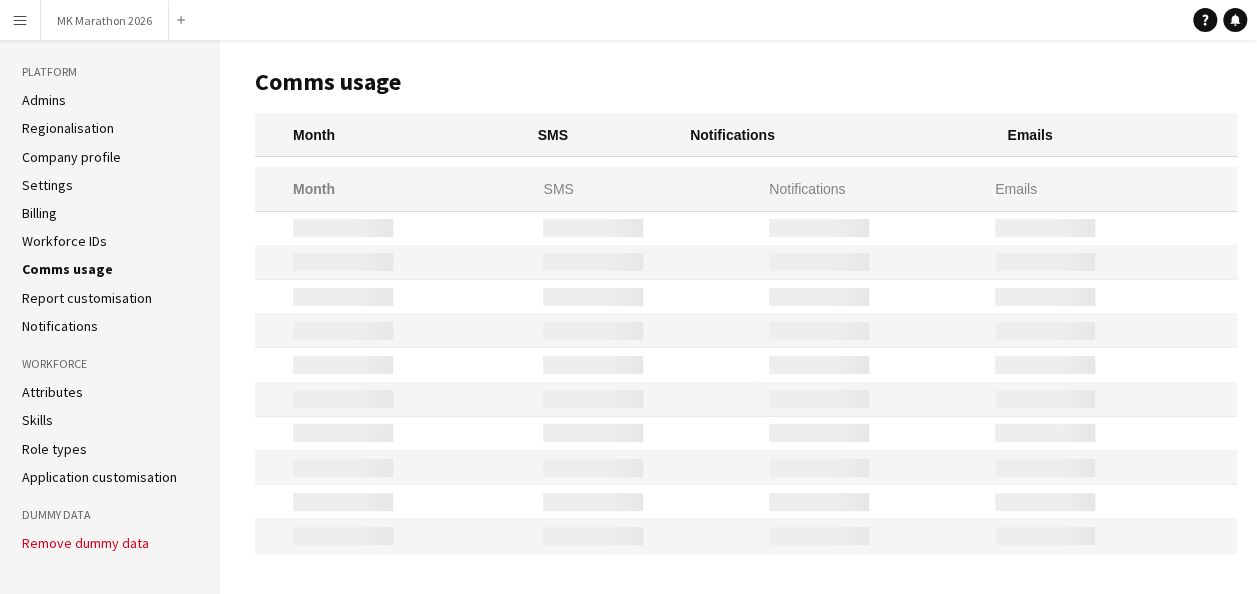 scroll, scrollTop: 0, scrollLeft: 0, axis: both 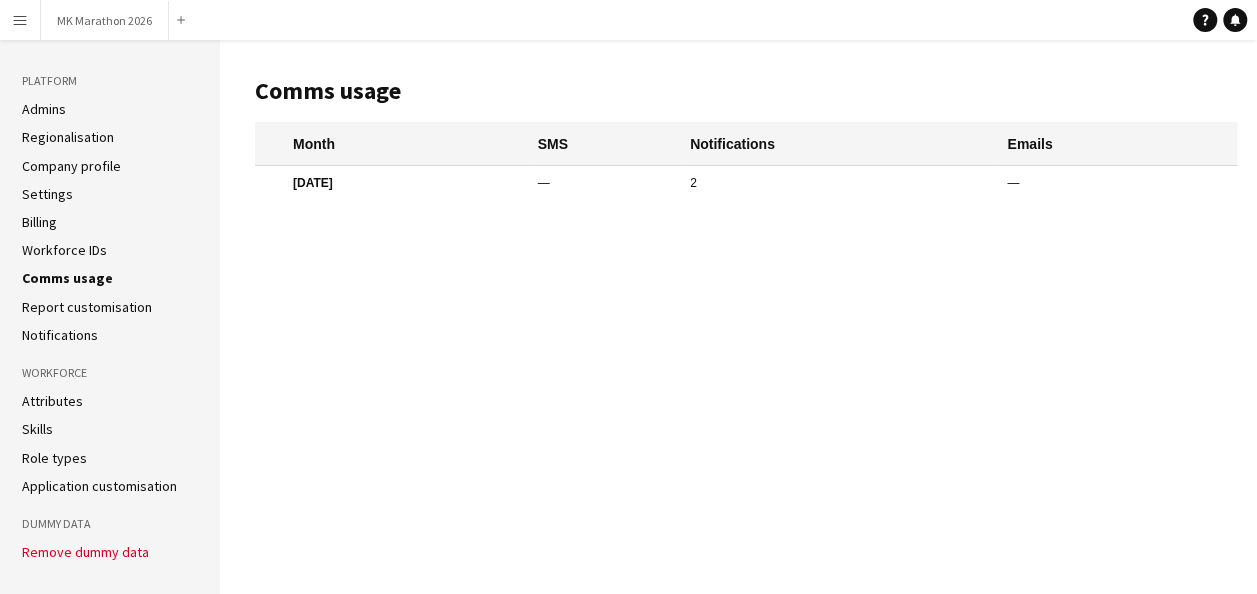 click on "Report customisation" 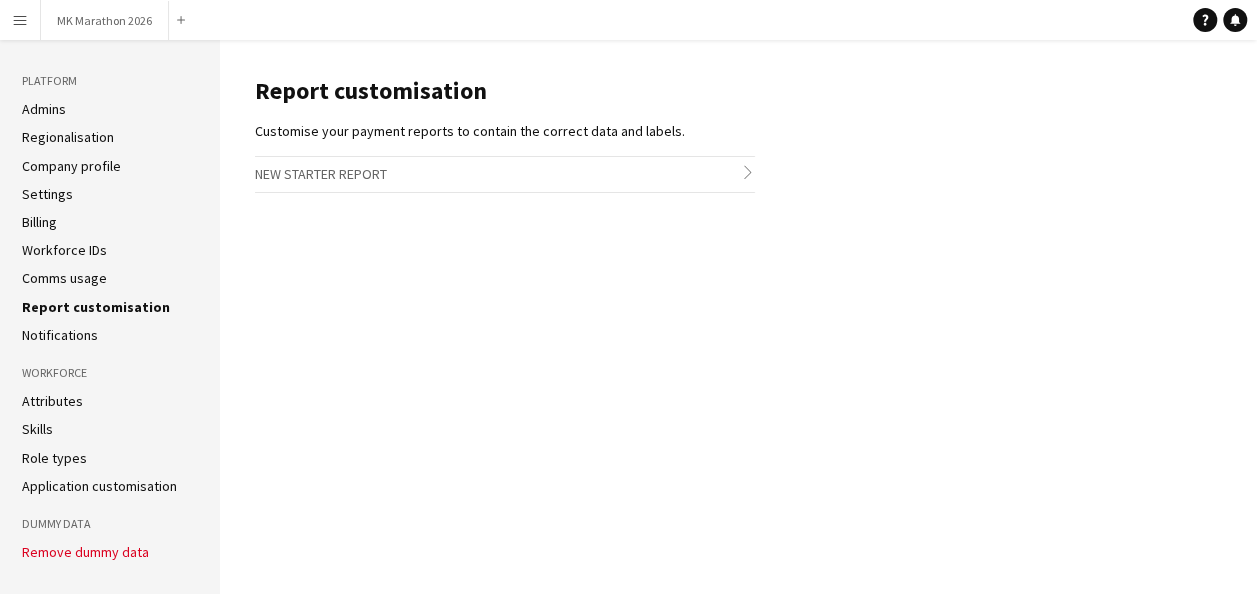 click on "Notifications" 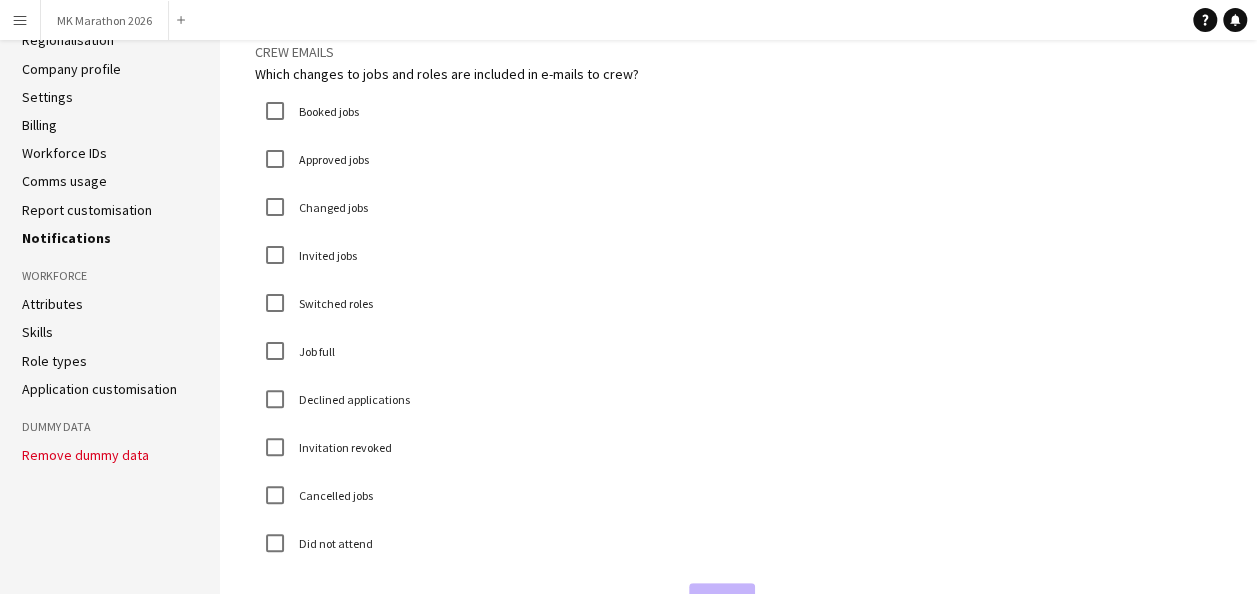 scroll, scrollTop: 156, scrollLeft: 0, axis: vertical 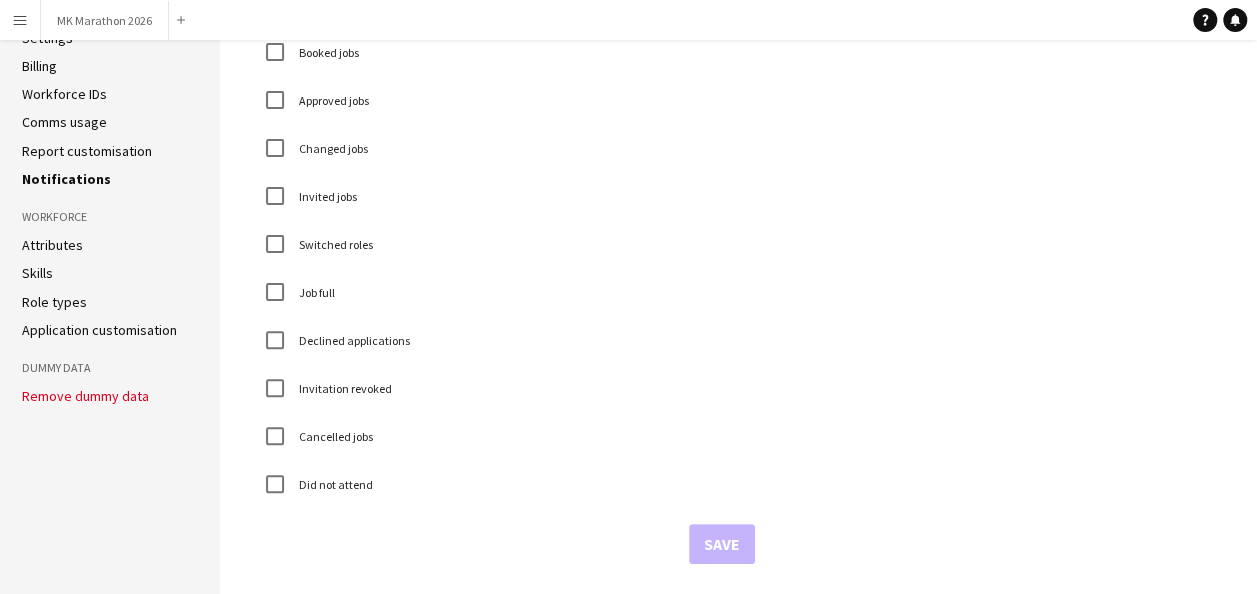 click on "Application customisation" 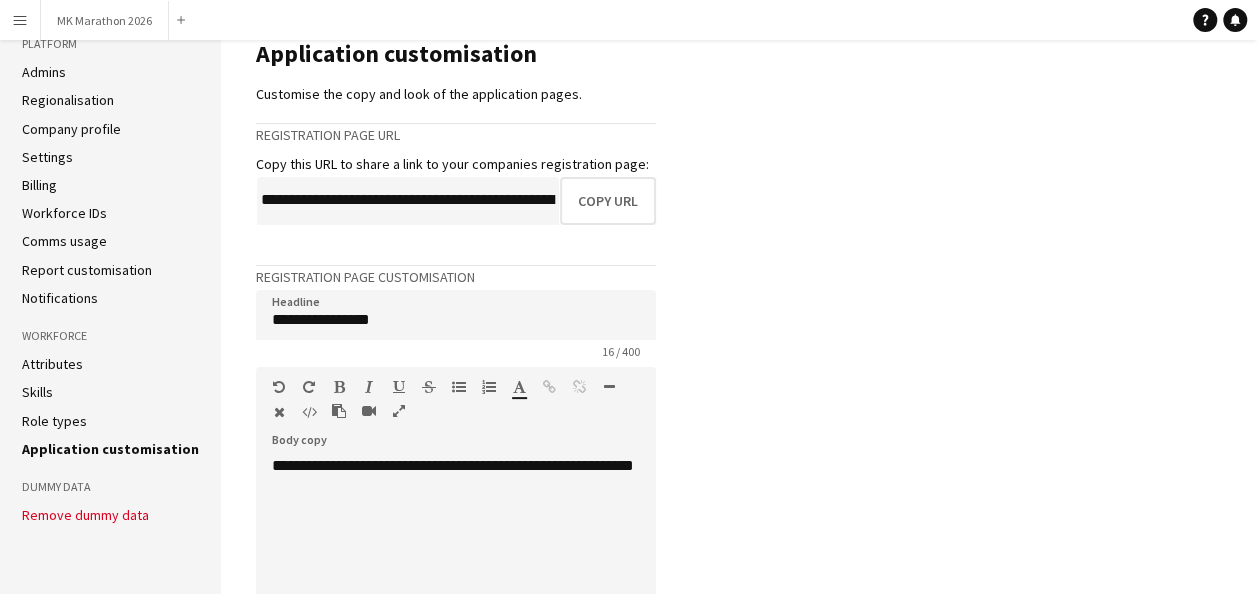 scroll, scrollTop: 0, scrollLeft: 0, axis: both 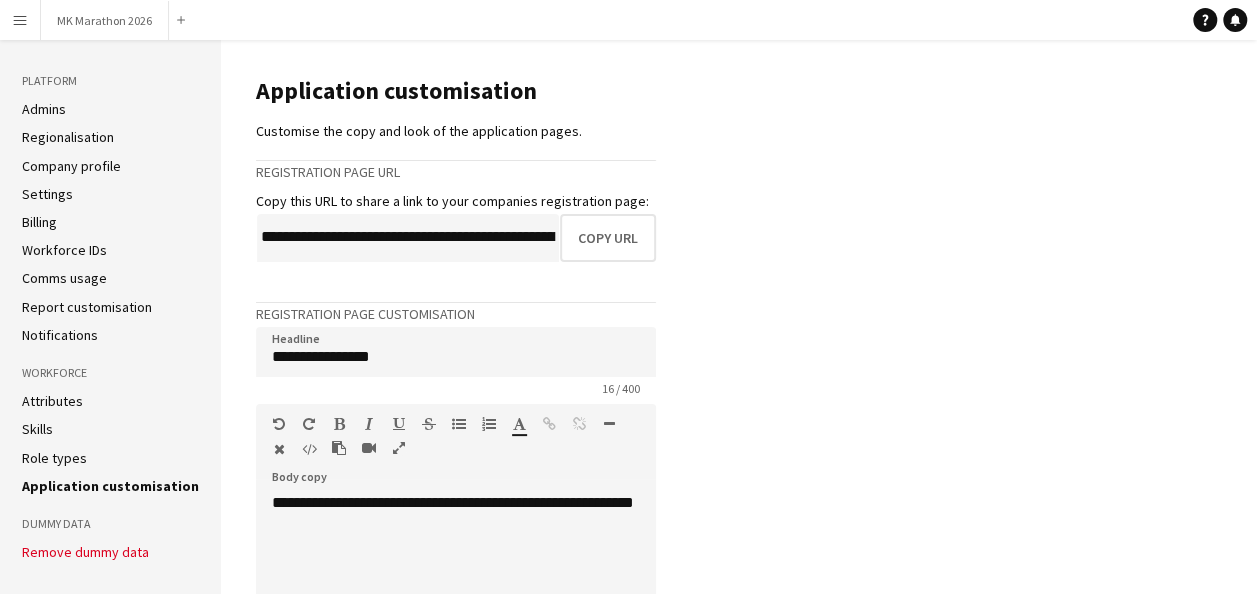 click on "Admins" 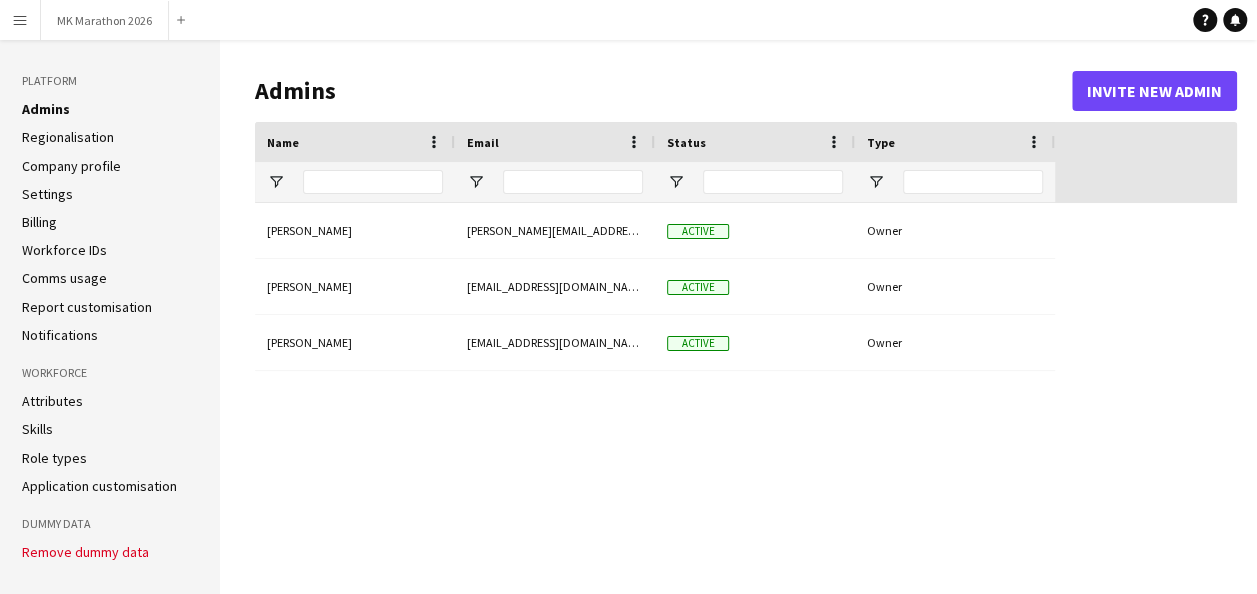 type on "**********" 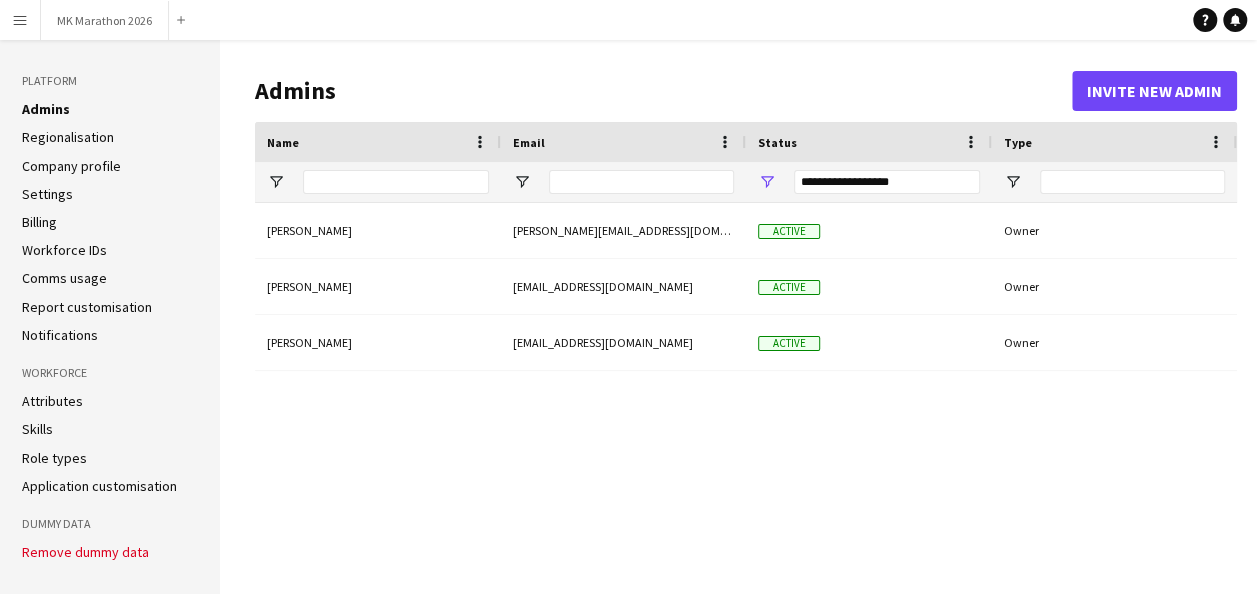 click on "Regionalisation" 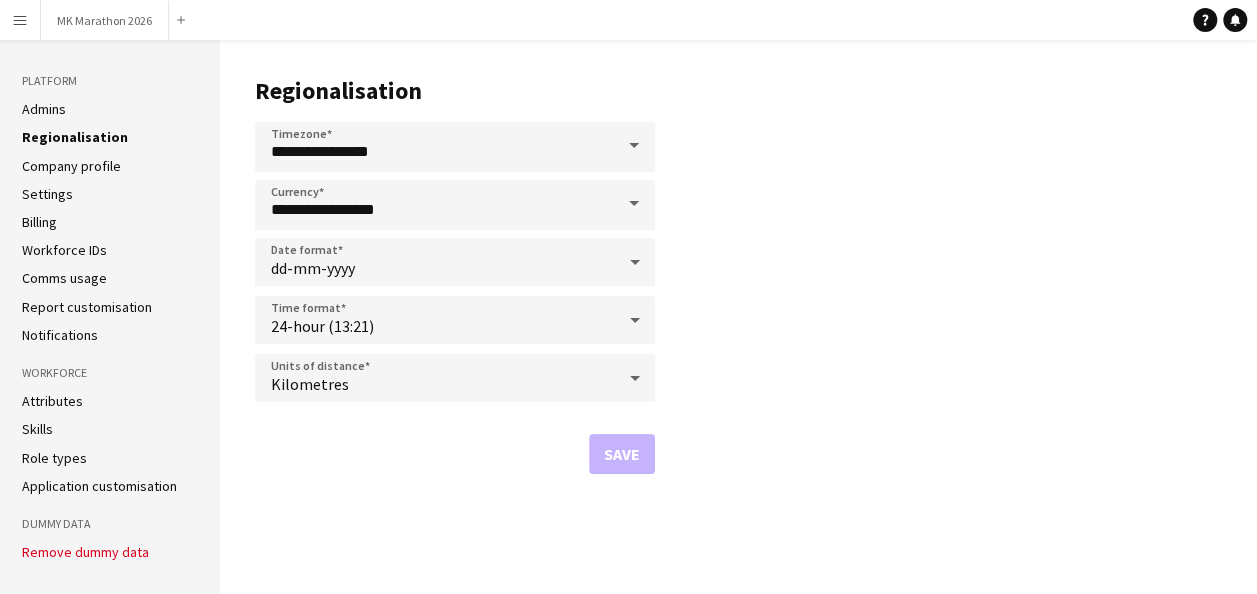 click on "Company profile" 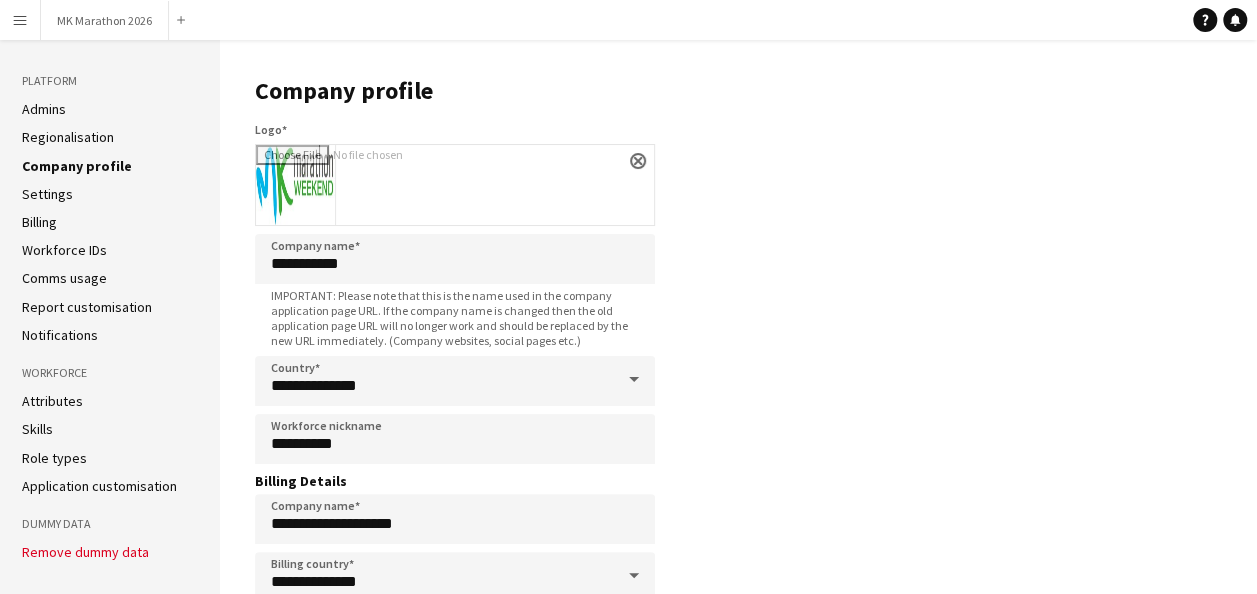 click on "Settings" 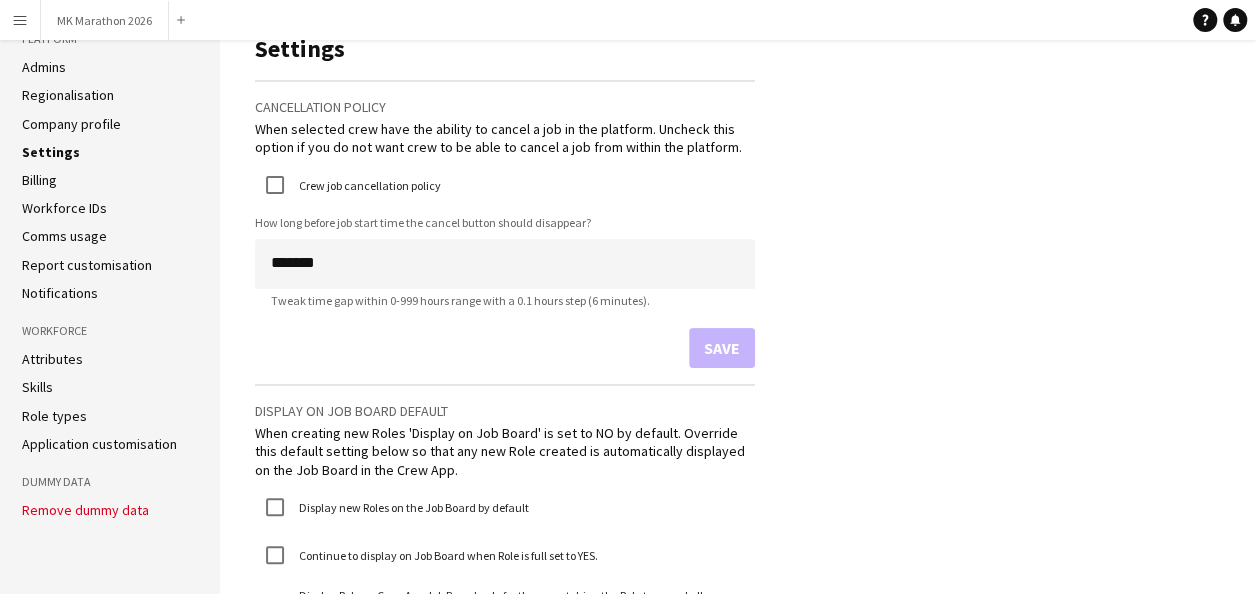 scroll, scrollTop: 0, scrollLeft: 0, axis: both 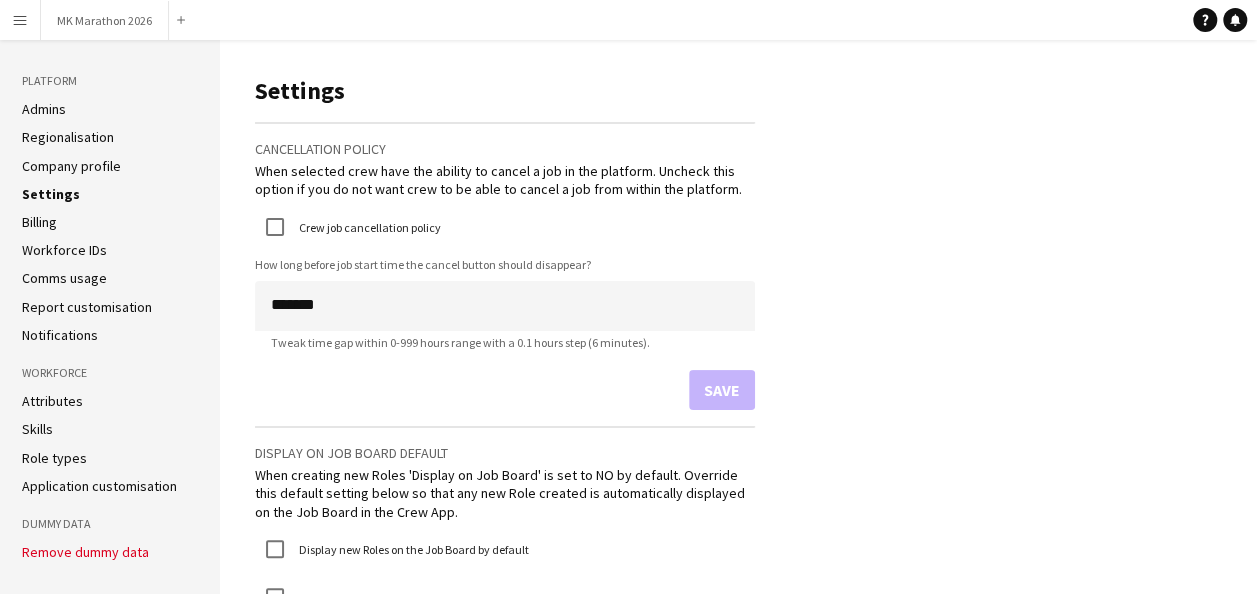 click on "Workforce IDs" 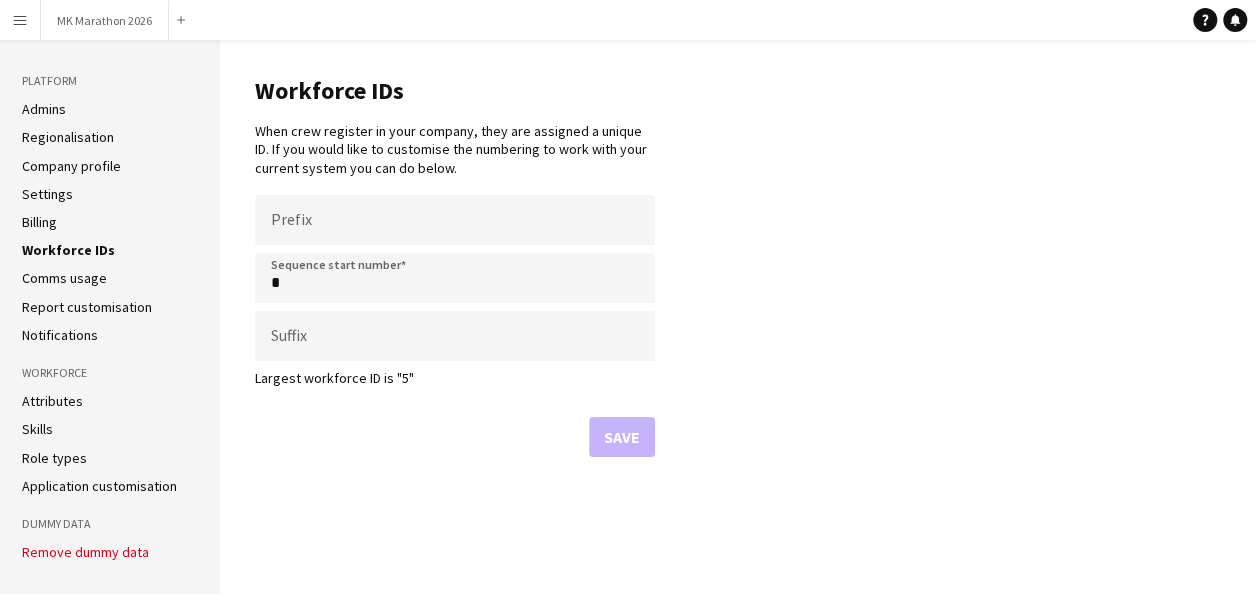 click on "Comms usage" 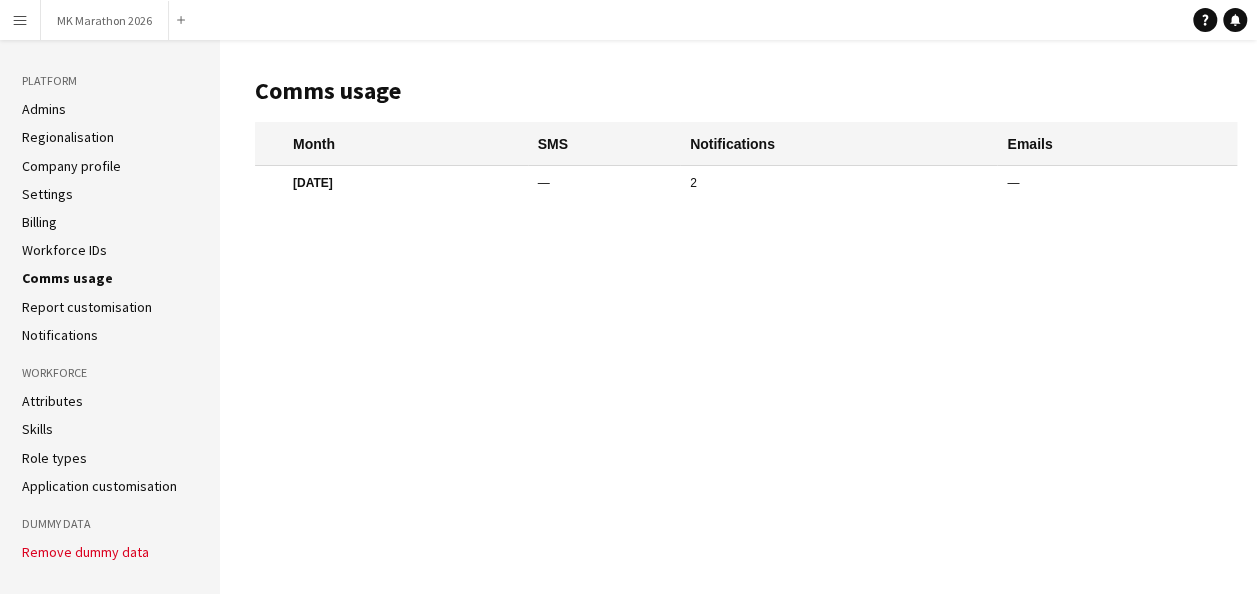 click on "Report customisation" 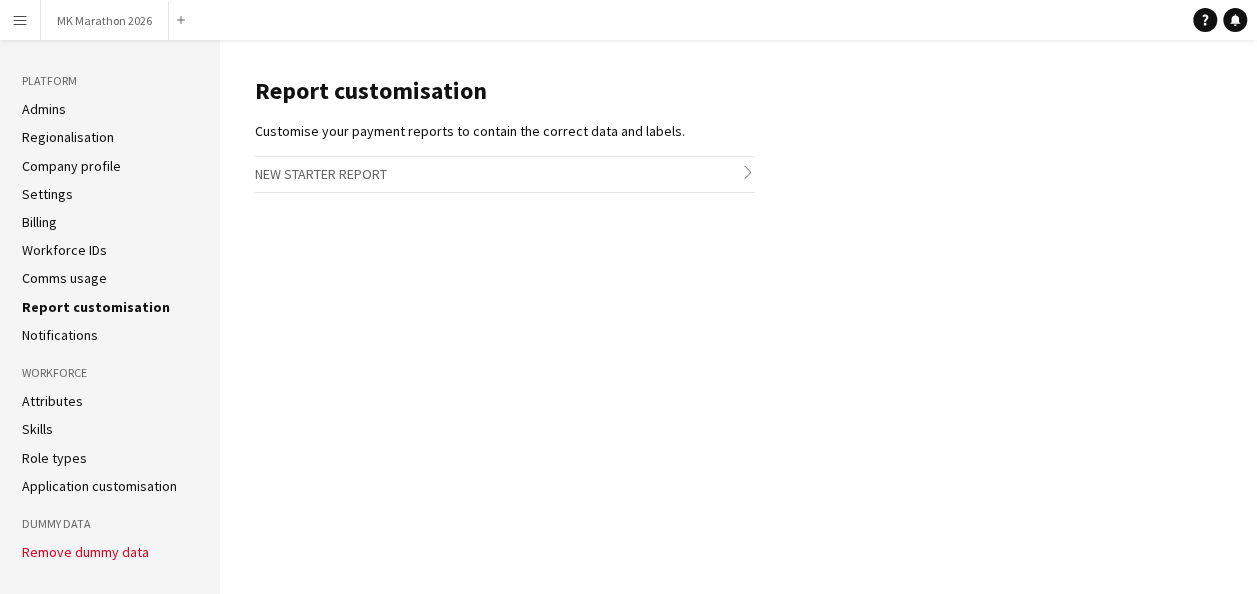 click on "Notifications" 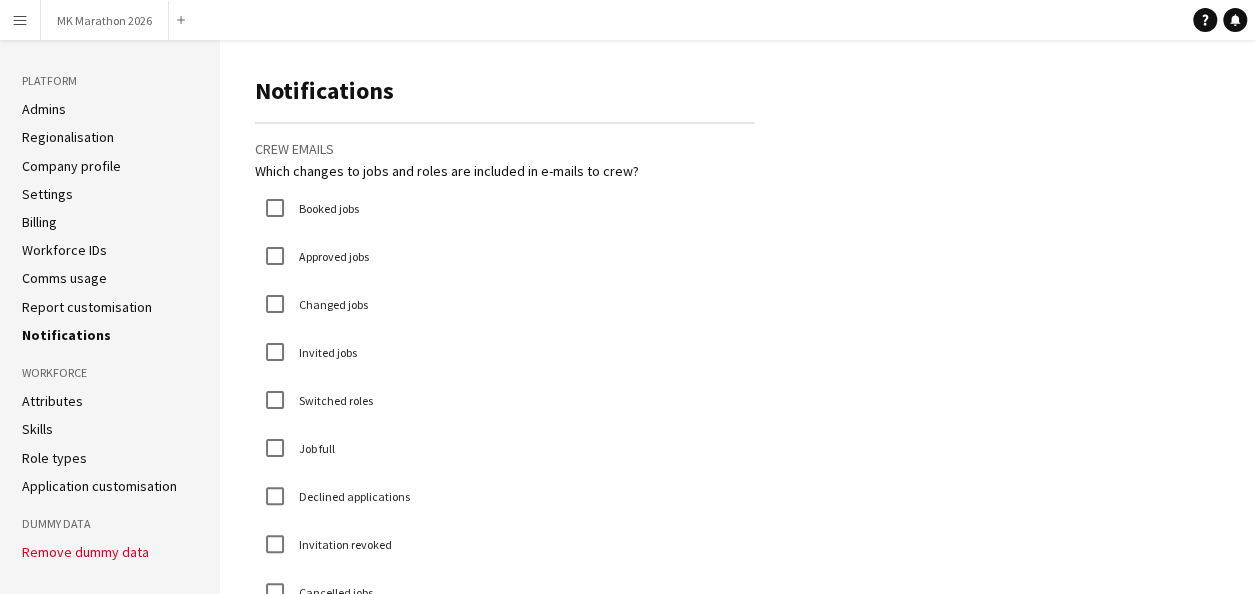 click on "Attributes" 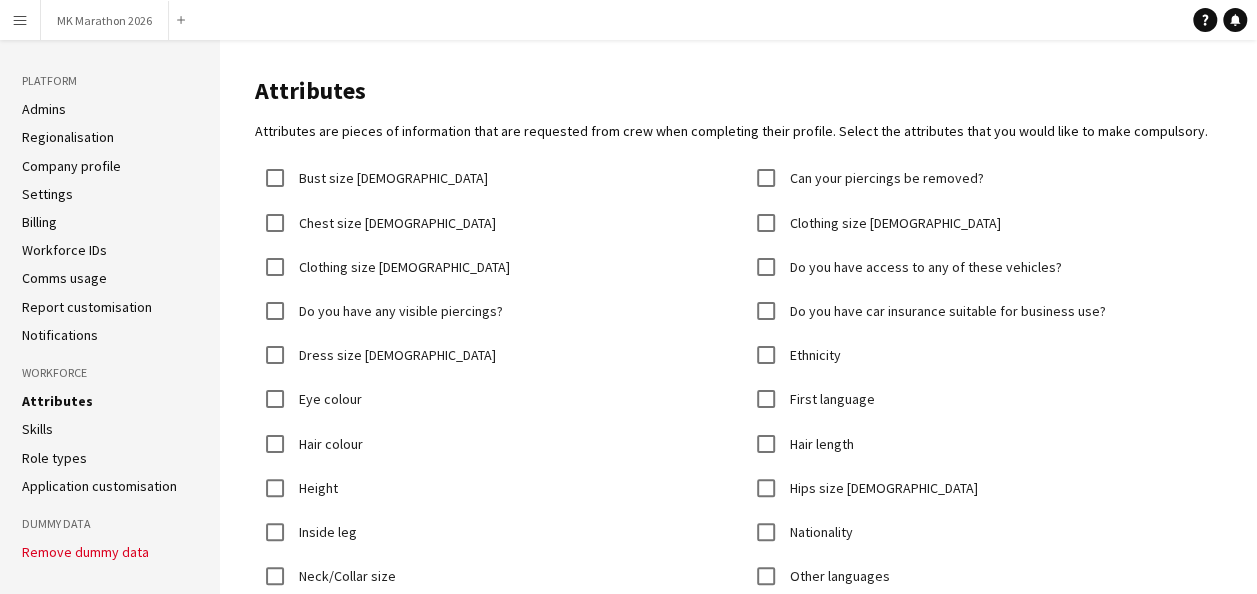 click on "Skills" 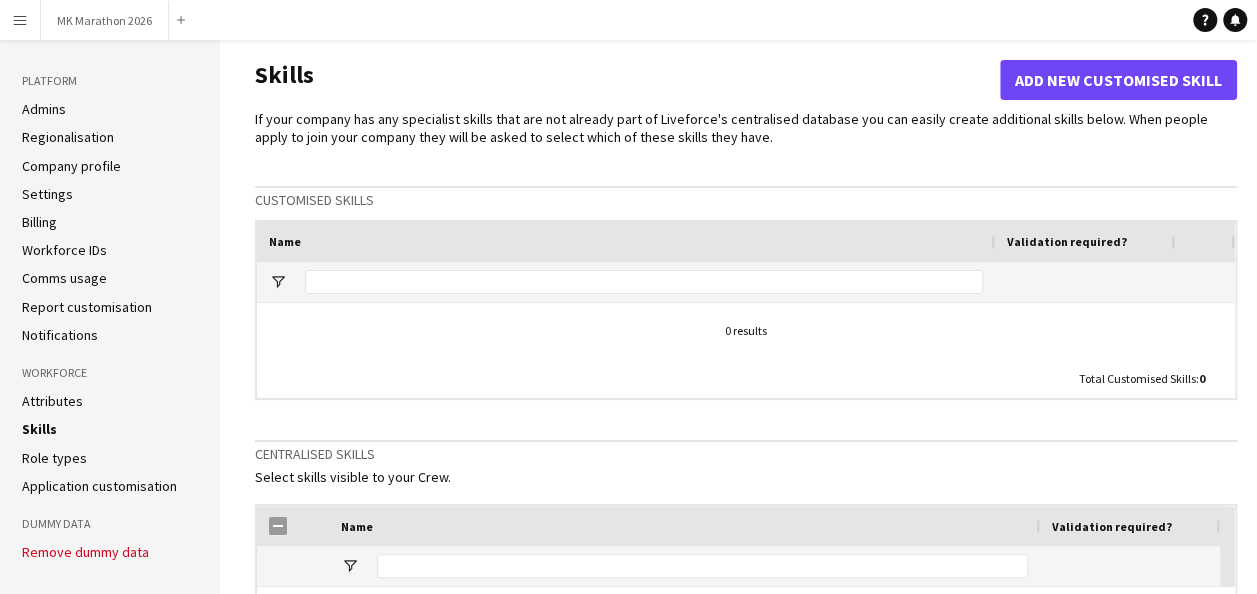 click on "Role types" 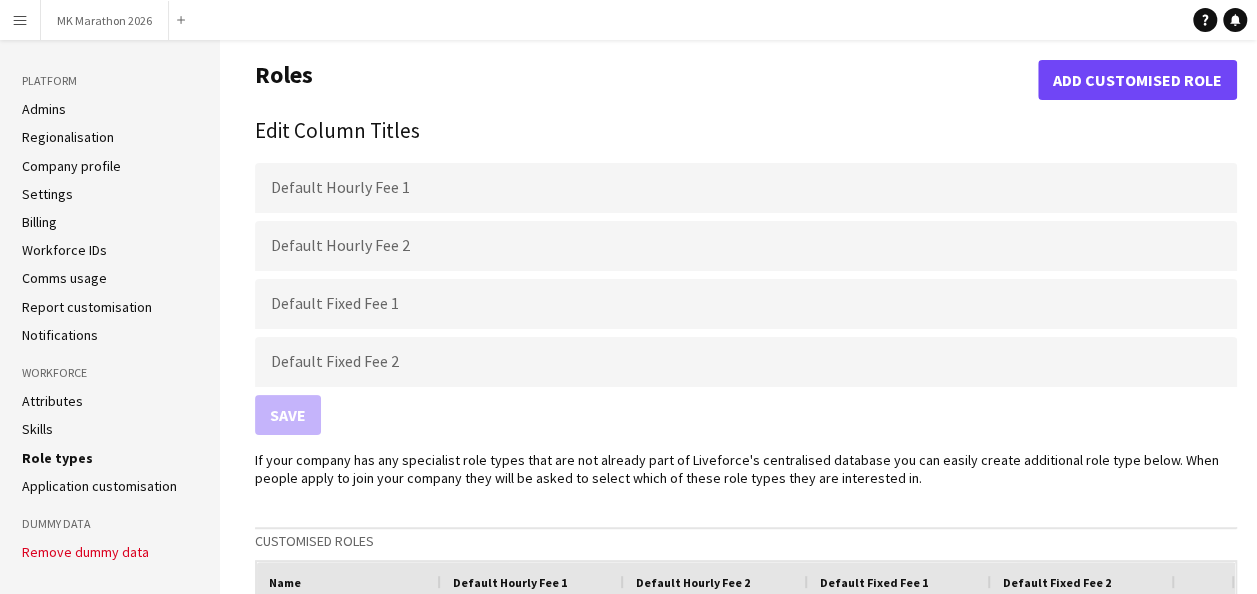 click on "Application customisation" 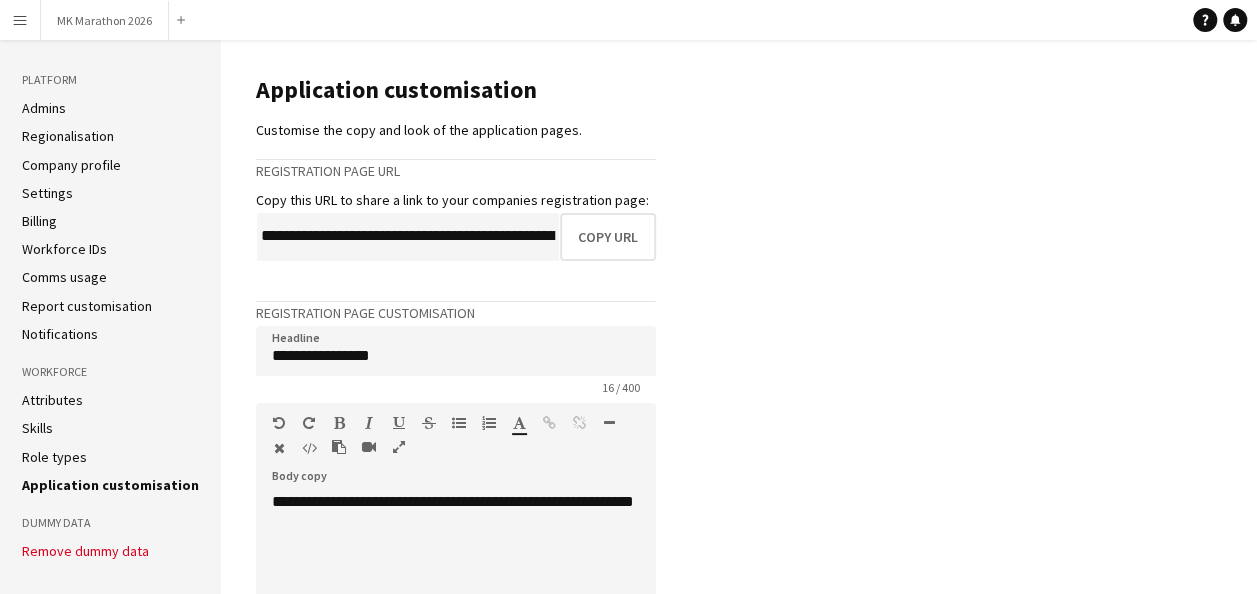 scroll, scrollTop: 0, scrollLeft: 0, axis: both 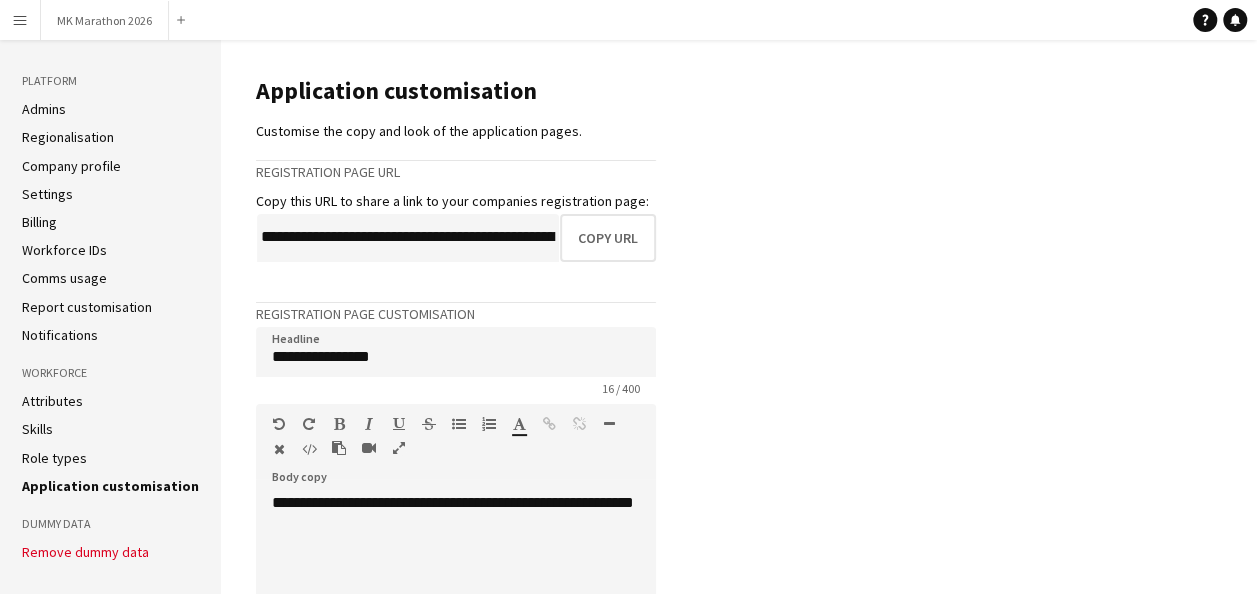 click on "Menu" at bounding box center [20, 20] 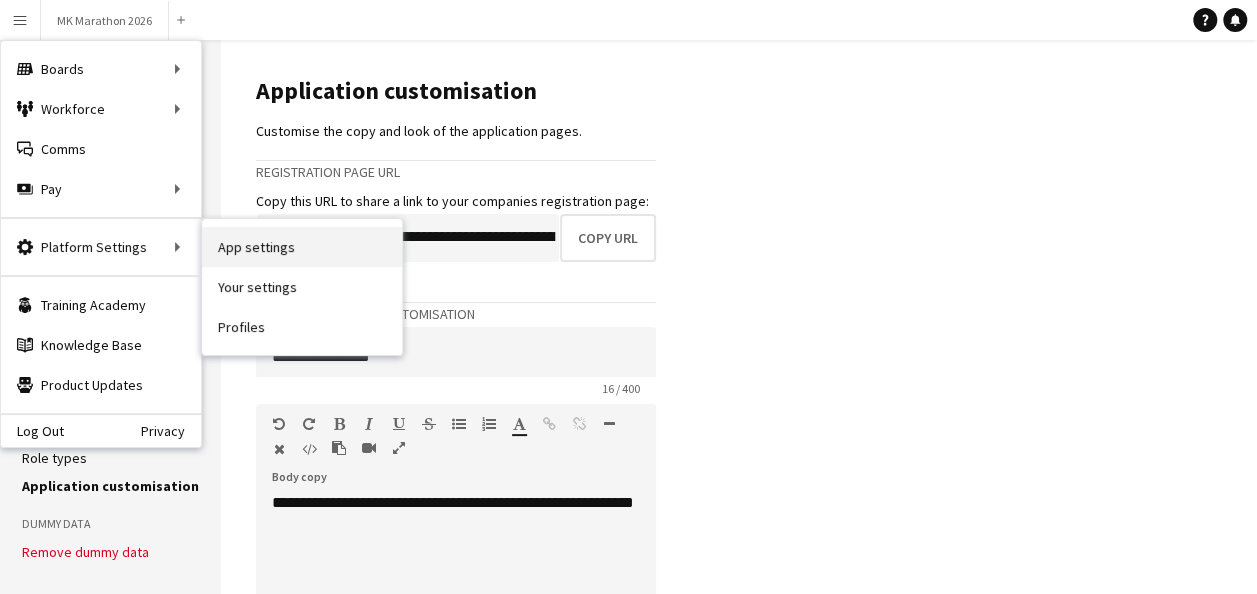 click on "App settings" at bounding box center [302, 247] 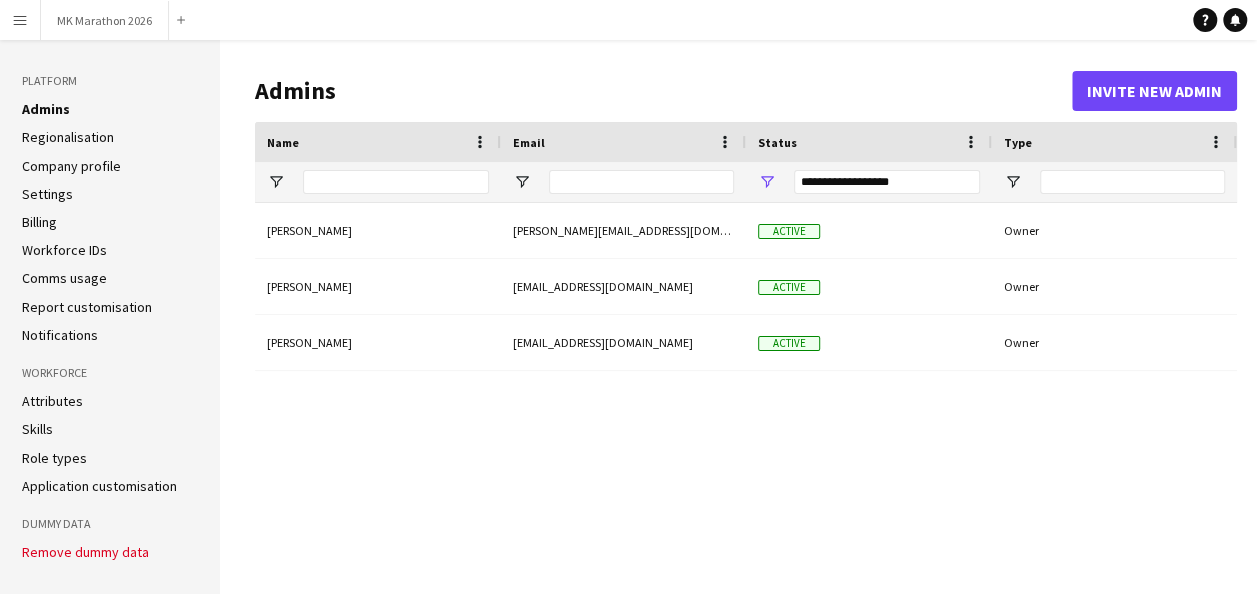 click on "Notifications" 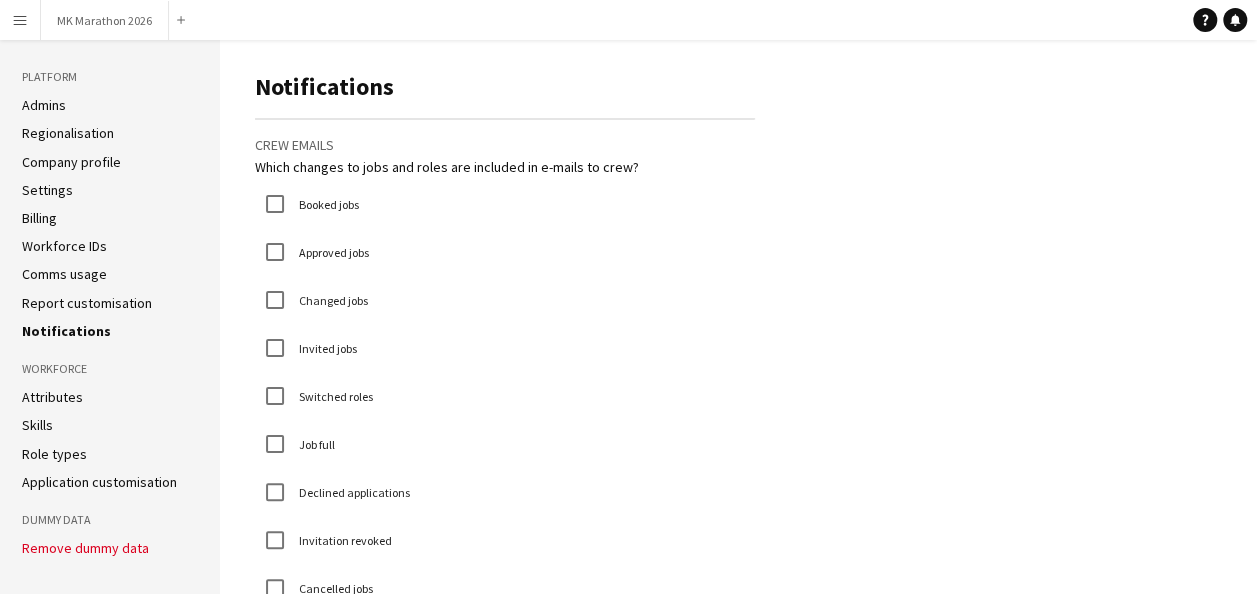 scroll, scrollTop: 5, scrollLeft: 0, axis: vertical 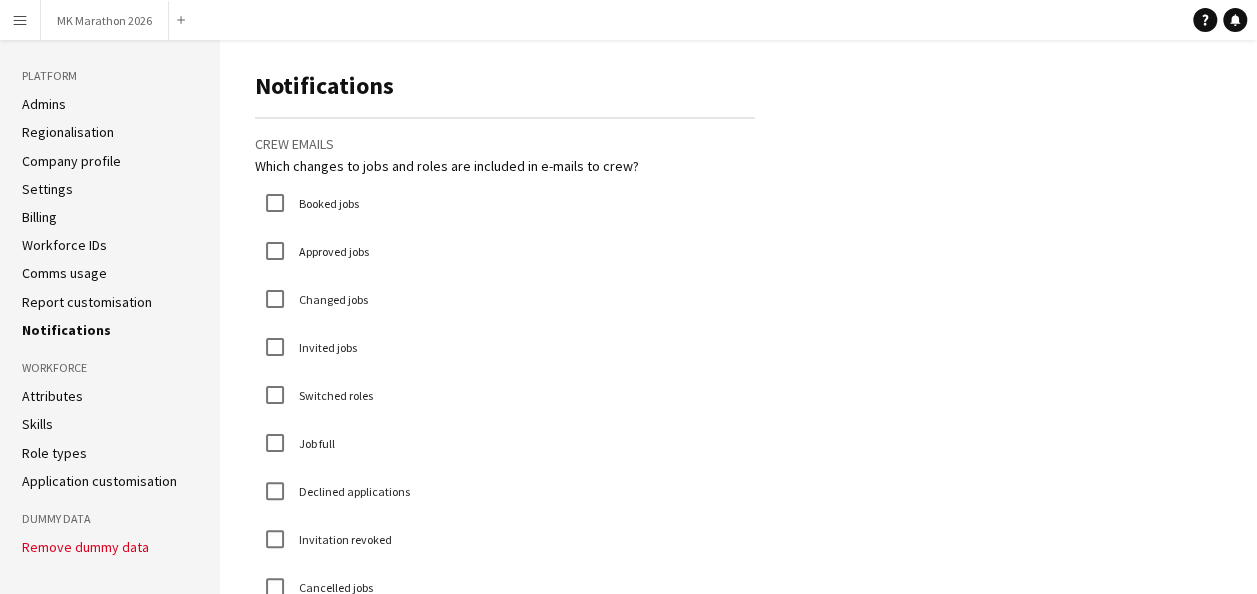 click on "Booked jobs" at bounding box center [327, 203] 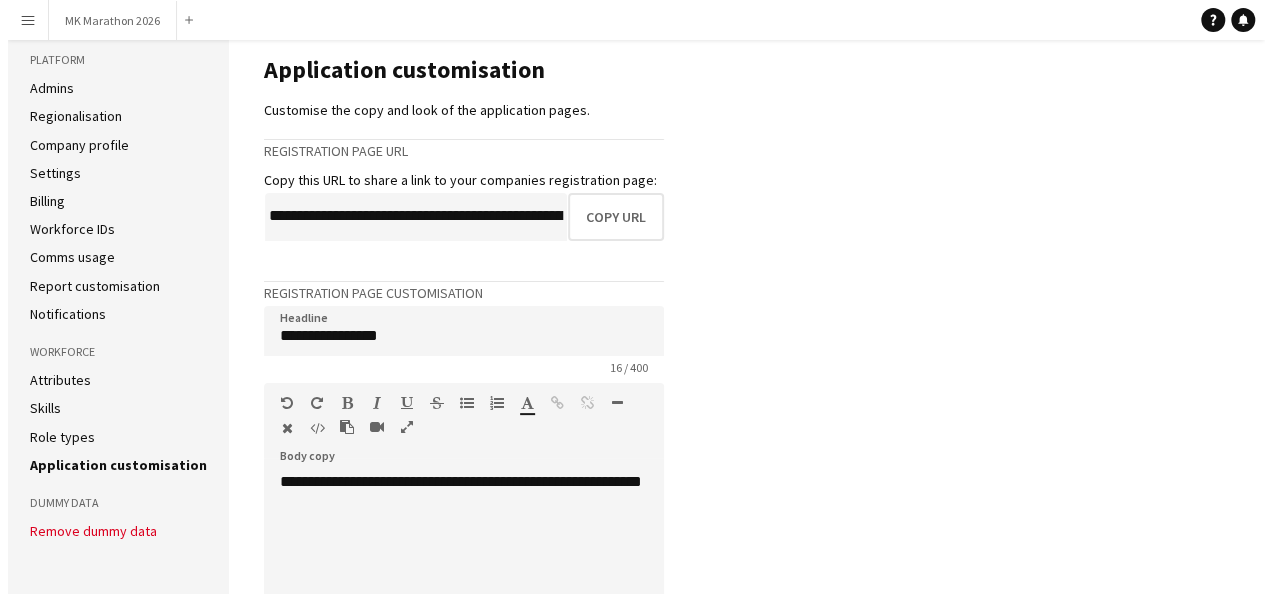 scroll, scrollTop: 0, scrollLeft: 0, axis: both 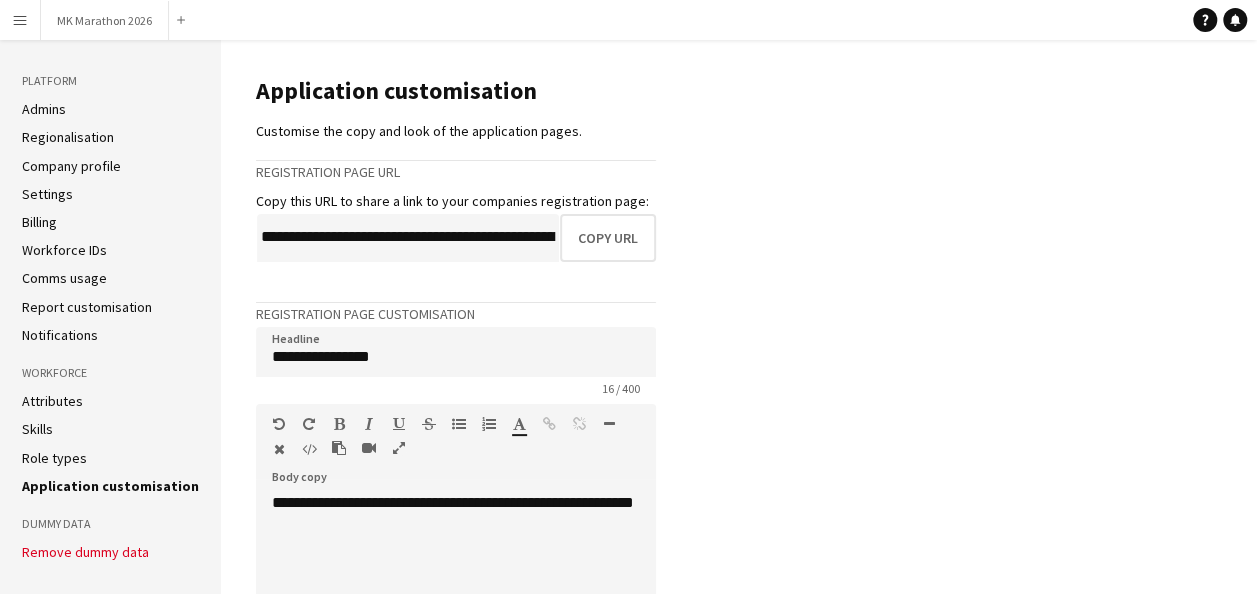 click on "Menu" at bounding box center [20, 20] 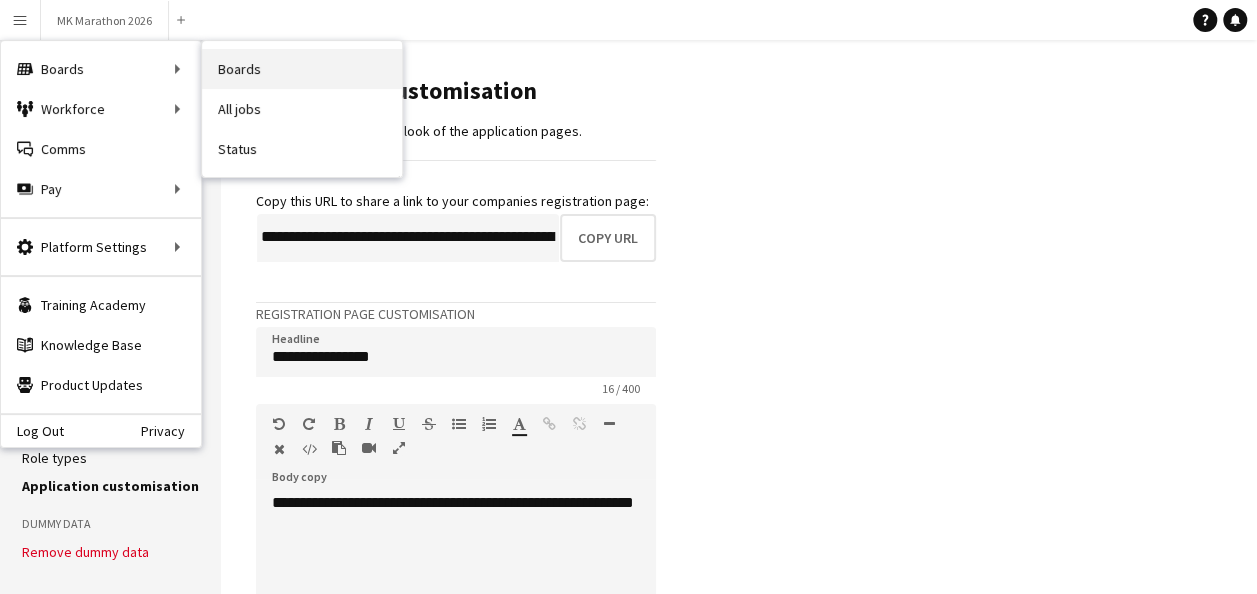 click on "Boards" at bounding box center [302, 69] 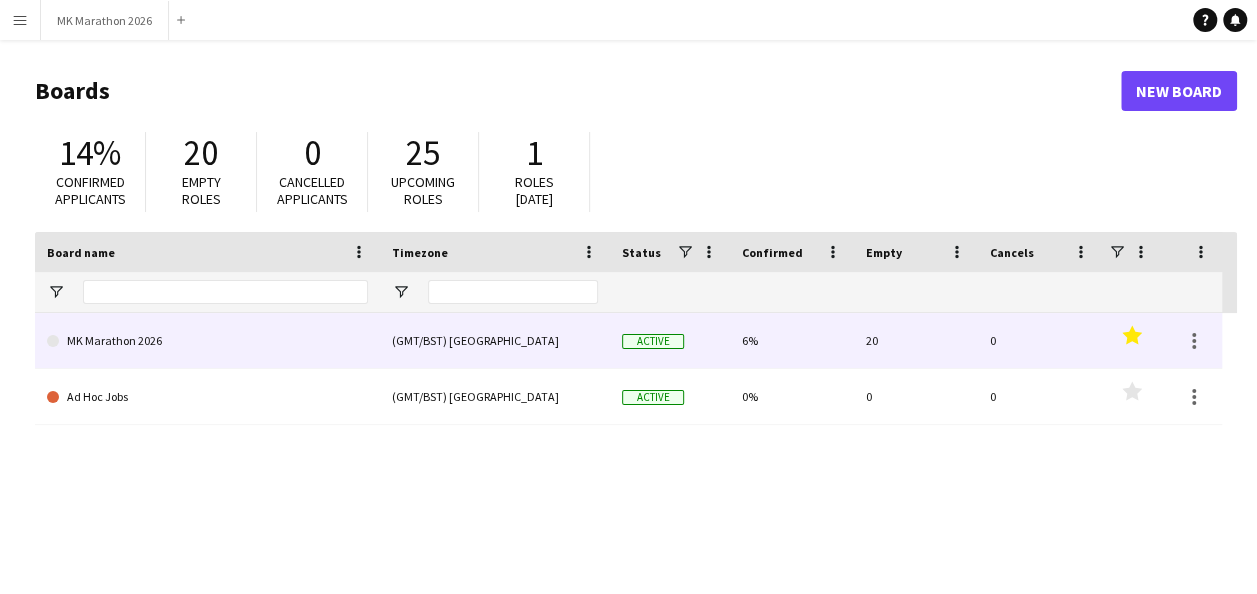 click on "MK Marathon 2026" 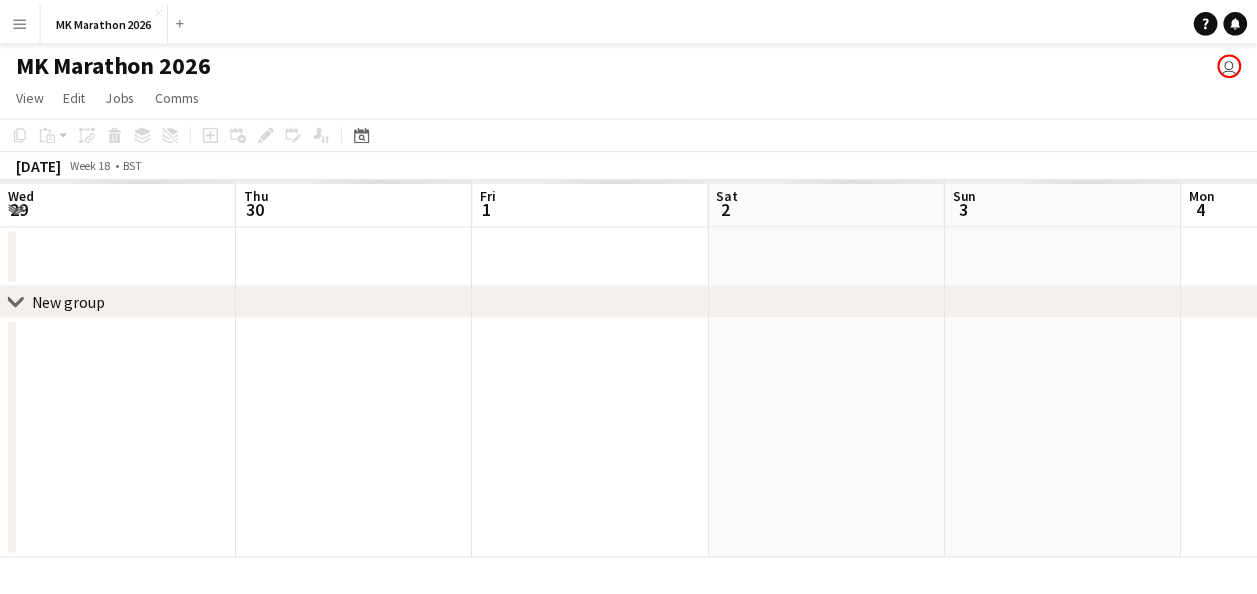 scroll, scrollTop: 0, scrollLeft: 754, axis: horizontal 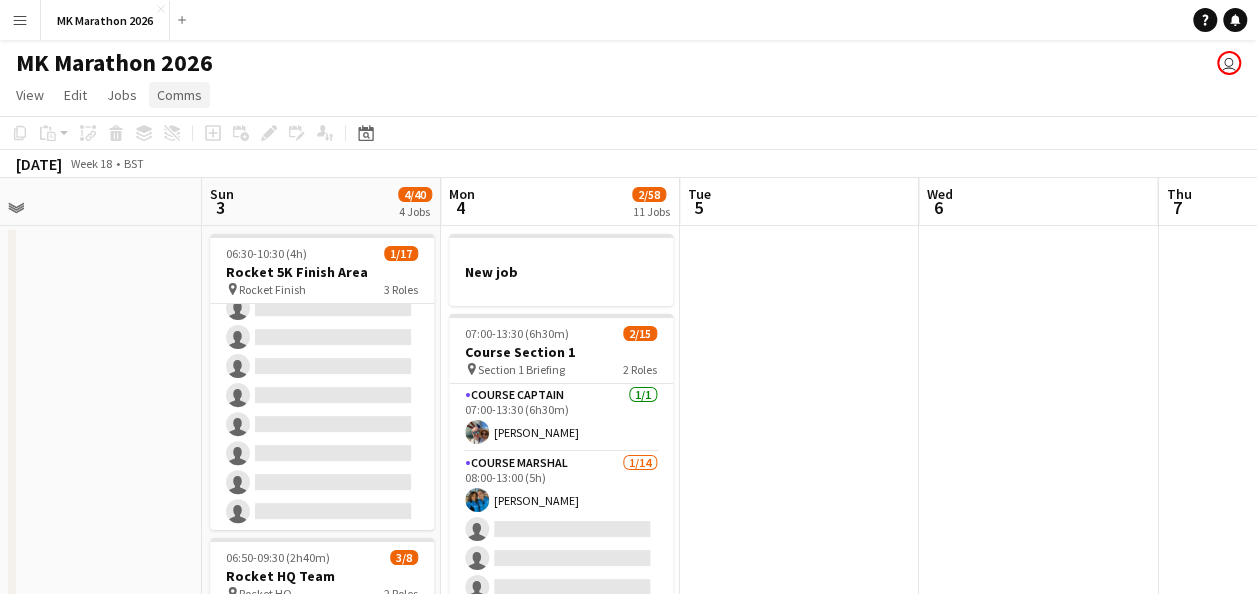 click on "Comms" 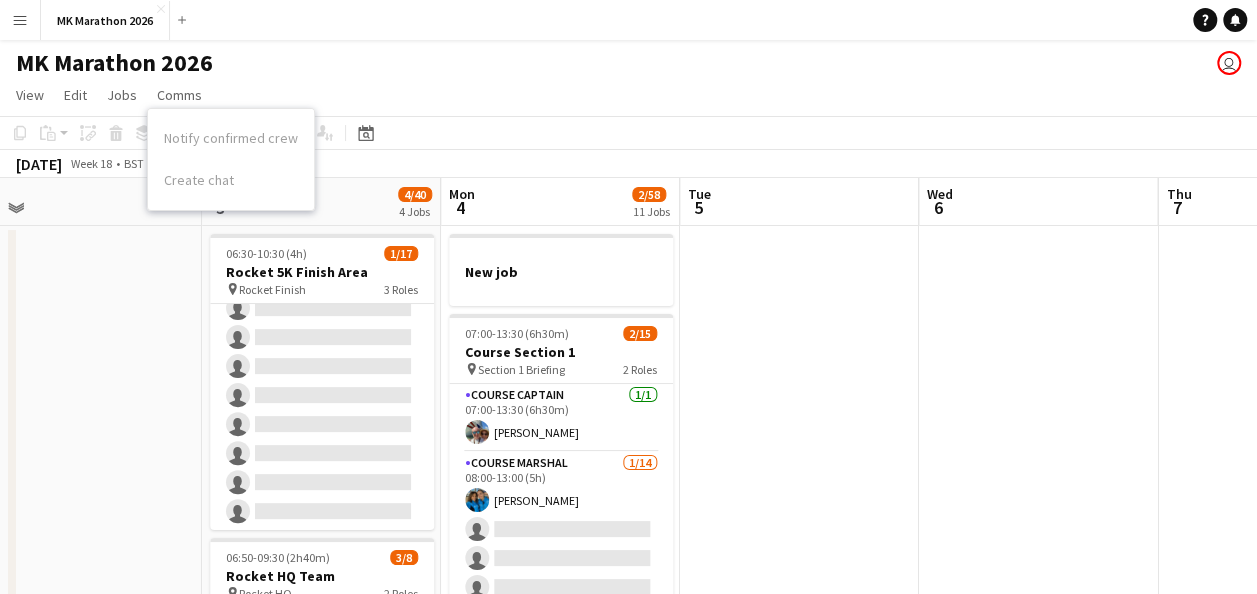 click on "Sun   3   4/40   4 Jobs" at bounding box center (321, 202) 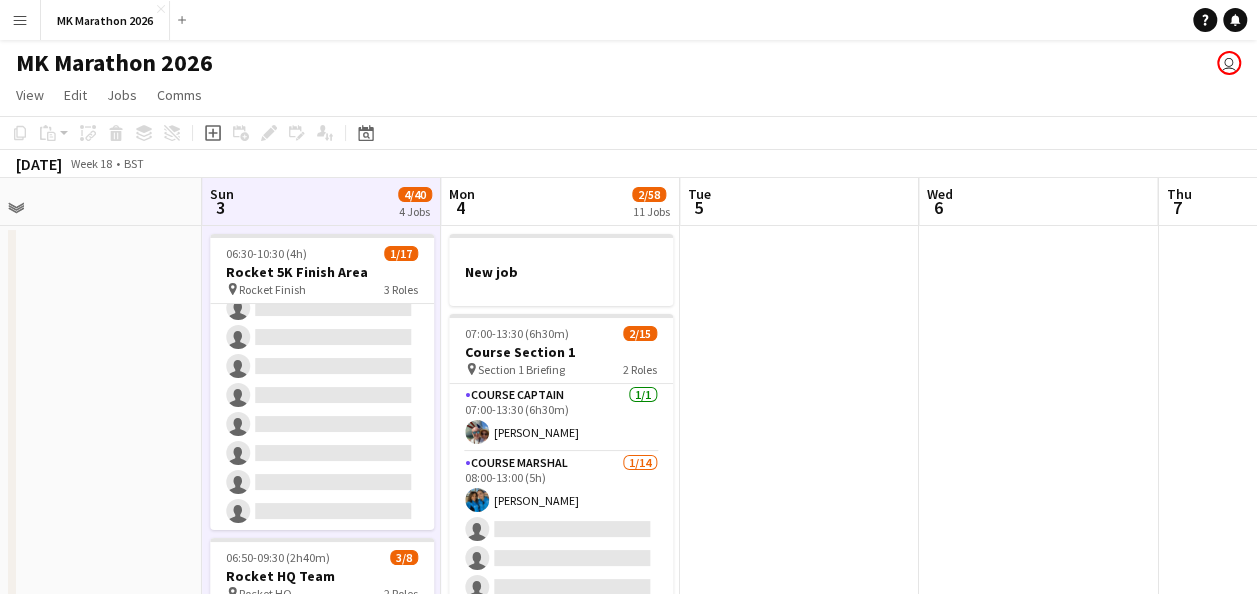 click on "4" at bounding box center (460, 207) 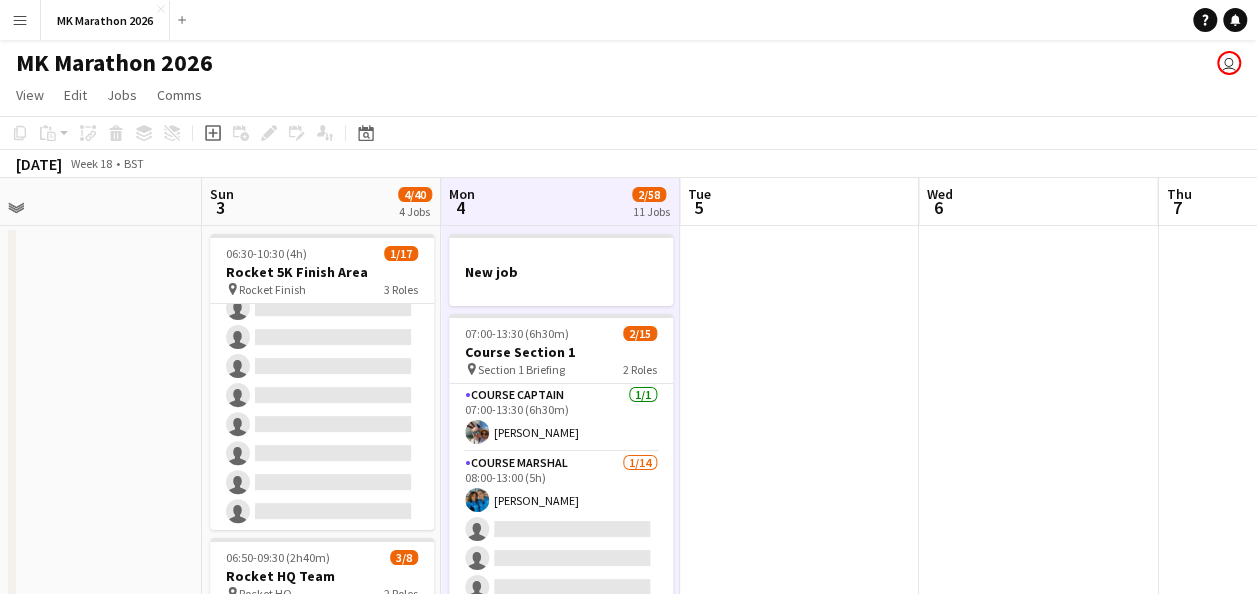 click on "Sun   3   4/40   4 Jobs" at bounding box center [321, 202] 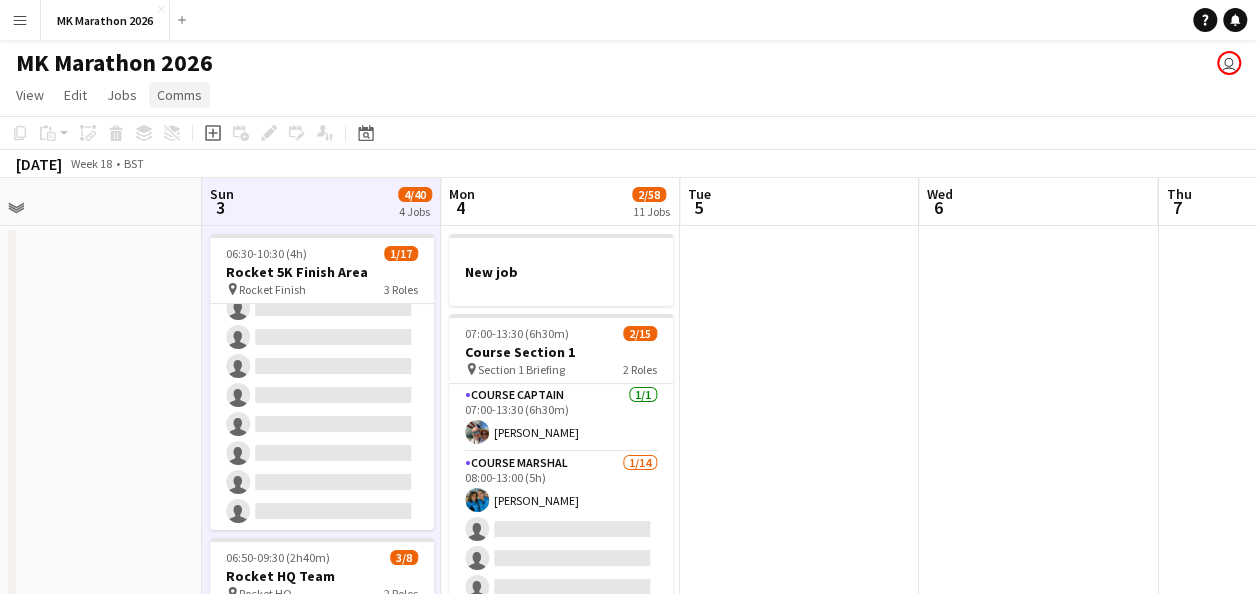 click on "Comms" 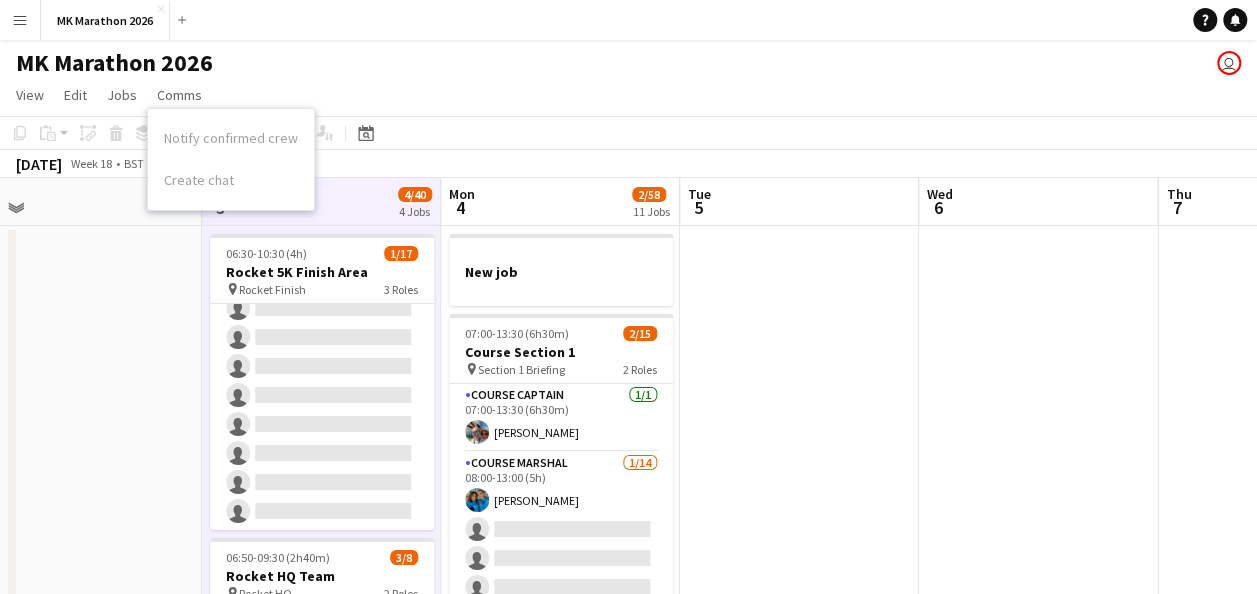 click on "View  Day view expanded Day view collapsed Month view Date picker Jump to [DATE] Expand Linked Jobs Collapse Linked Jobs  Edit  Copy Ctrl+C  Paste  Without Crew Ctrl+V With Crew Ctrl+Shift+V Paste as linked job  Group  Group Ungroup  Jobs  New Job Edit Job Delete Job New Linked Job Edit Linked Jobs Job fulfilment Promote Role Copy Role URL  Comms  Notify confirmed crew Create chat" 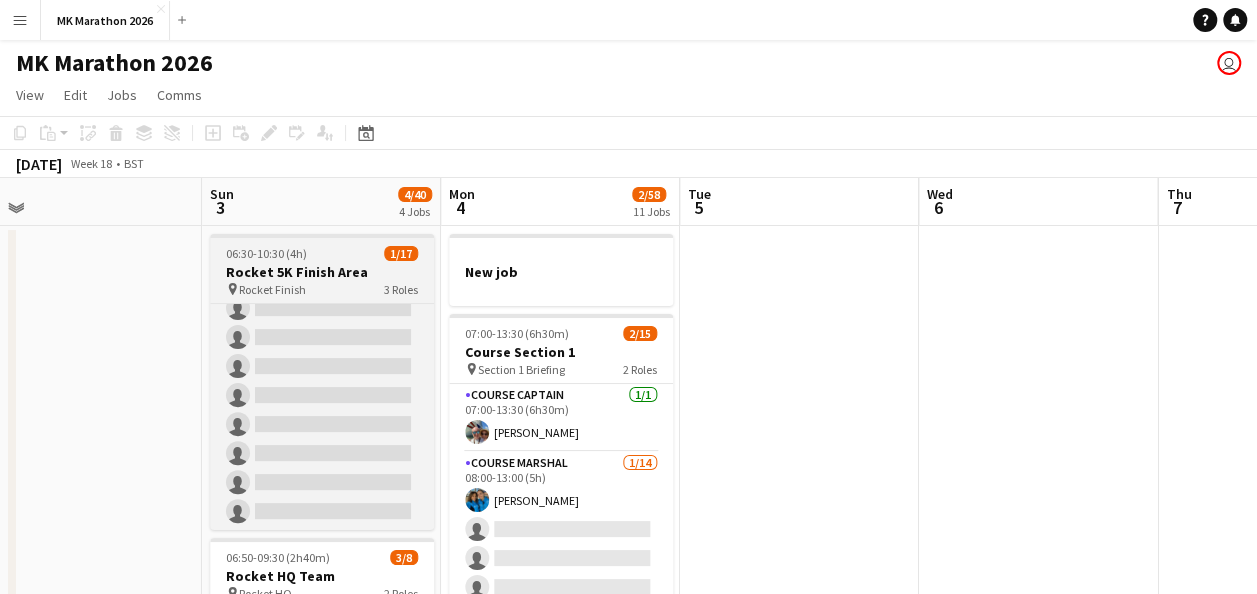 click on "06:30-10:30 (4h)    1/17" at bounding box center [322, 253] 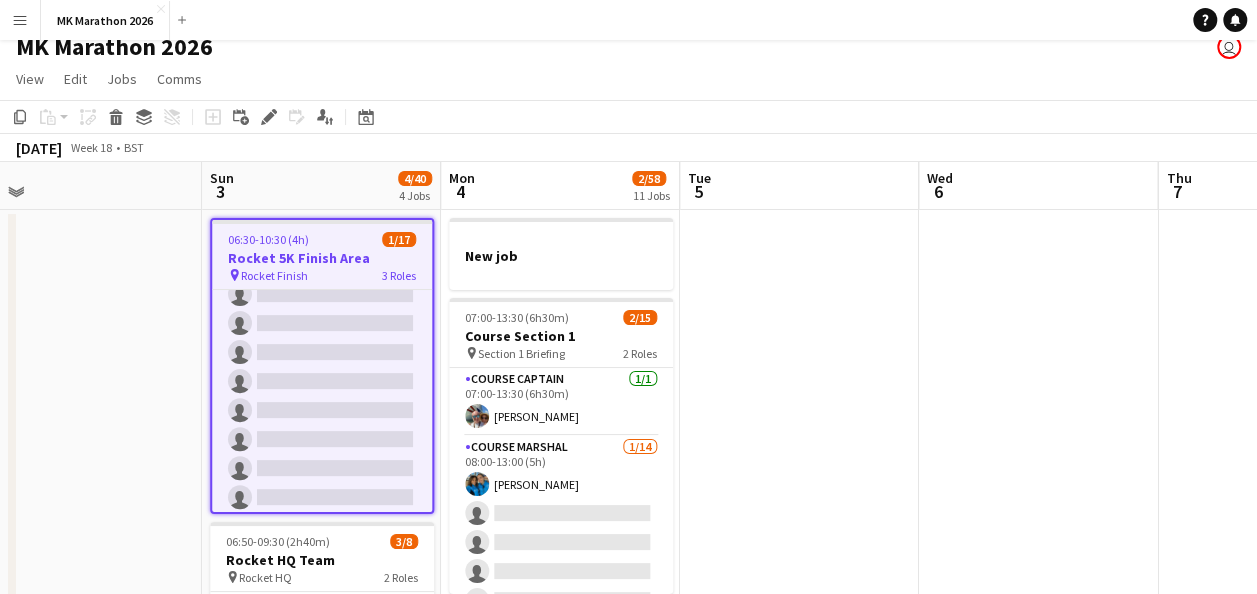 scroll, scrollTop: 37, scrollLeft: 0, axis: vertical 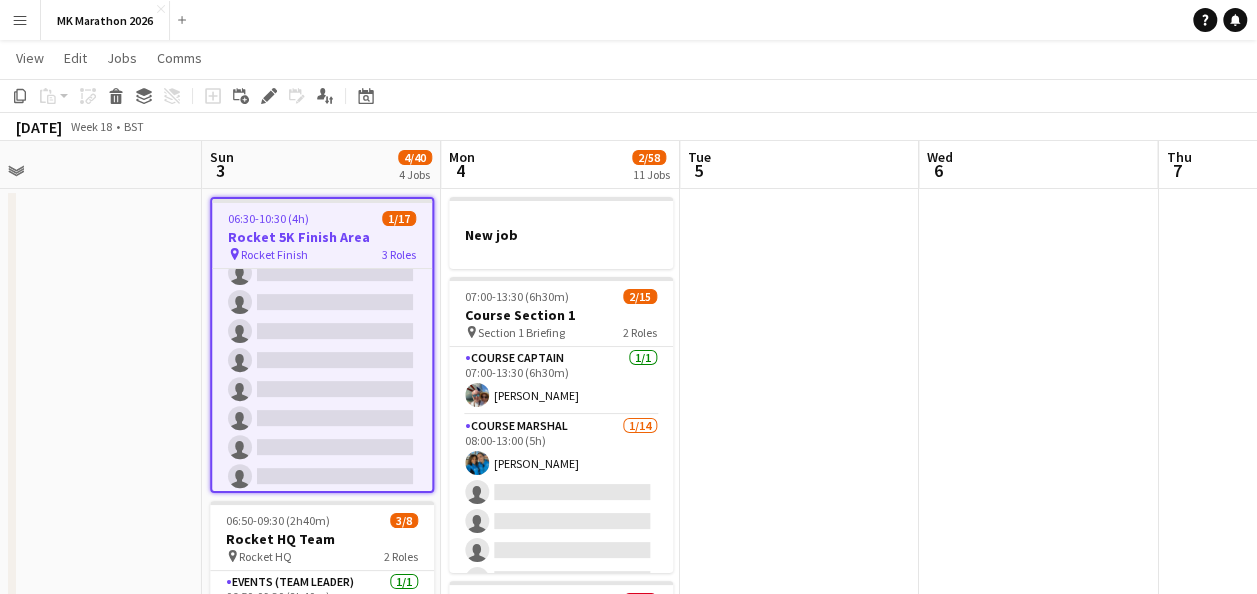 drag, startPoint x: 326, startPoint y: 244, endPoint x: 815, endPoint y: 290, distance: 491.15884 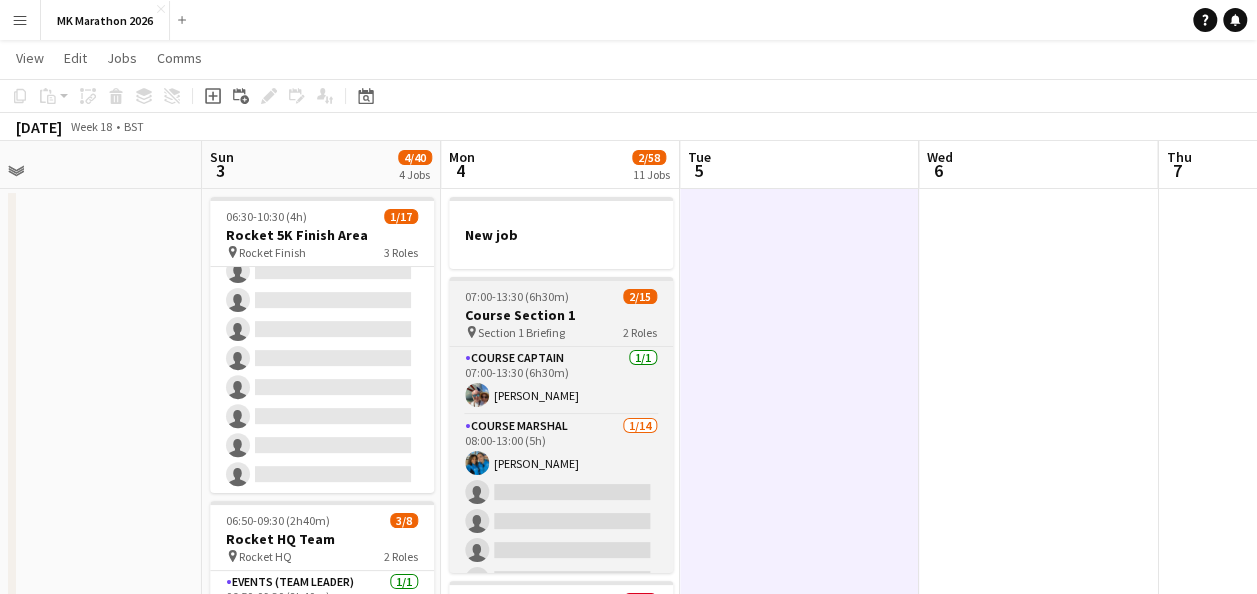 scroll, scrollTop: 0, scrollLeft: 753, axis: horizontal 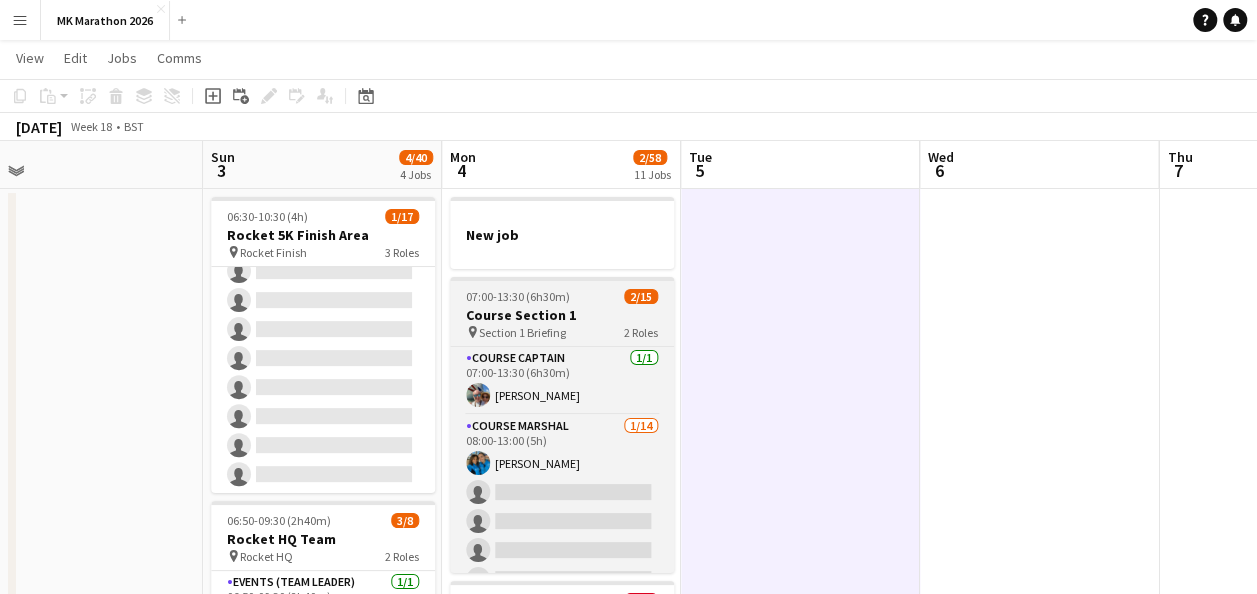 click on "pin
Section 1 Briefing   2 Roles" at bounding box center [562, 332] 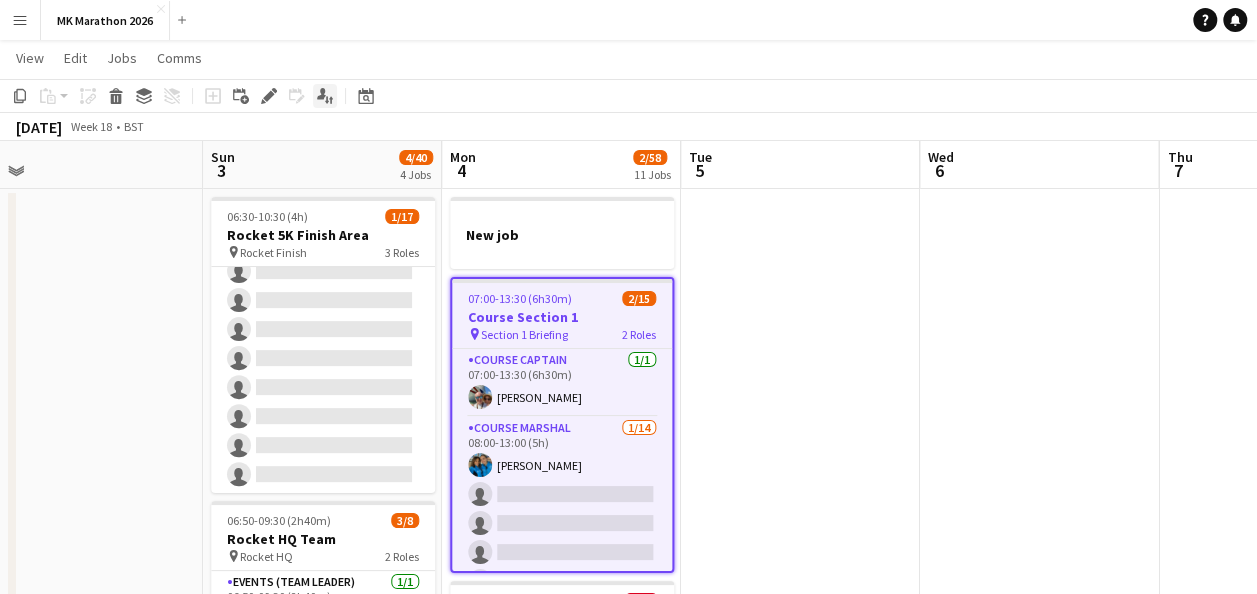click 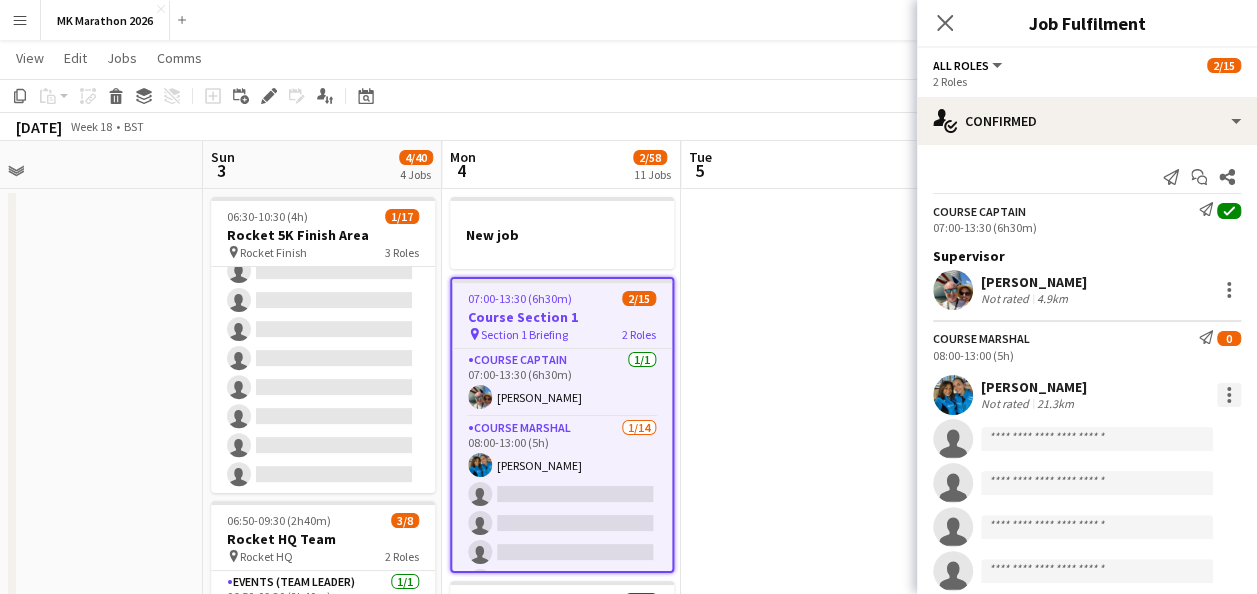 click at bounding box center (1229, 395) 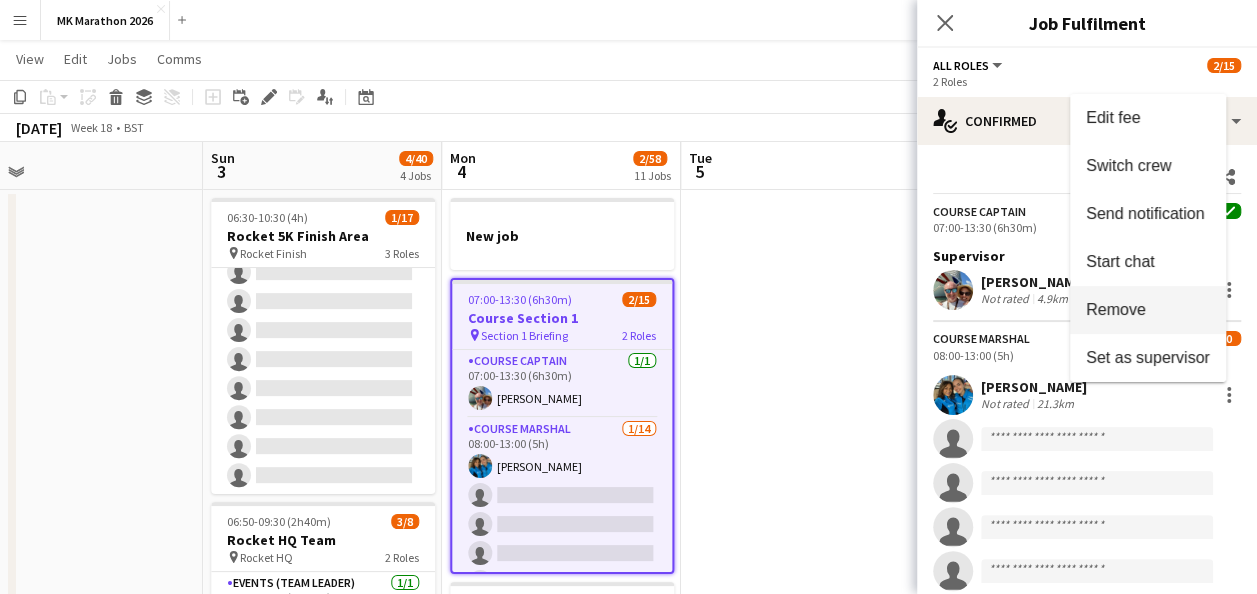 scroll, scrollTop: 23, scrollLeft: 0, axis: vertical 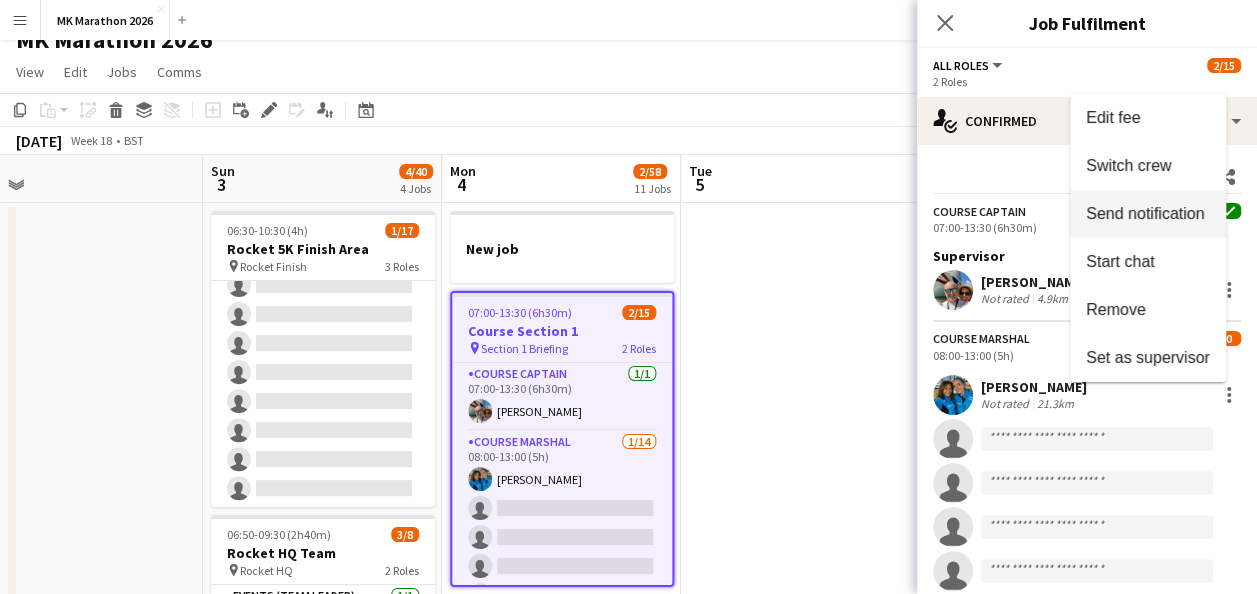 click on "Send notification" at bounding box center (1148, 214) 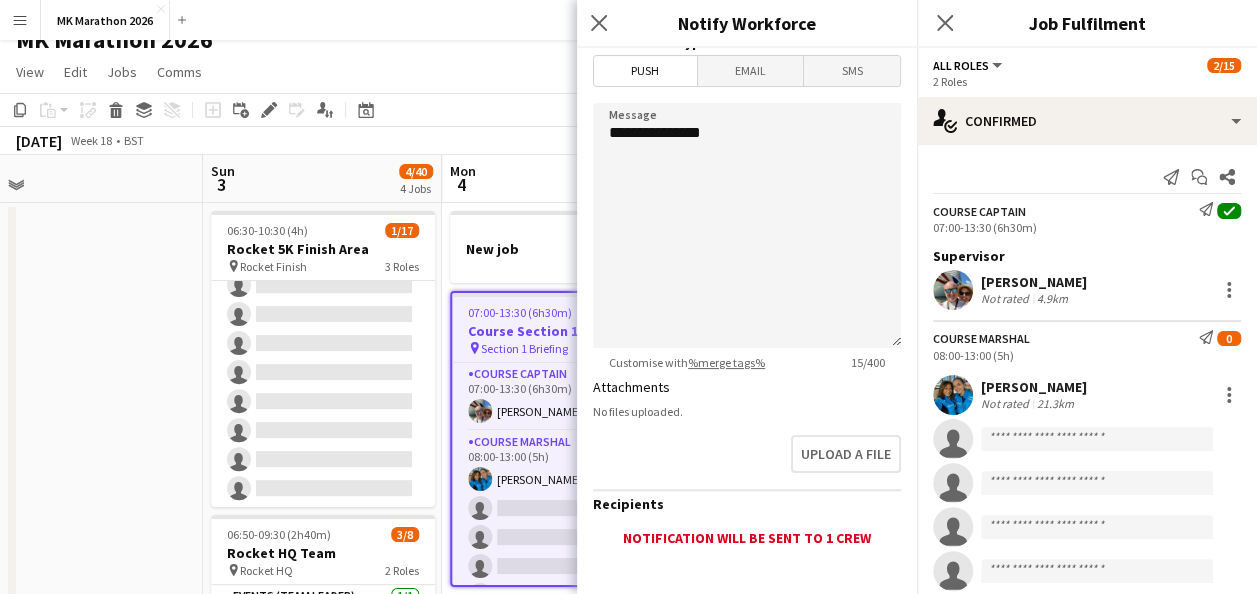 scroll, scrollTop: 0, scrollLeft: 0, axis: both 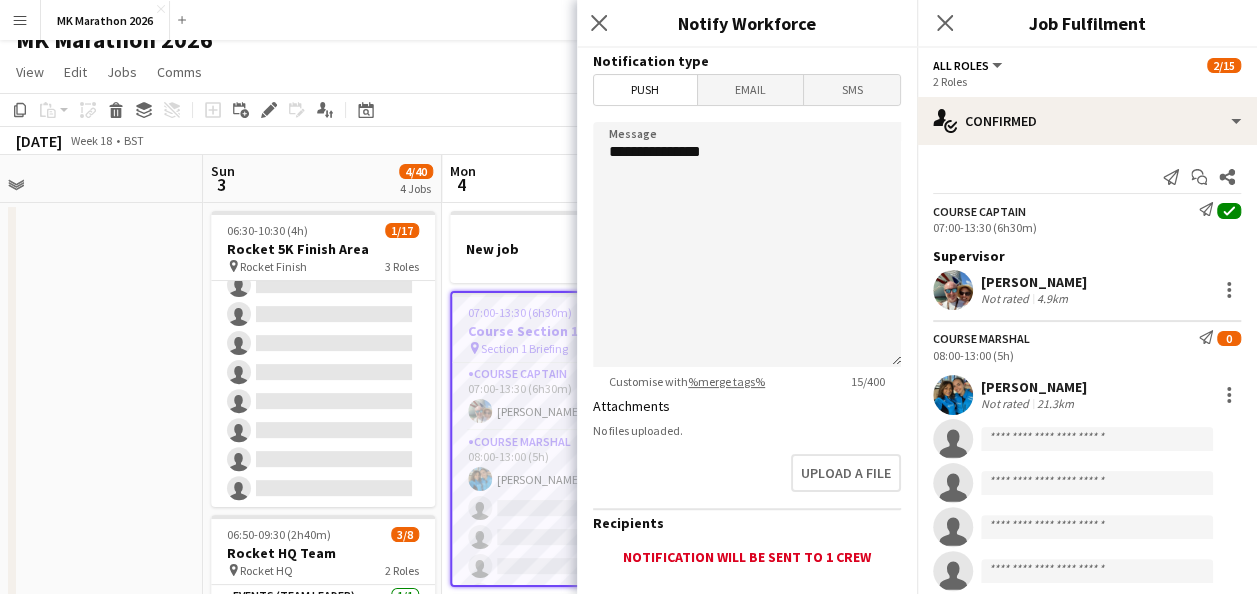click on "Copy
Paste
Paste   Ctrl+V Paste with crew  Ctrl+Shift+V
Paste linked Job
[GEOGRAPHIC_DATA]
Group
Ungroup
Add job
Add linked Job
Edit
Edit linked Job
Applicants
Date picker
[DATE] [DATE] [DATE] M [DATE] T [DATE] W [DATE] T [DATE] F [DATE] S [DATE] S  [DATE]   2   3   4   5   6   7   8   9   10   11   12   13   14   15   16   17   18   19   20   21   22   23   24   25   26   27   28   29   30   31
Comparison range
Comparison range
[DATE]" 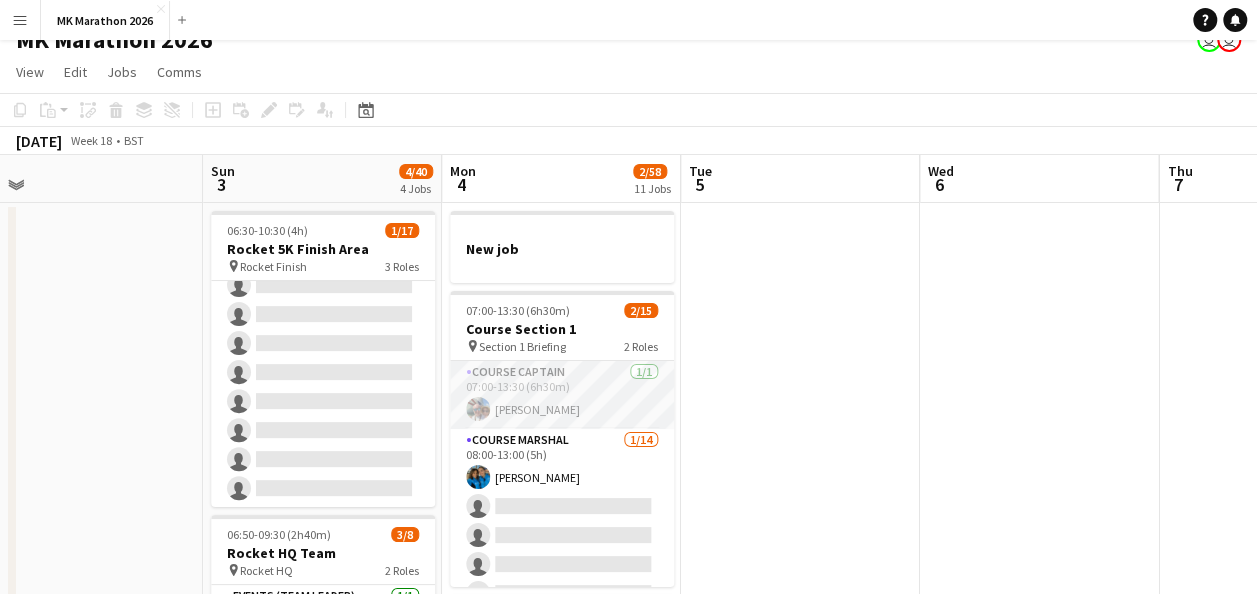 click on "Course Captain   1/1   07:00-13:30 (6h30m)
Andy Hully" at bounding box center [562, 395] 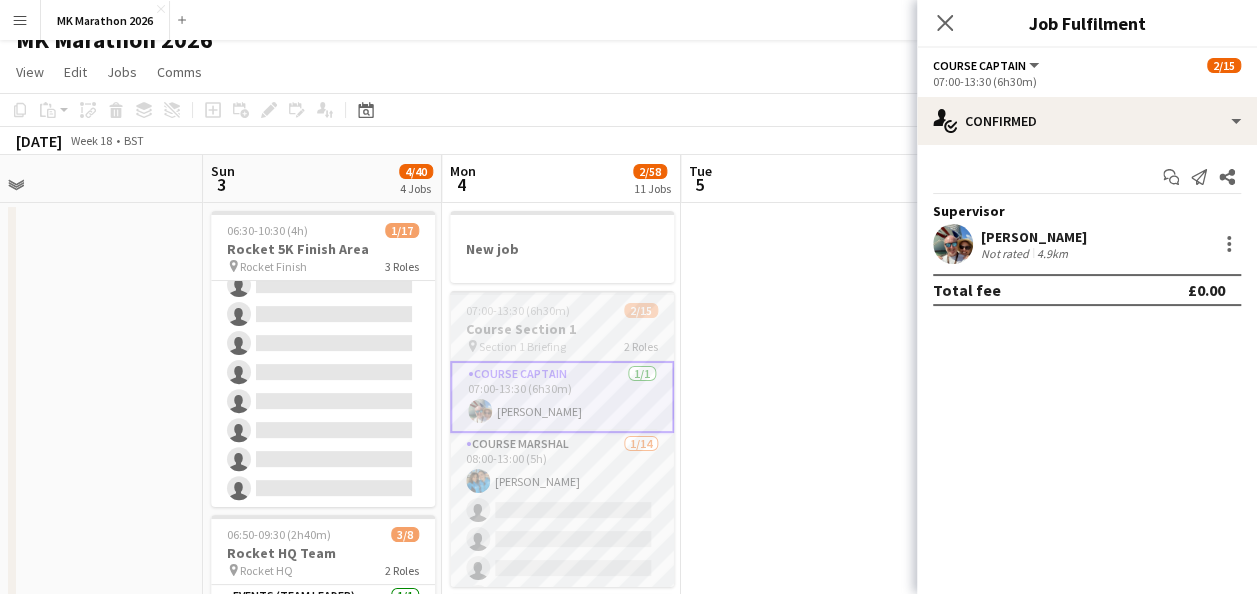click on "Course Section 1" at bounding box center (562, 329) 